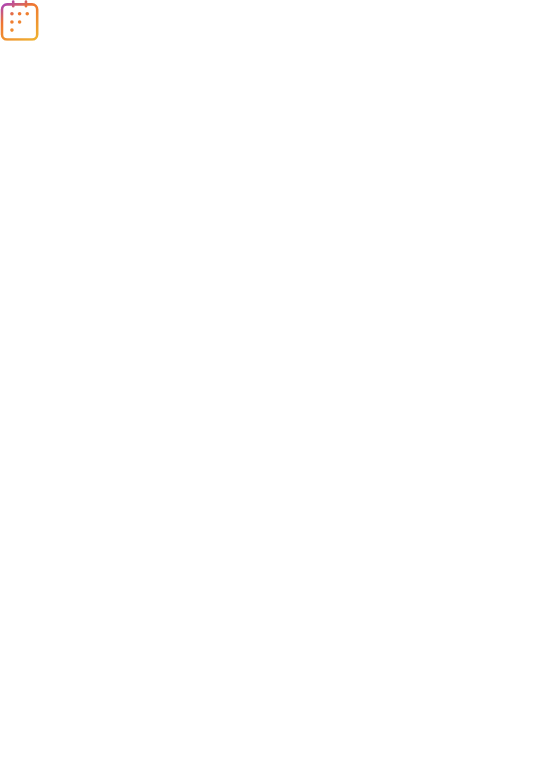 scroll, scrollTop: 0, scrollLeft: 0, axis: both 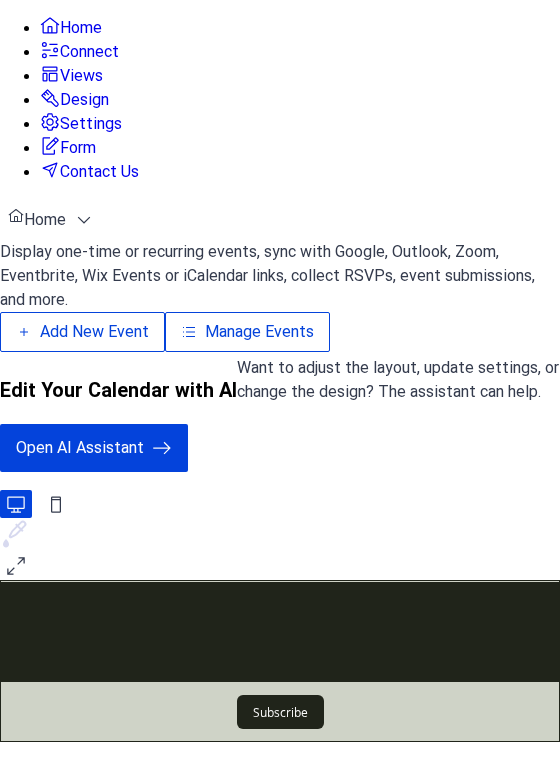 click on "Add New Event" at bounding box center [348, 304] 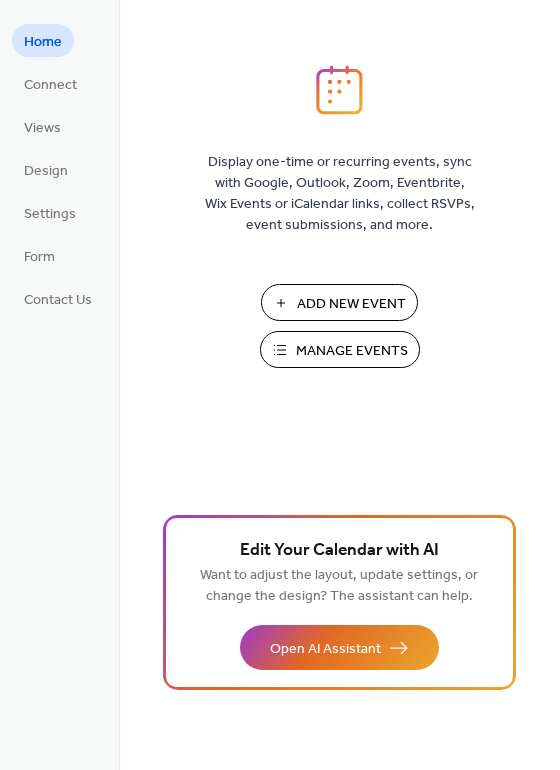 click on "Manage Events" at bounding box center (352, 351) 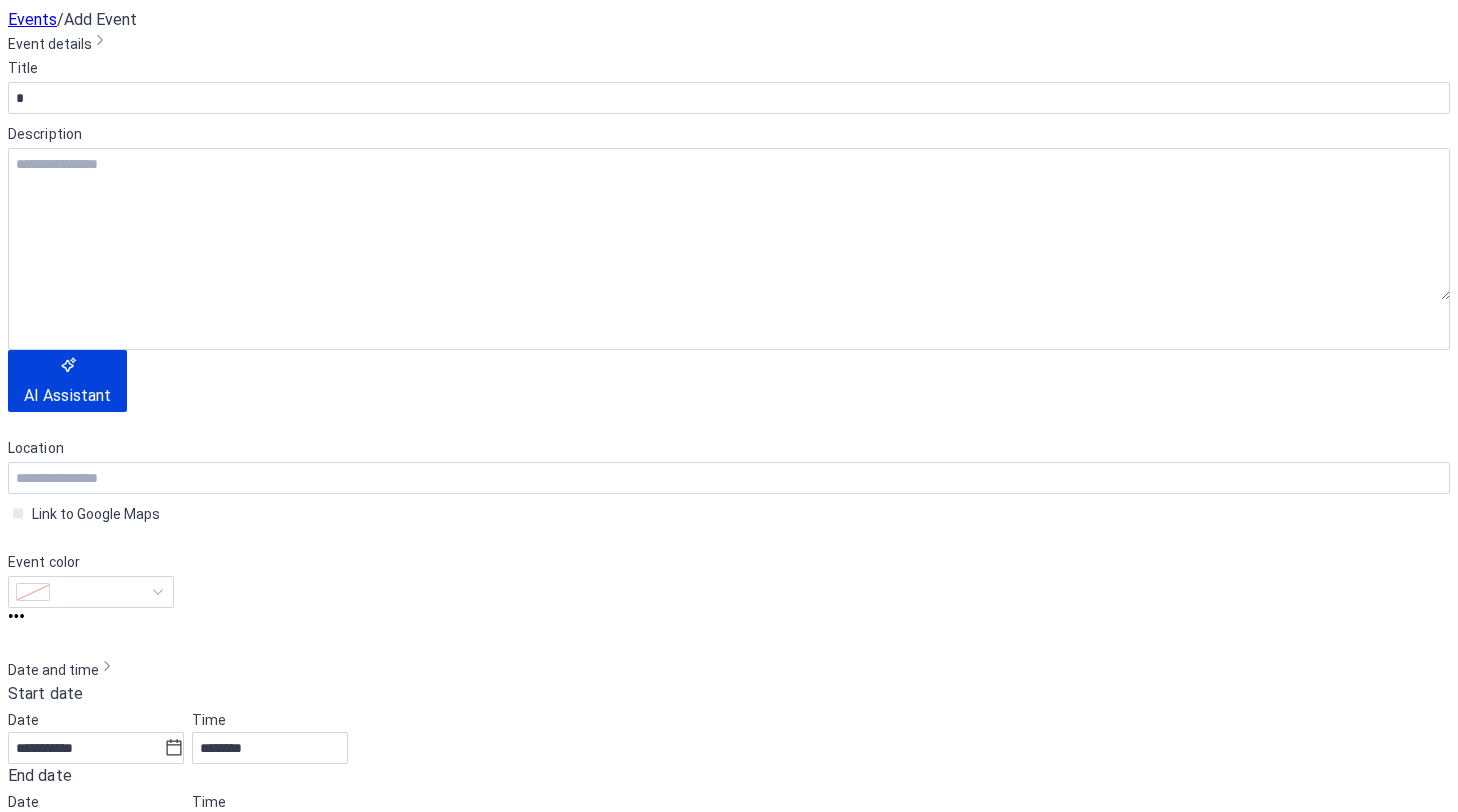 scroll, scrollTop: 0, scrollLeft: 0, axis: both 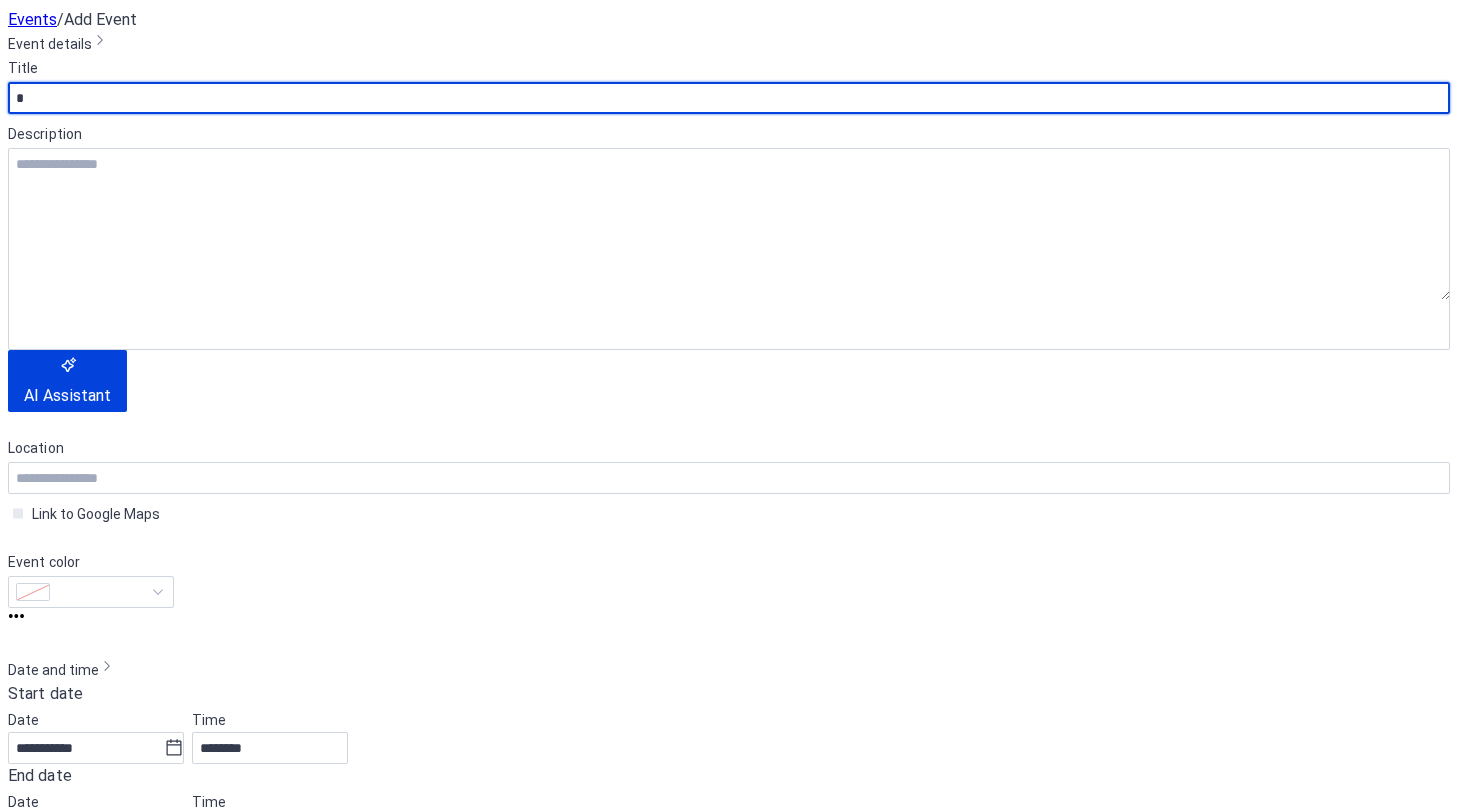 drag, startPoint x: 130, startPoint y: 170, endPoint x: 50, endPoint y: 171, distance: 80.00625 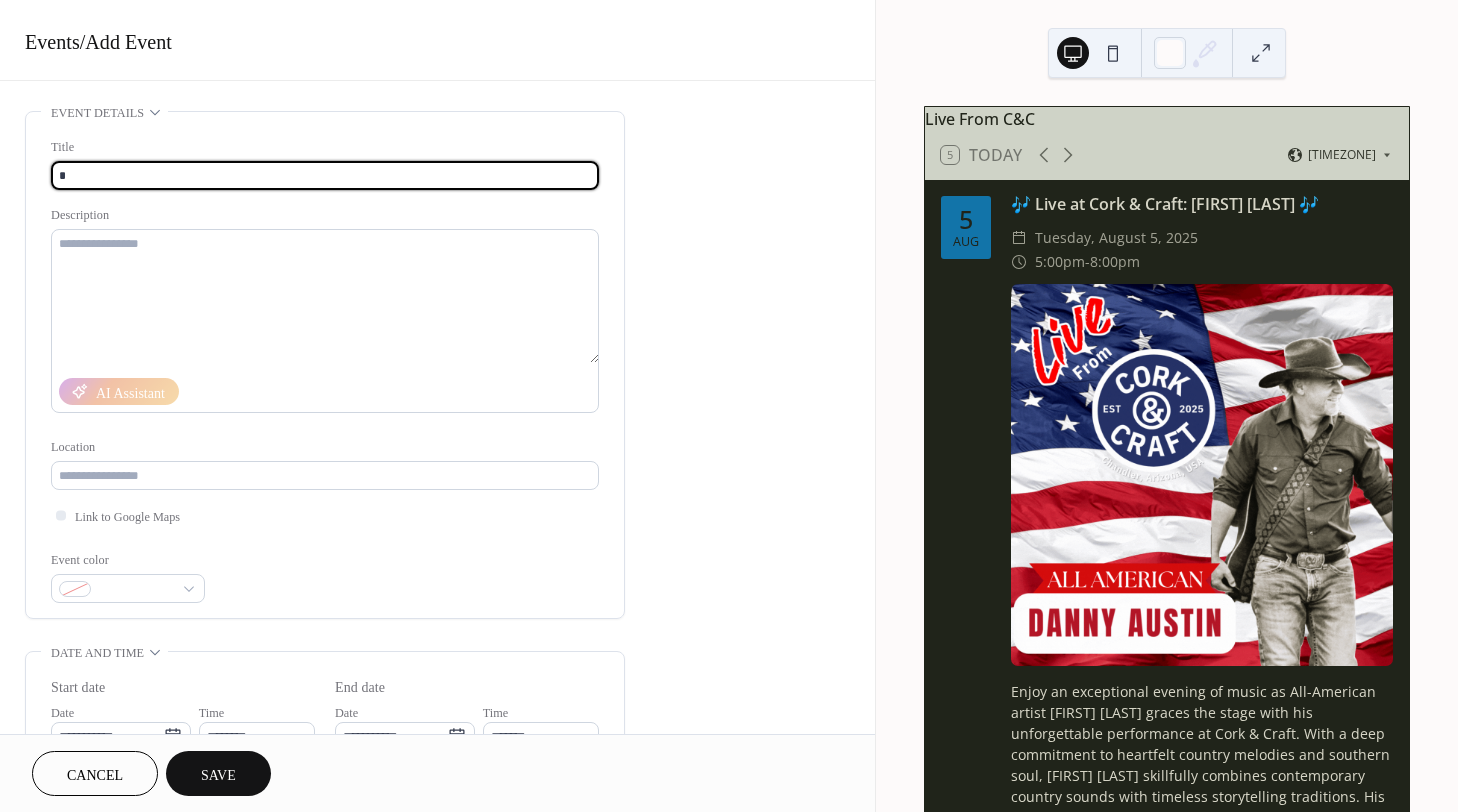 click on "Title * Description AI Assistant Location Link to Google Maps Event color" at bounding box center (325, 365) 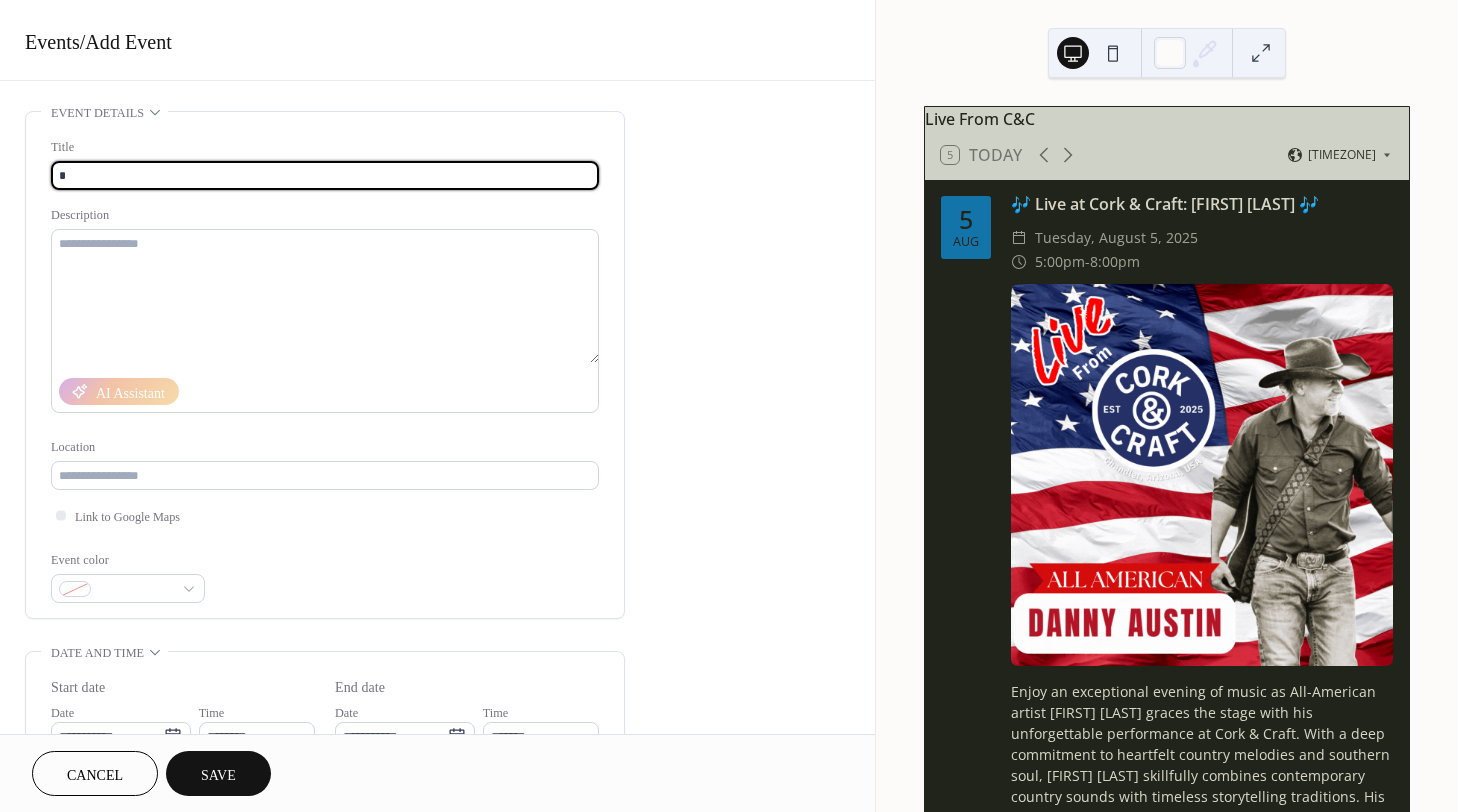 paste on "**********" 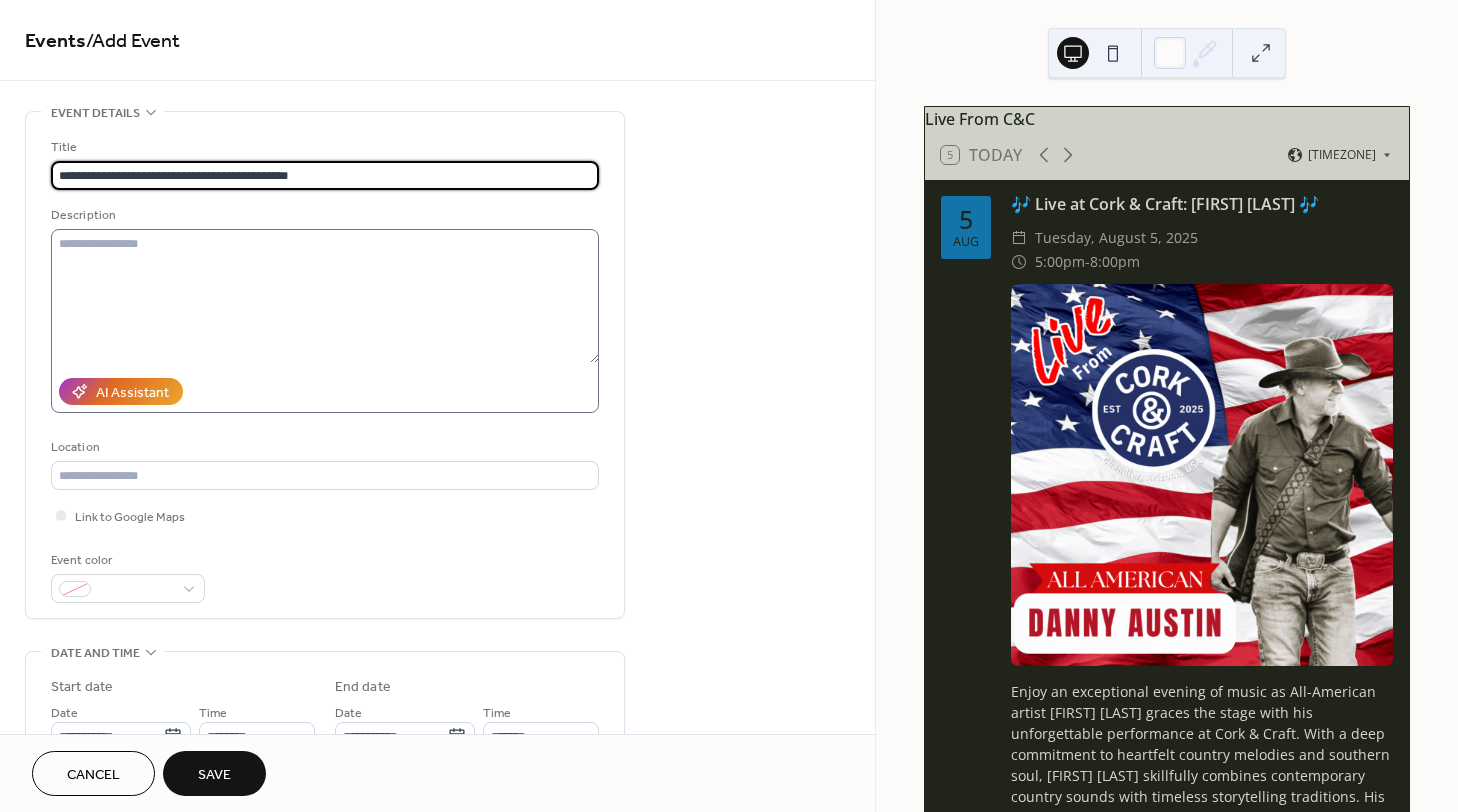 type on "**********" 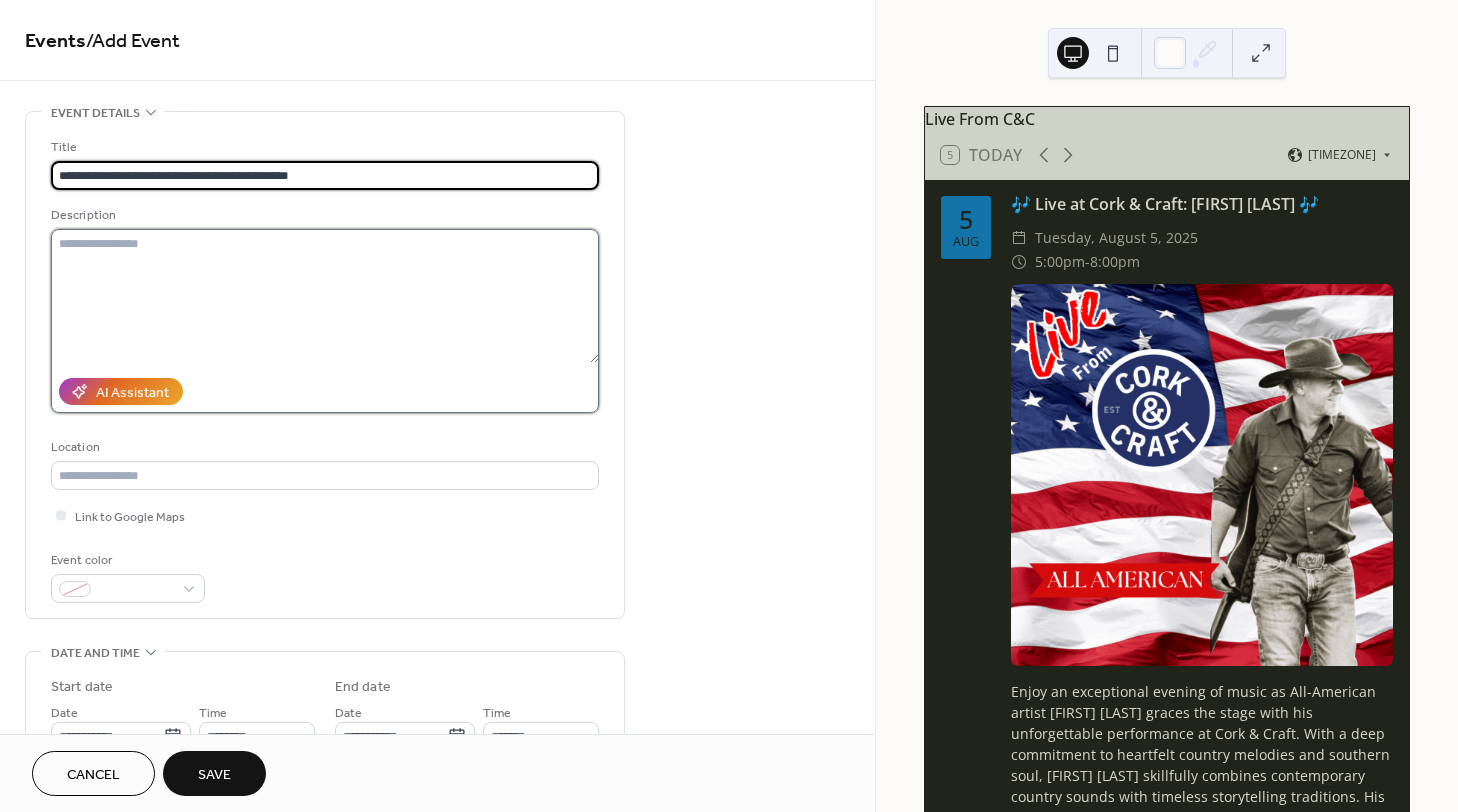 click at bounding box center (325, 296) 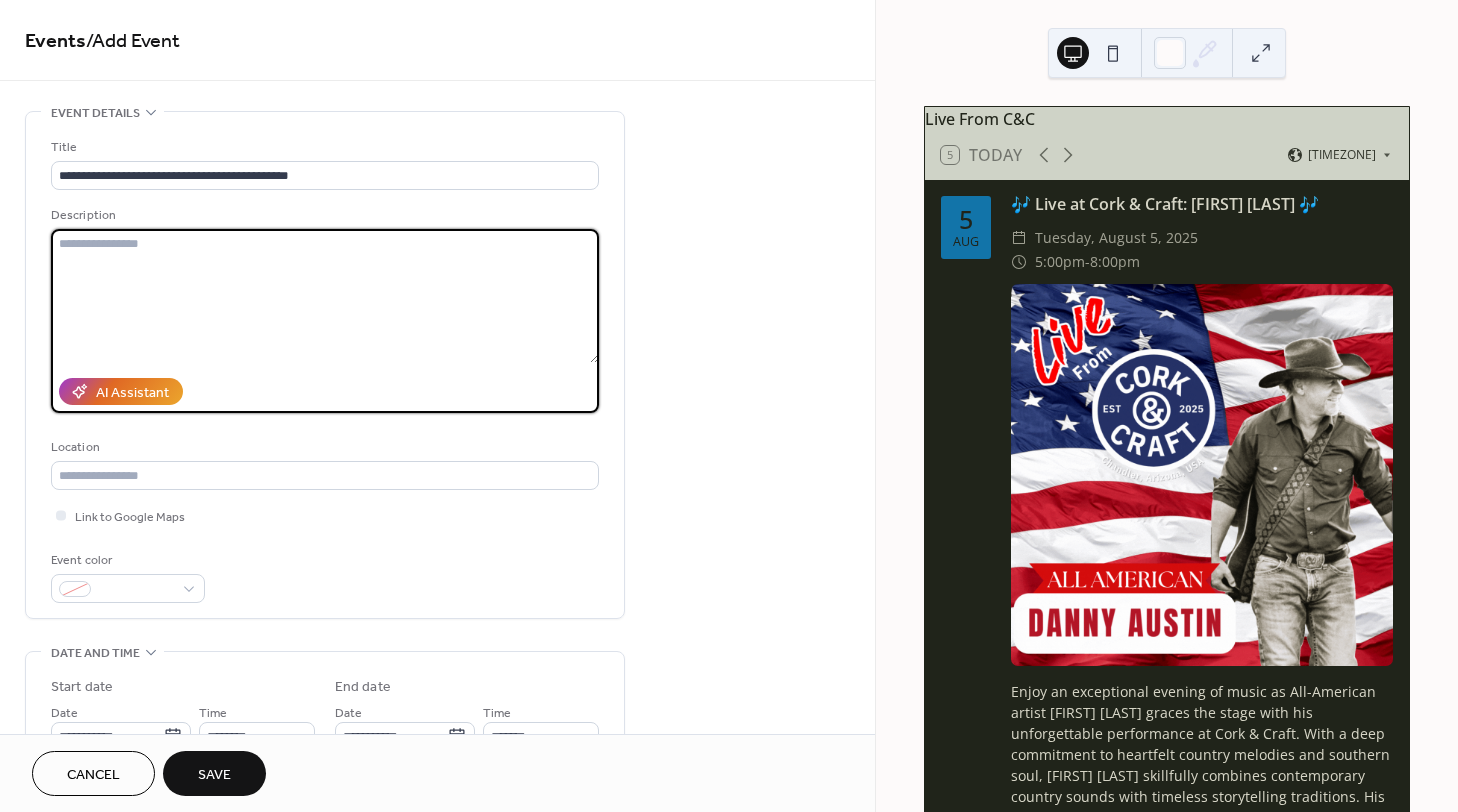 click at bounding box center (325, 296) 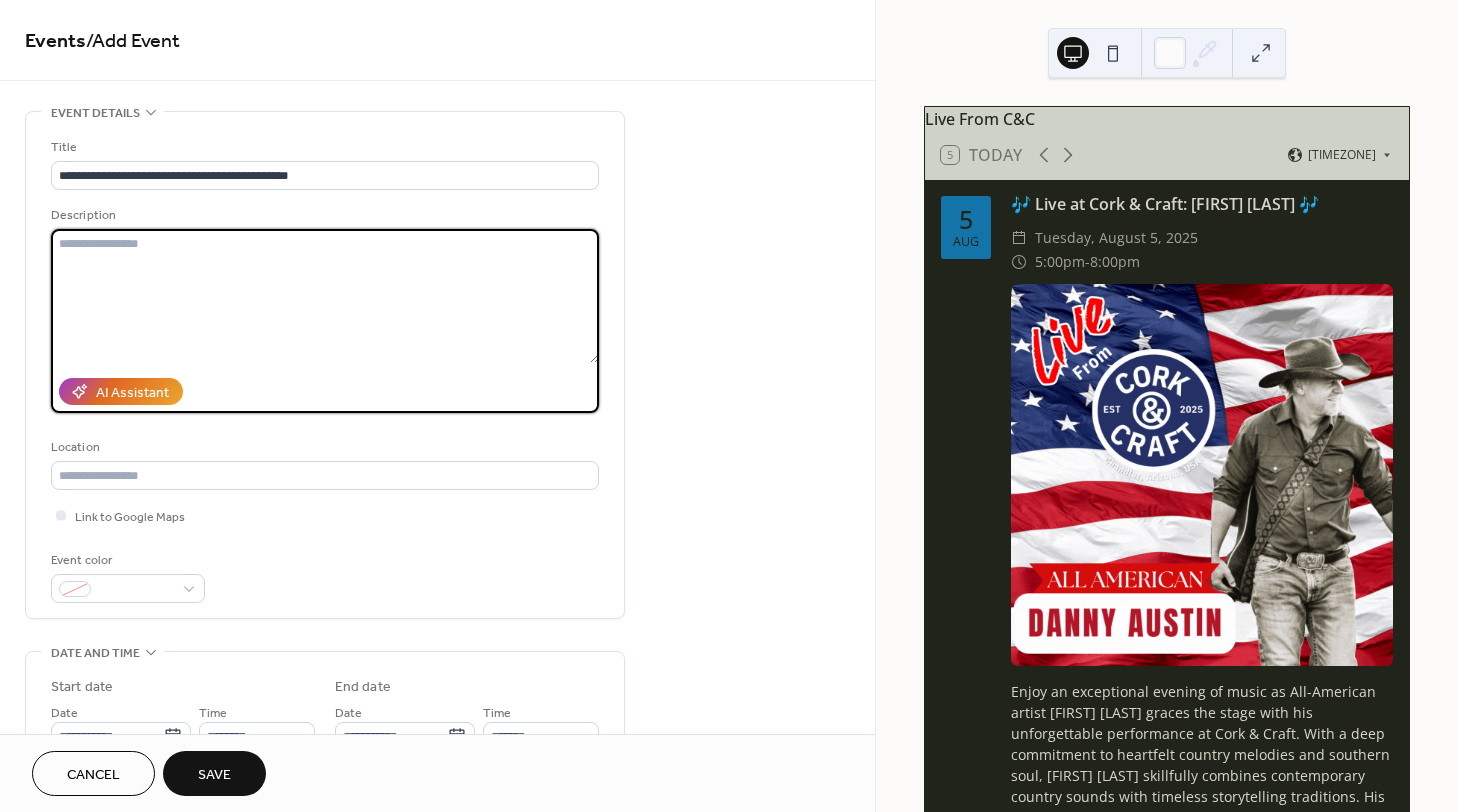 paste on "**********" 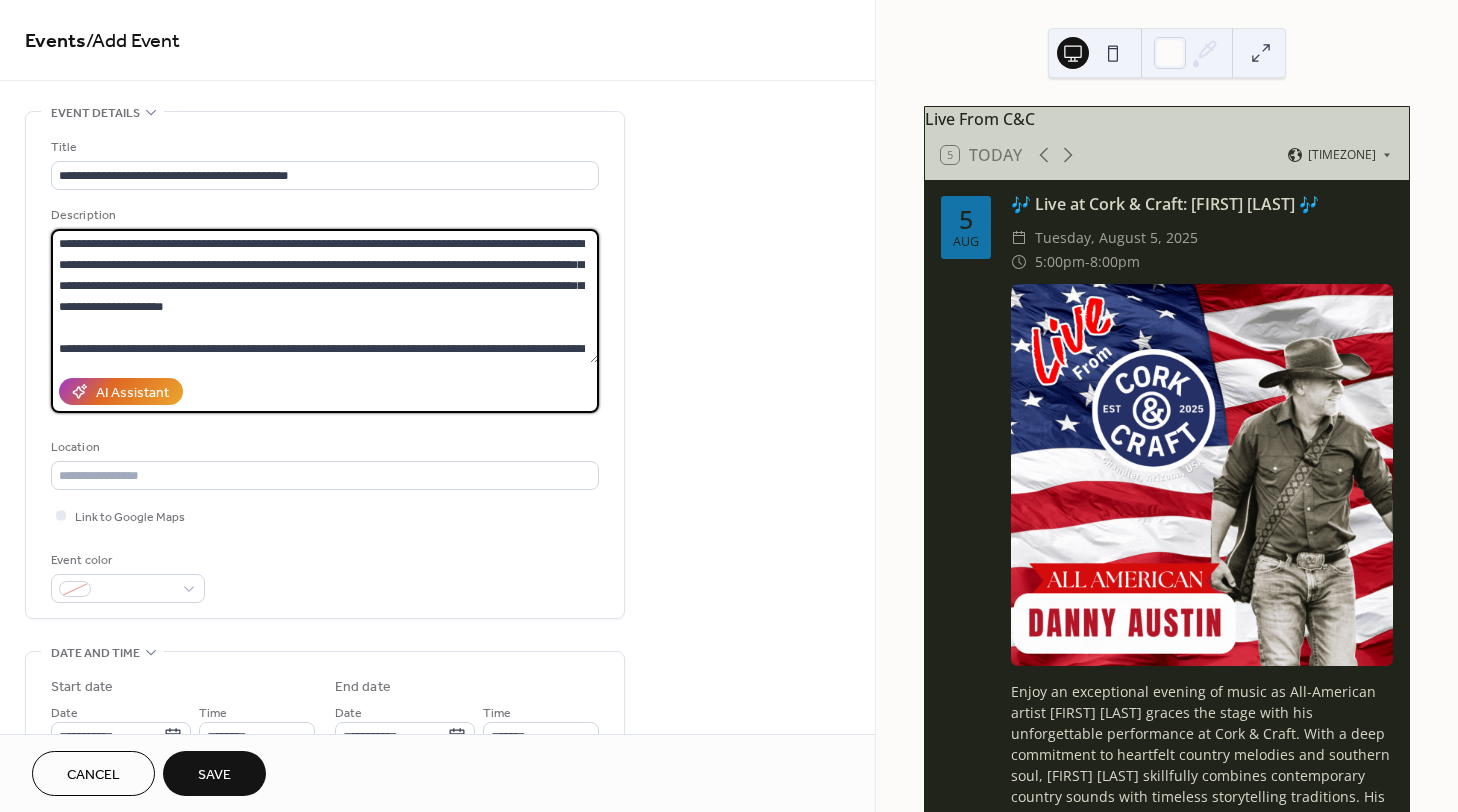 scroll, scrollTop: 207, scrollLeft: 0, axis: vertical 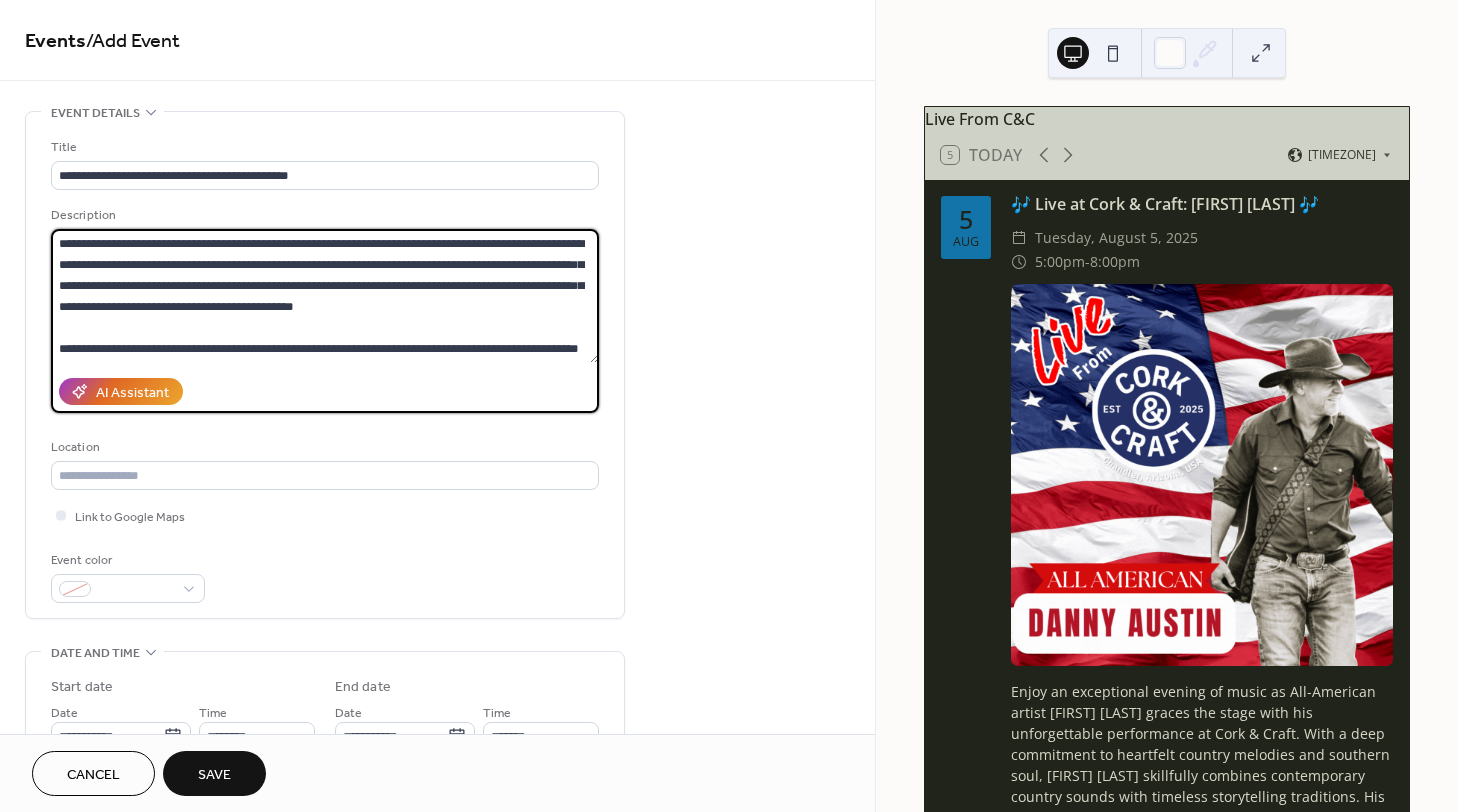 drag, startPoint x: 592, startPoint y: 316, endPoint x: 600, endPoint y: 297, distance: 20.615528 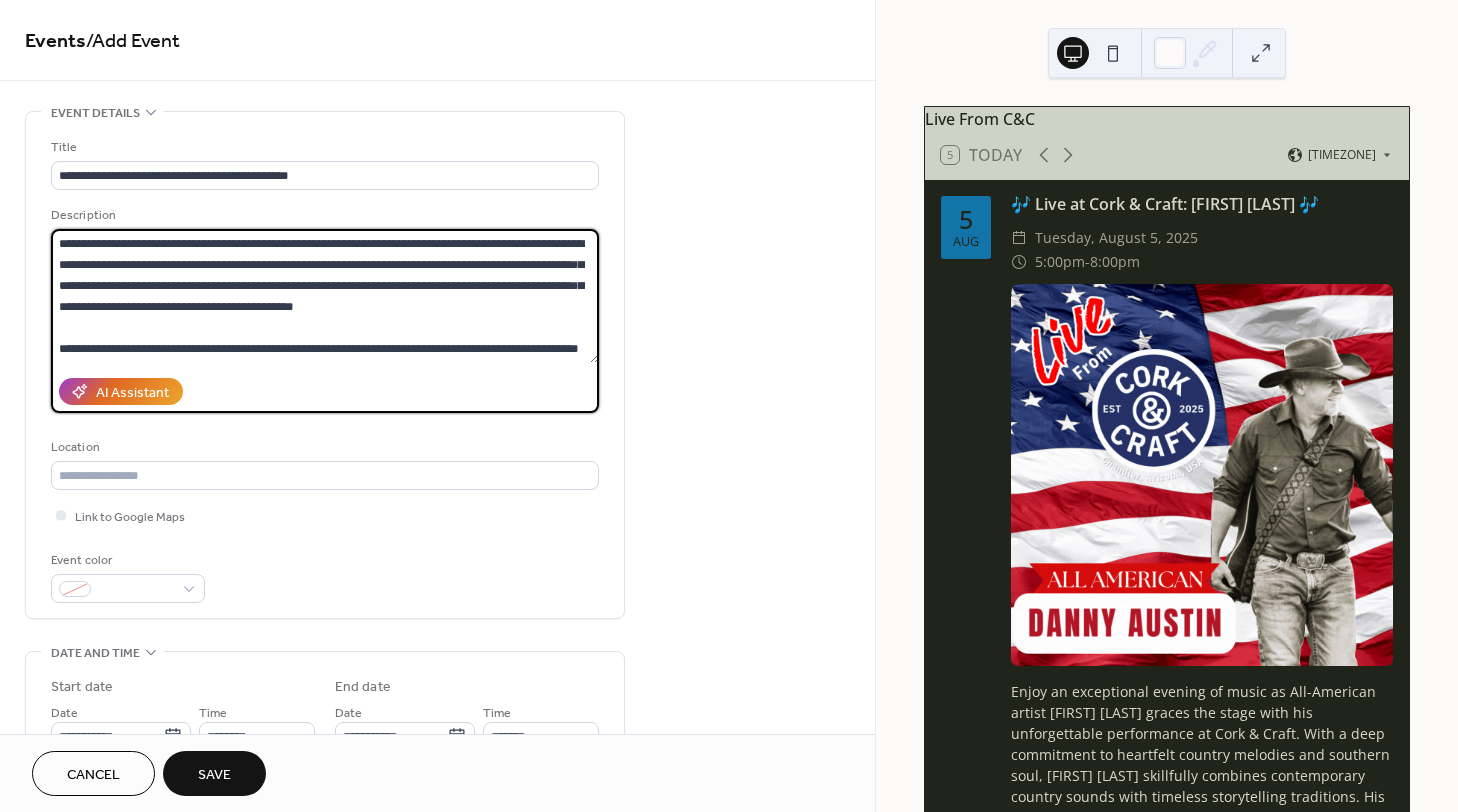 click on "**********" at bounding box center [325, 365] 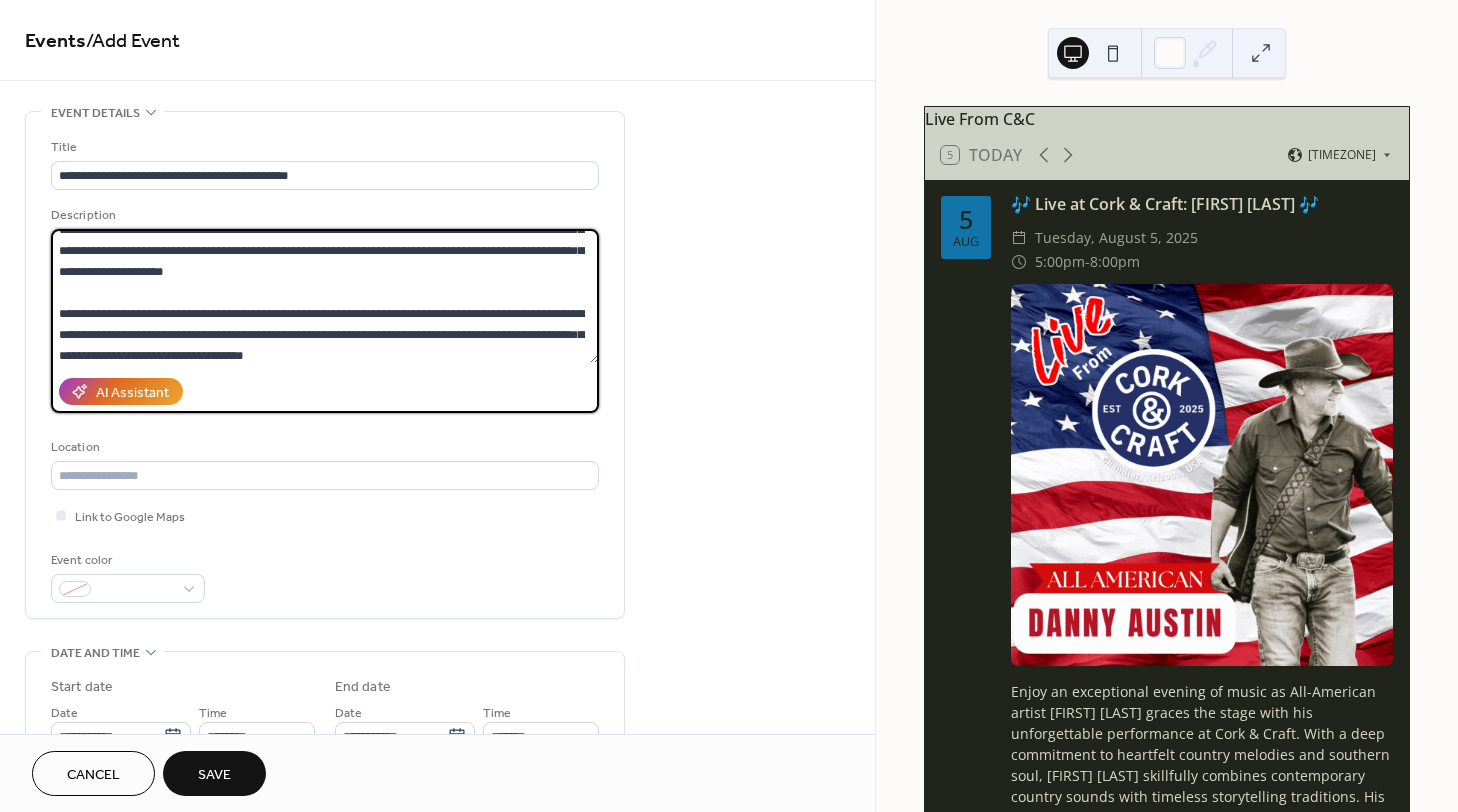 scroll, scrollTop: 0, scrollLeft: 0, axis: both 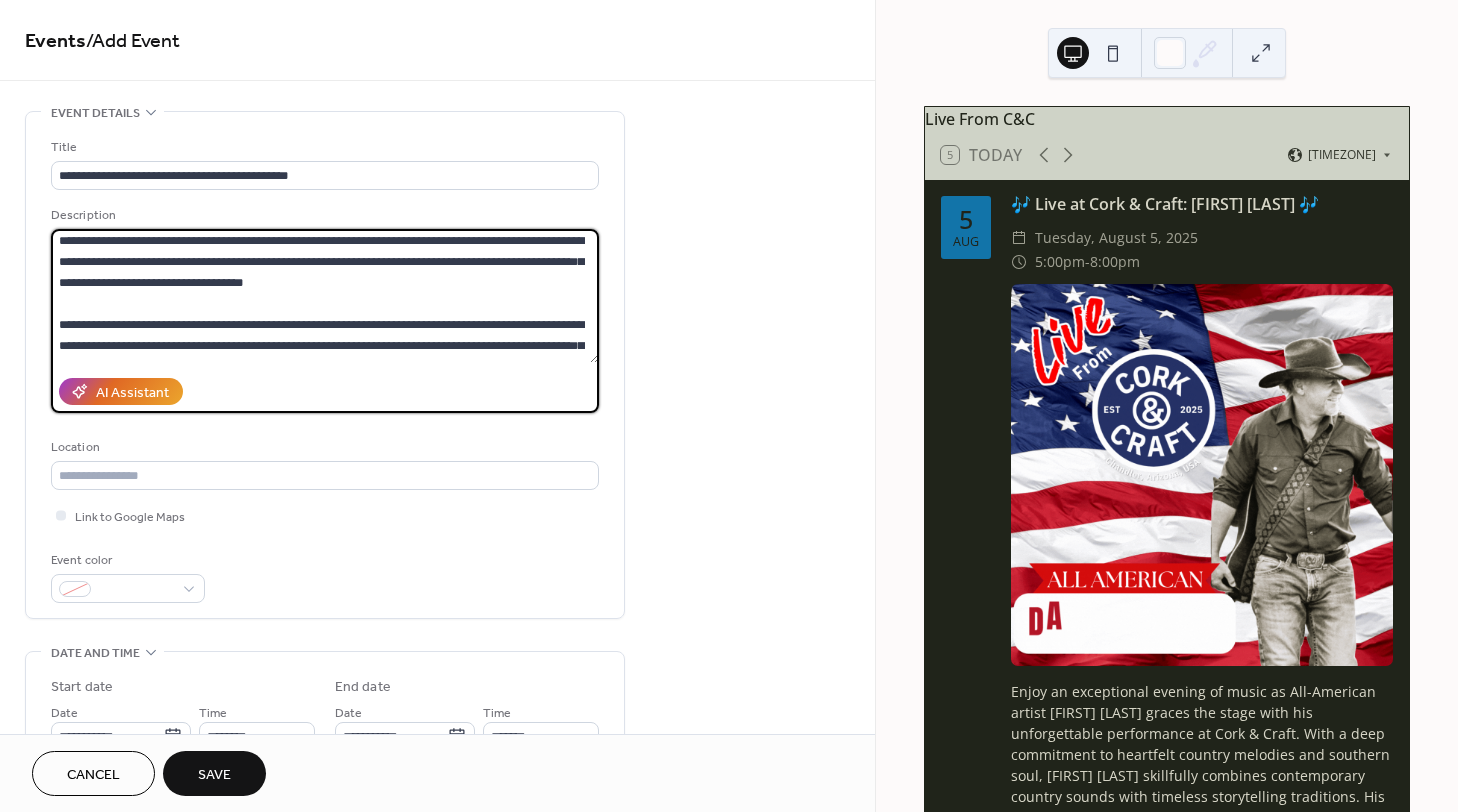 drag, startPoint x: 60, startPoint y: 347, endPoint x: 481, endPoint y: 298, distance: 423.84195 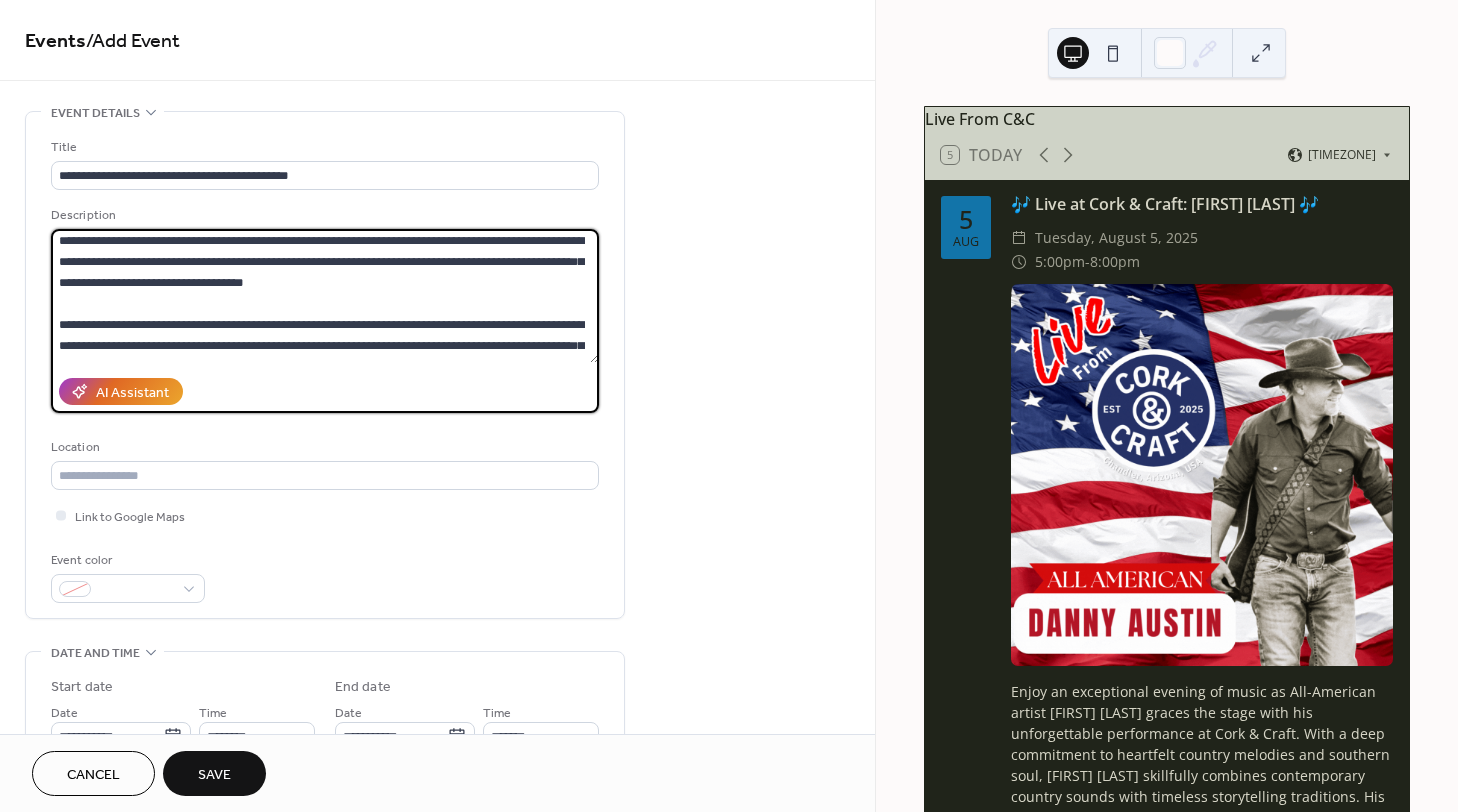 click at bounding box center (325, 296) 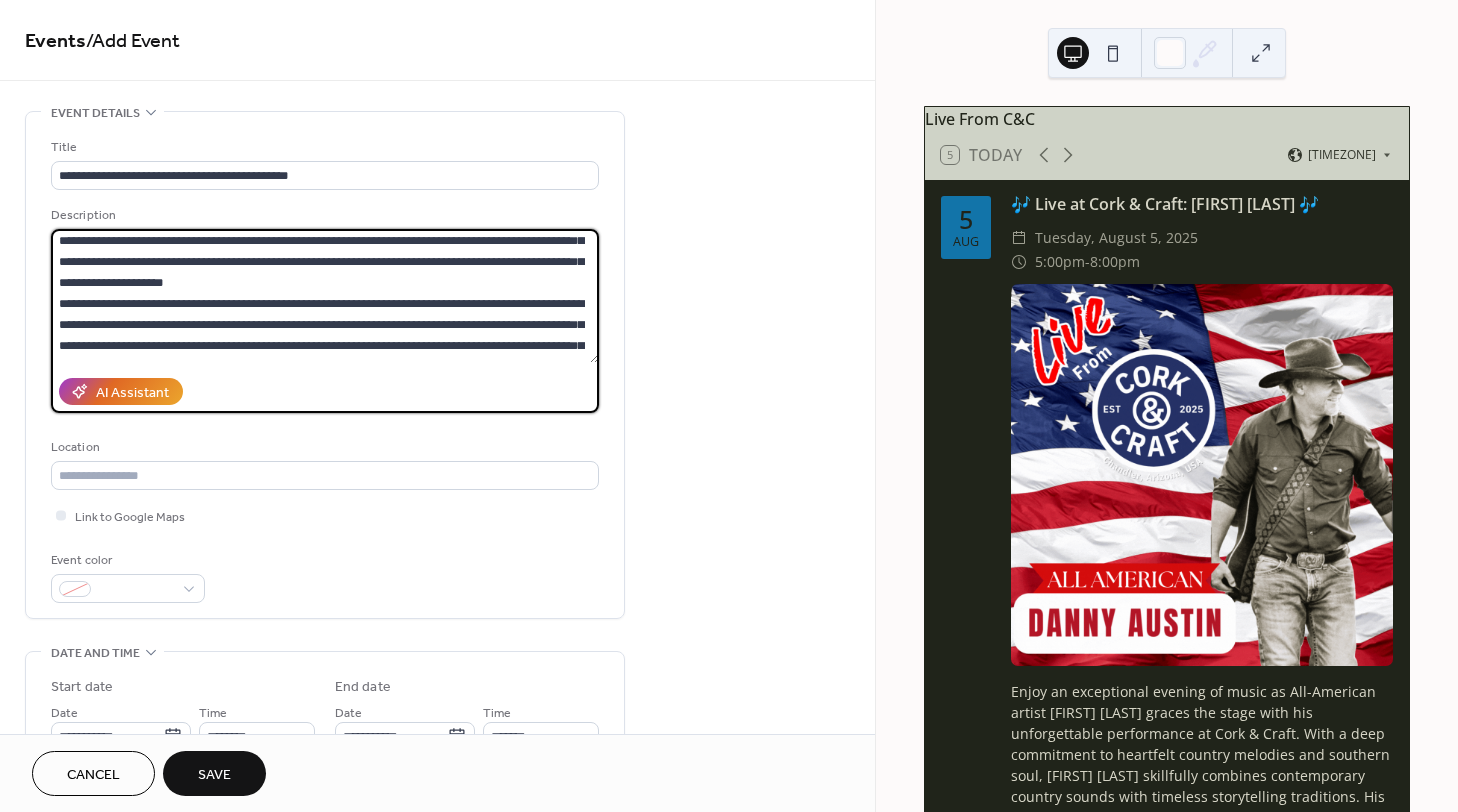 scroll, scrollTop: 3, scrollLeft: 0, axis: vertical 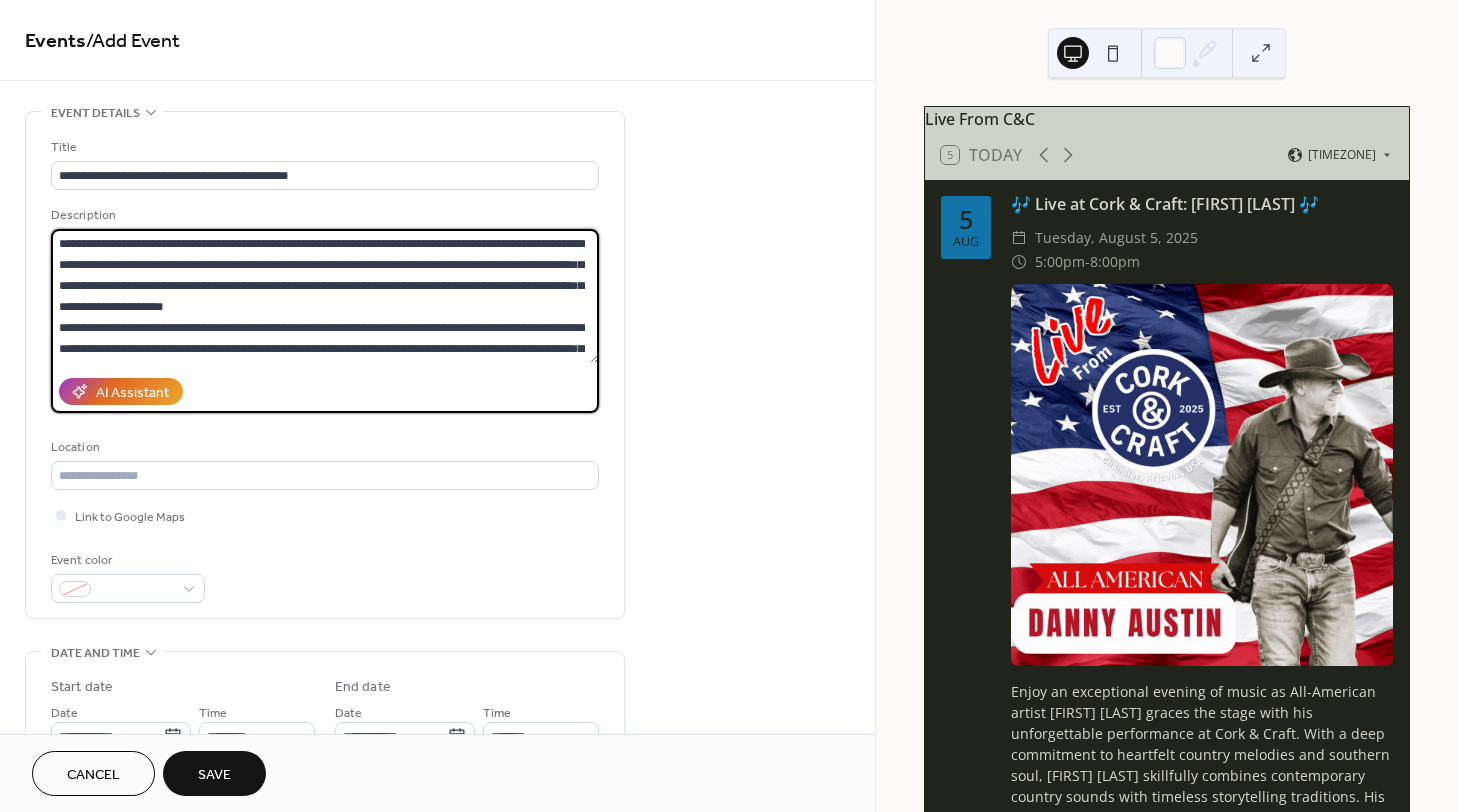 click on "**********" at bounding box center [325, 296] 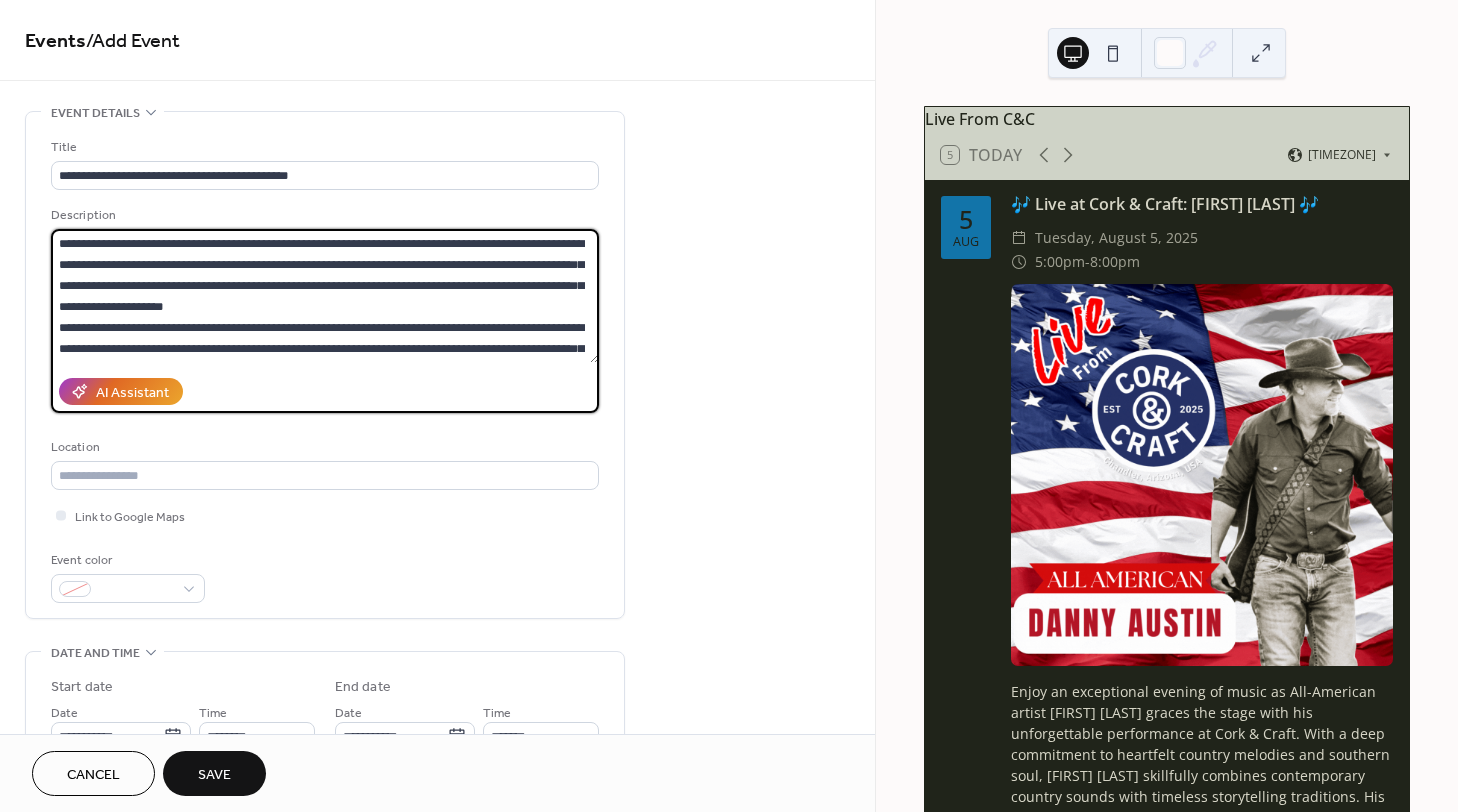 click on "**********" at bounding box center (325, 296) 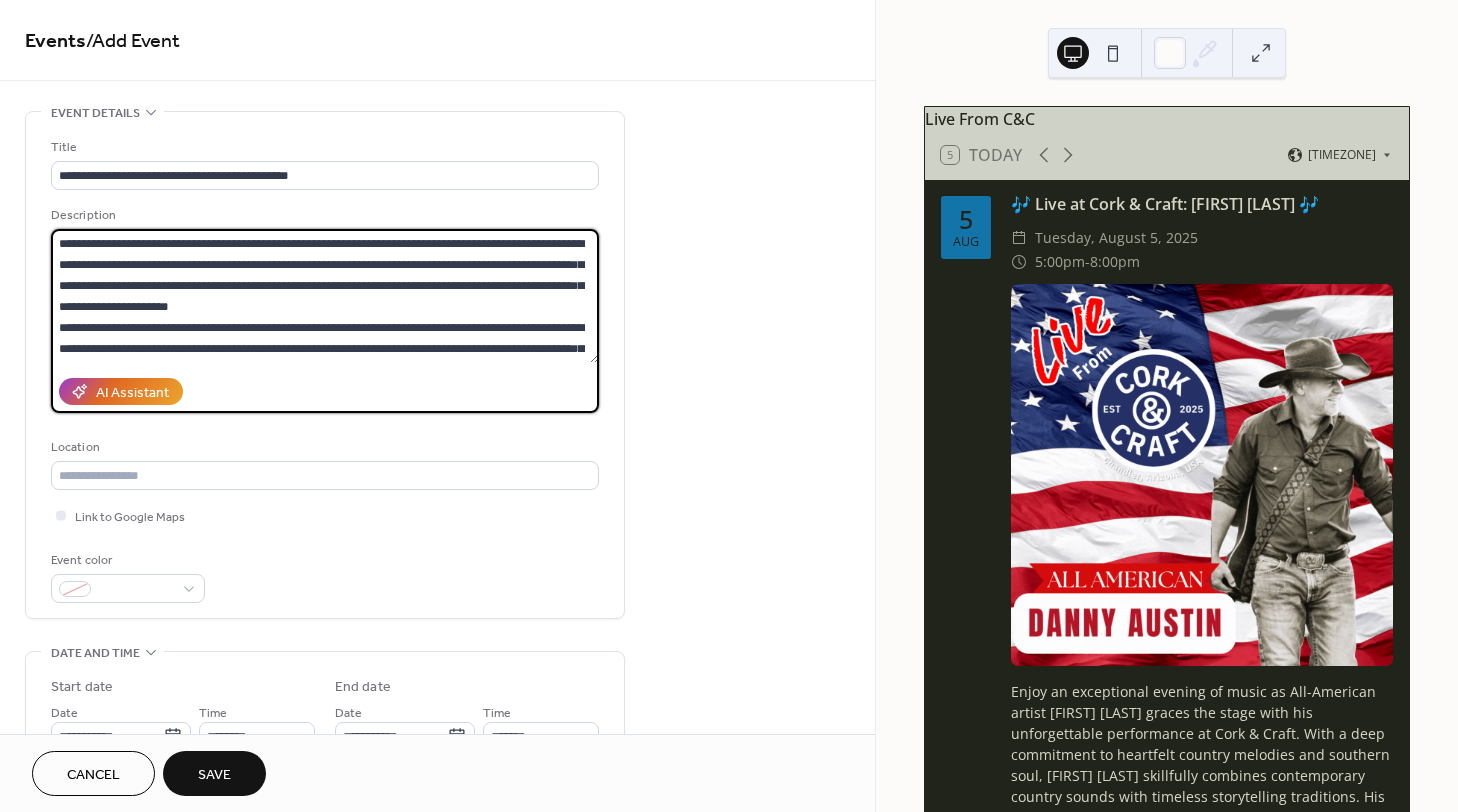 scroll, scrollTop: 105, scrollLeft: 0, axis: vertical 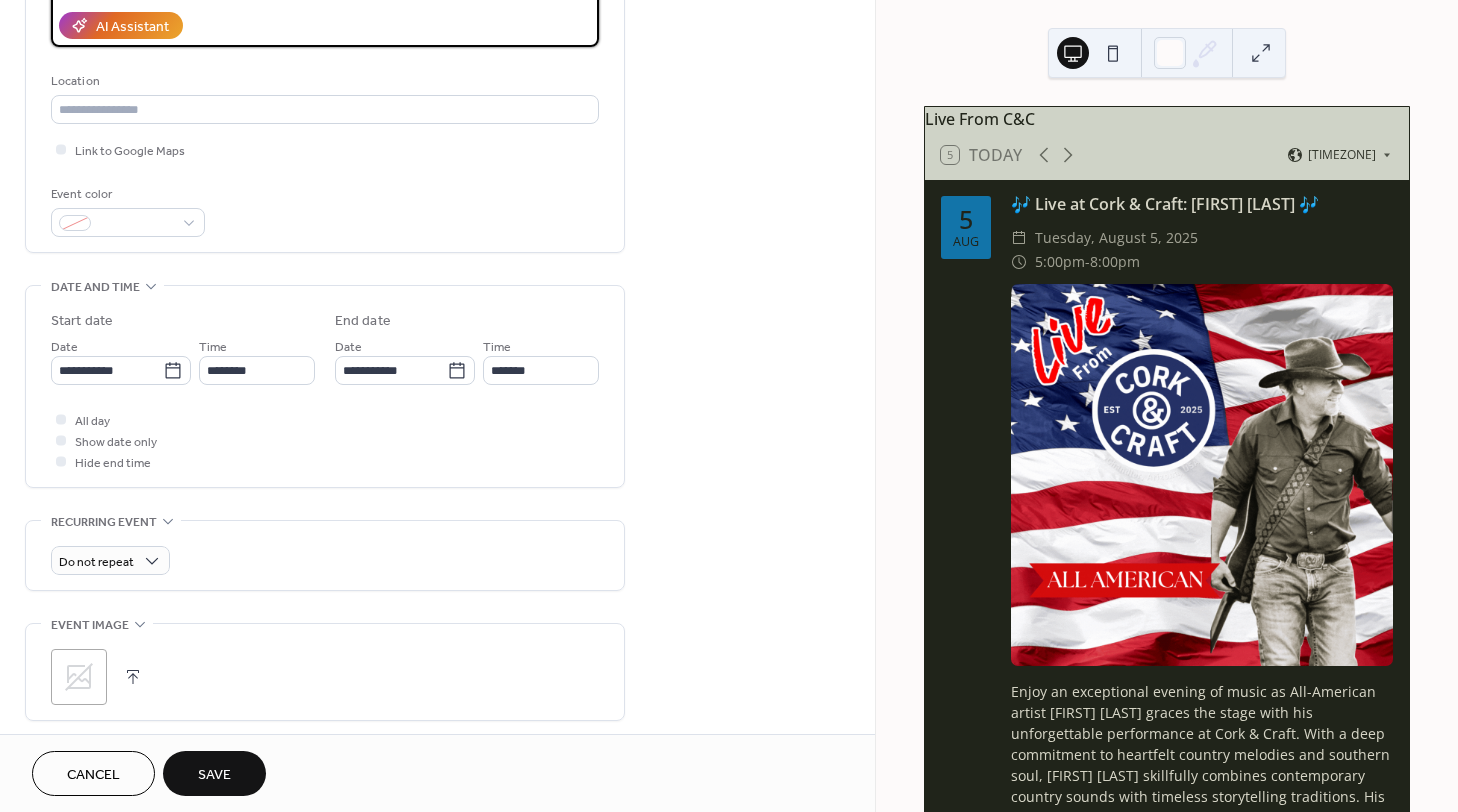type on "**********" 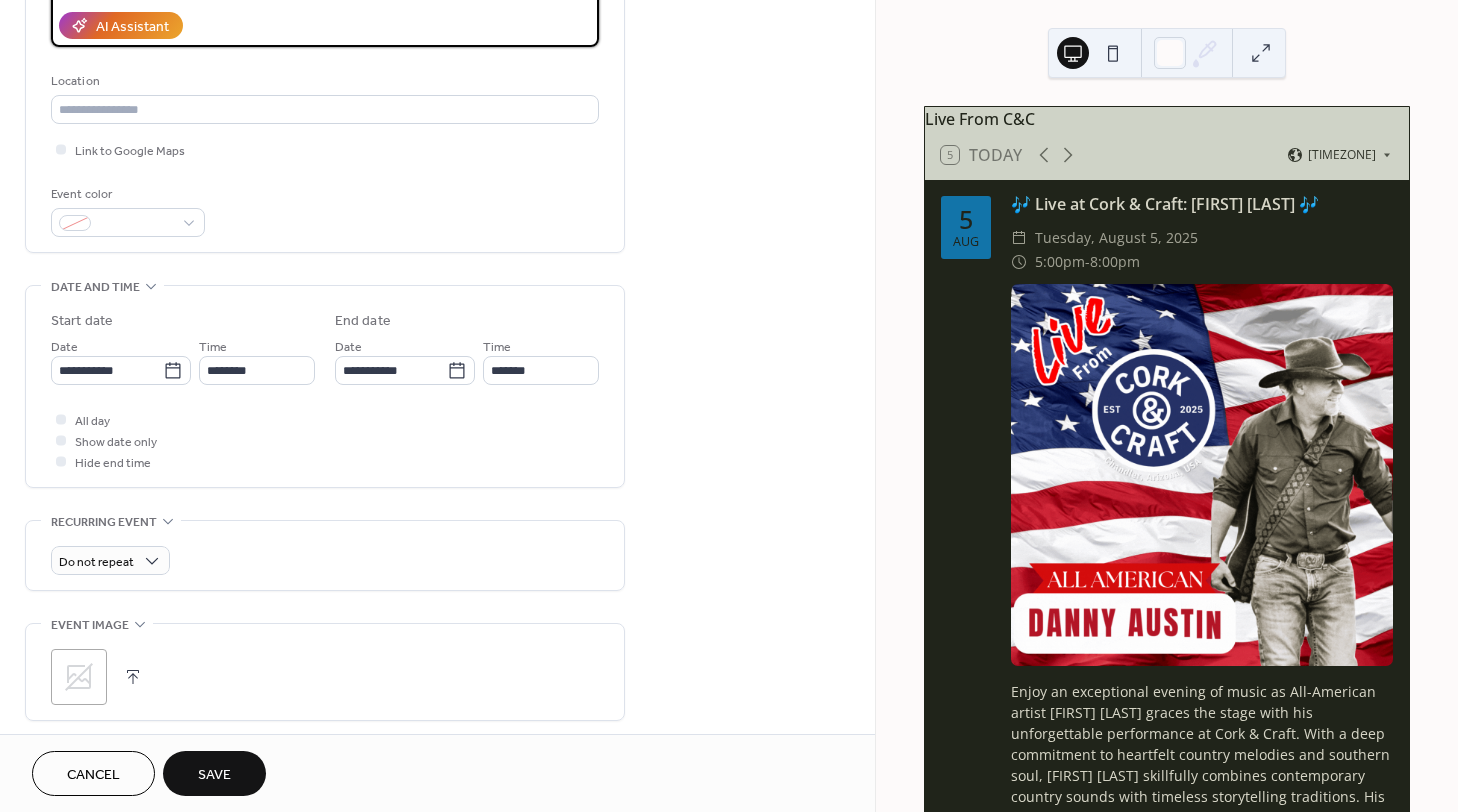 scroll, scrollTop: 733, scrollLeft: 0, axis: vertical 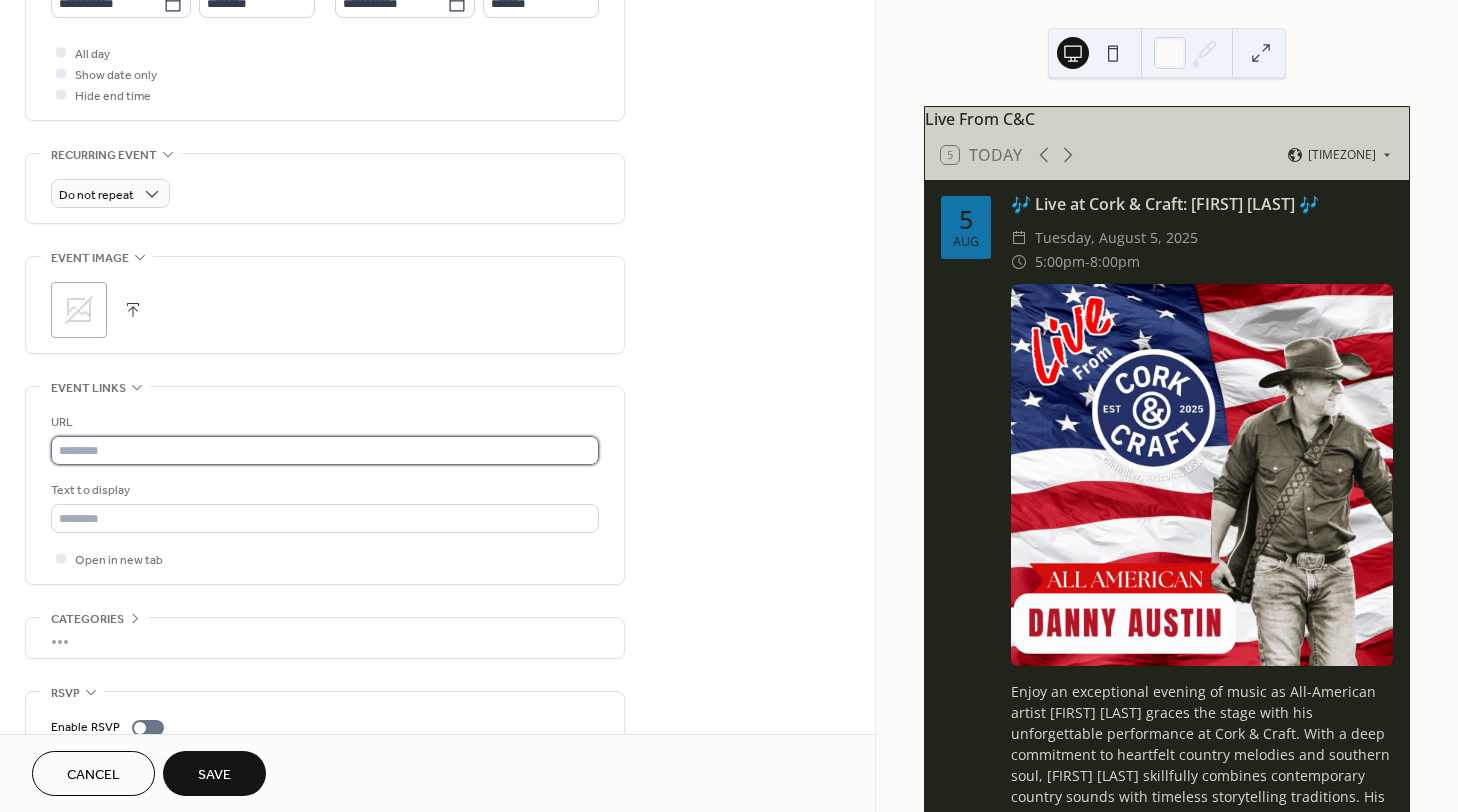 click at bounding box center [325, 450] 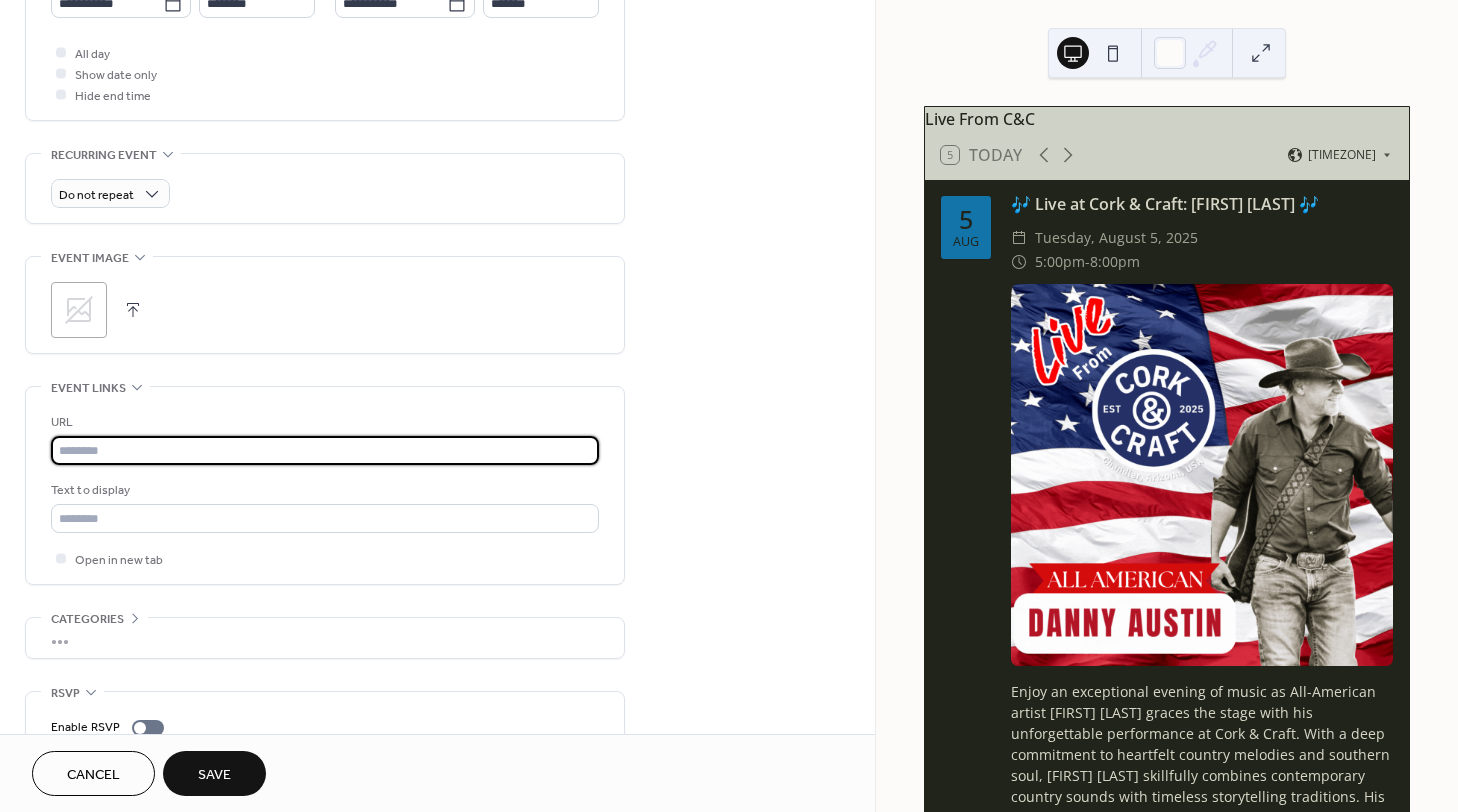 paste on "**********" 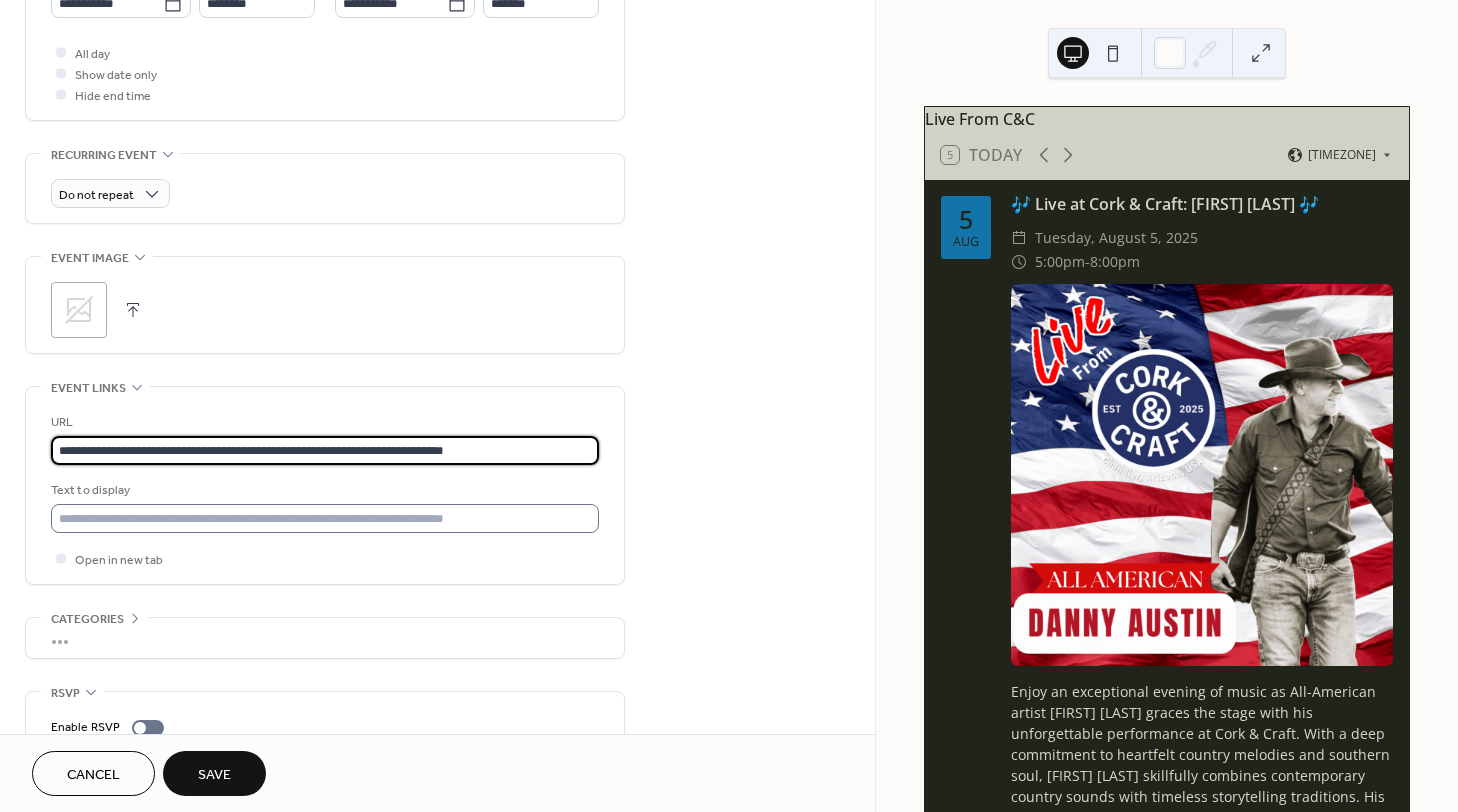 type on "**********" 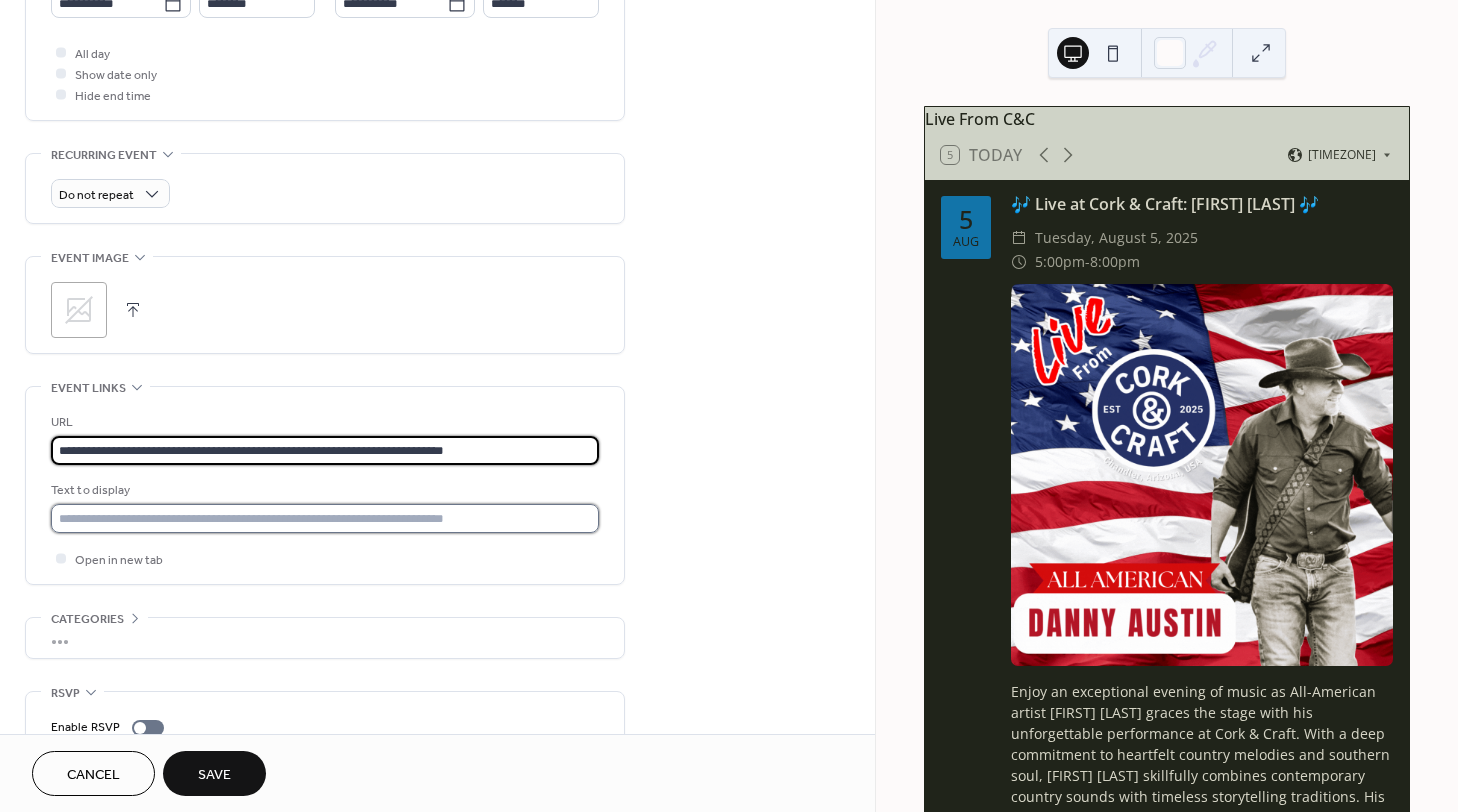 click at bounding box center (325, 518) 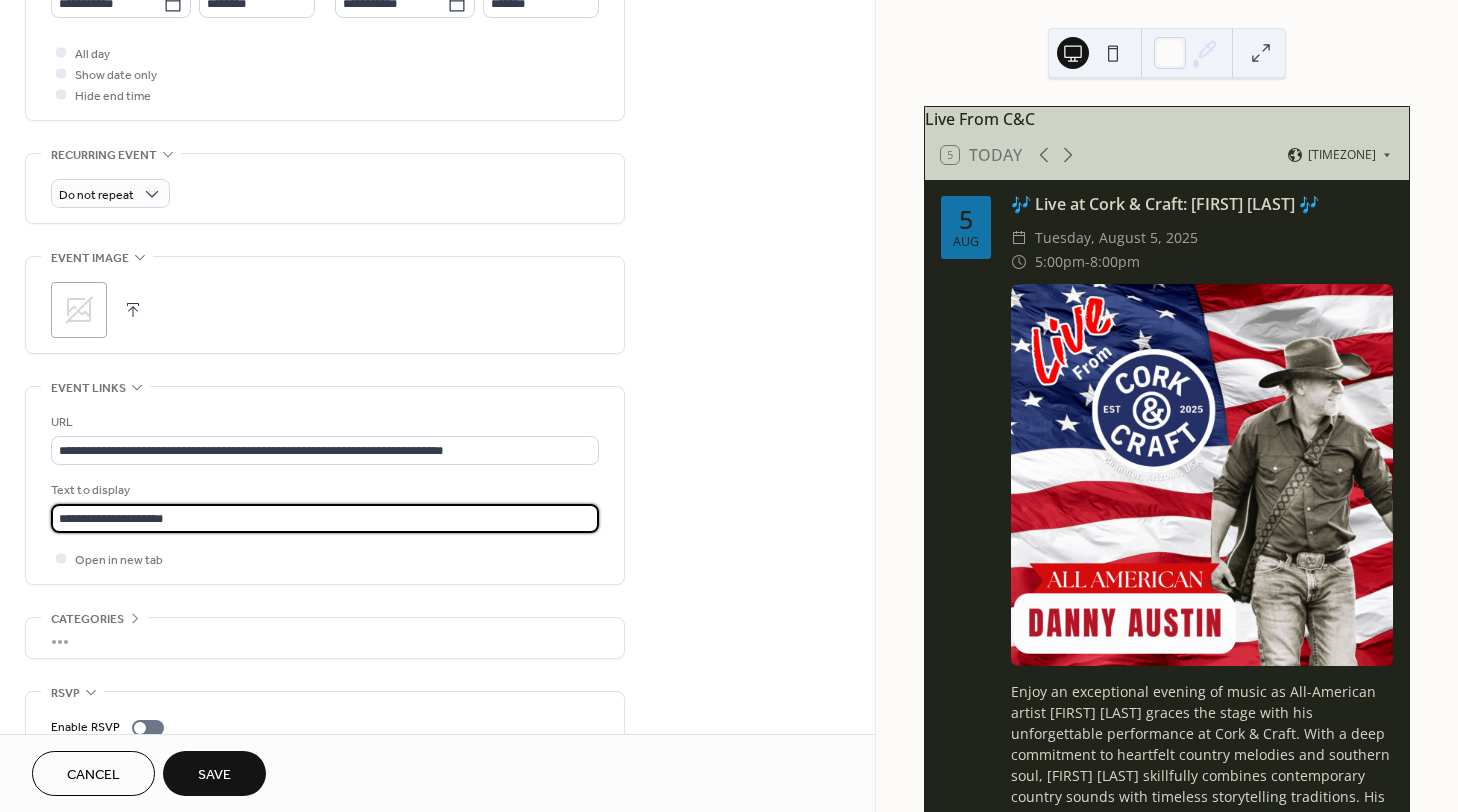 type on "**********" 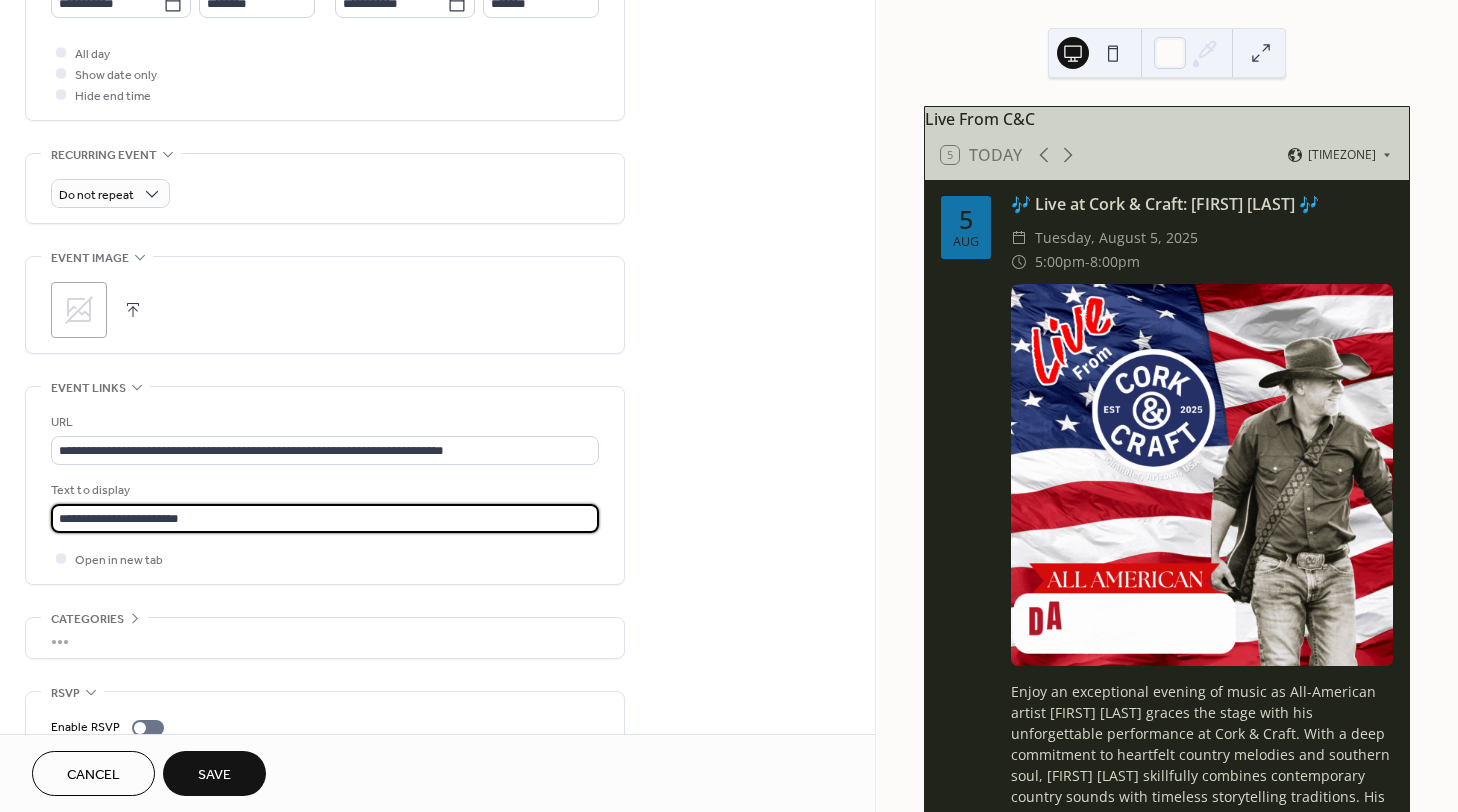 click on "**********" at bounding box center [437, 98] 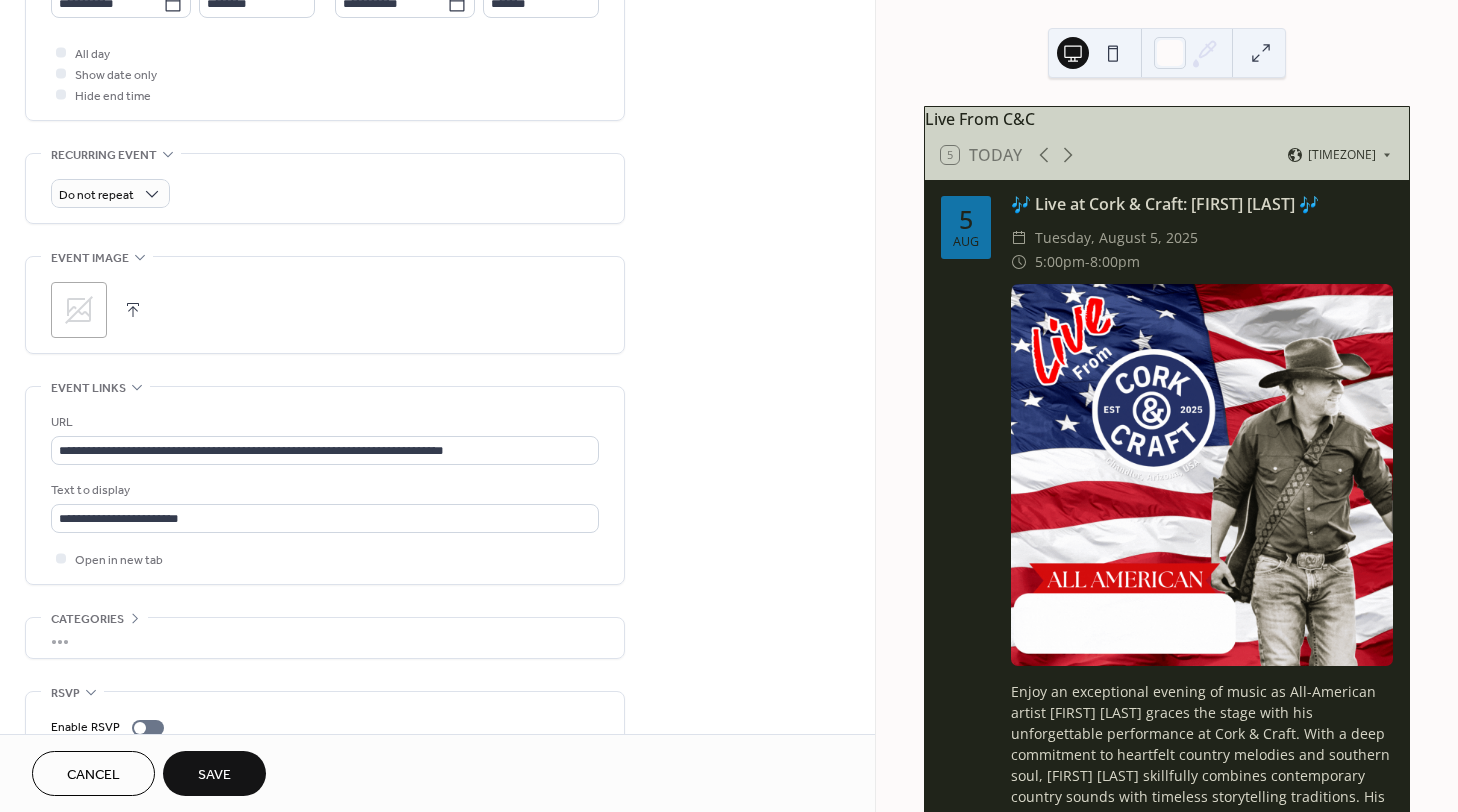 scroll, scrollTop: 819, scrollLeft: 0, axis: vertical 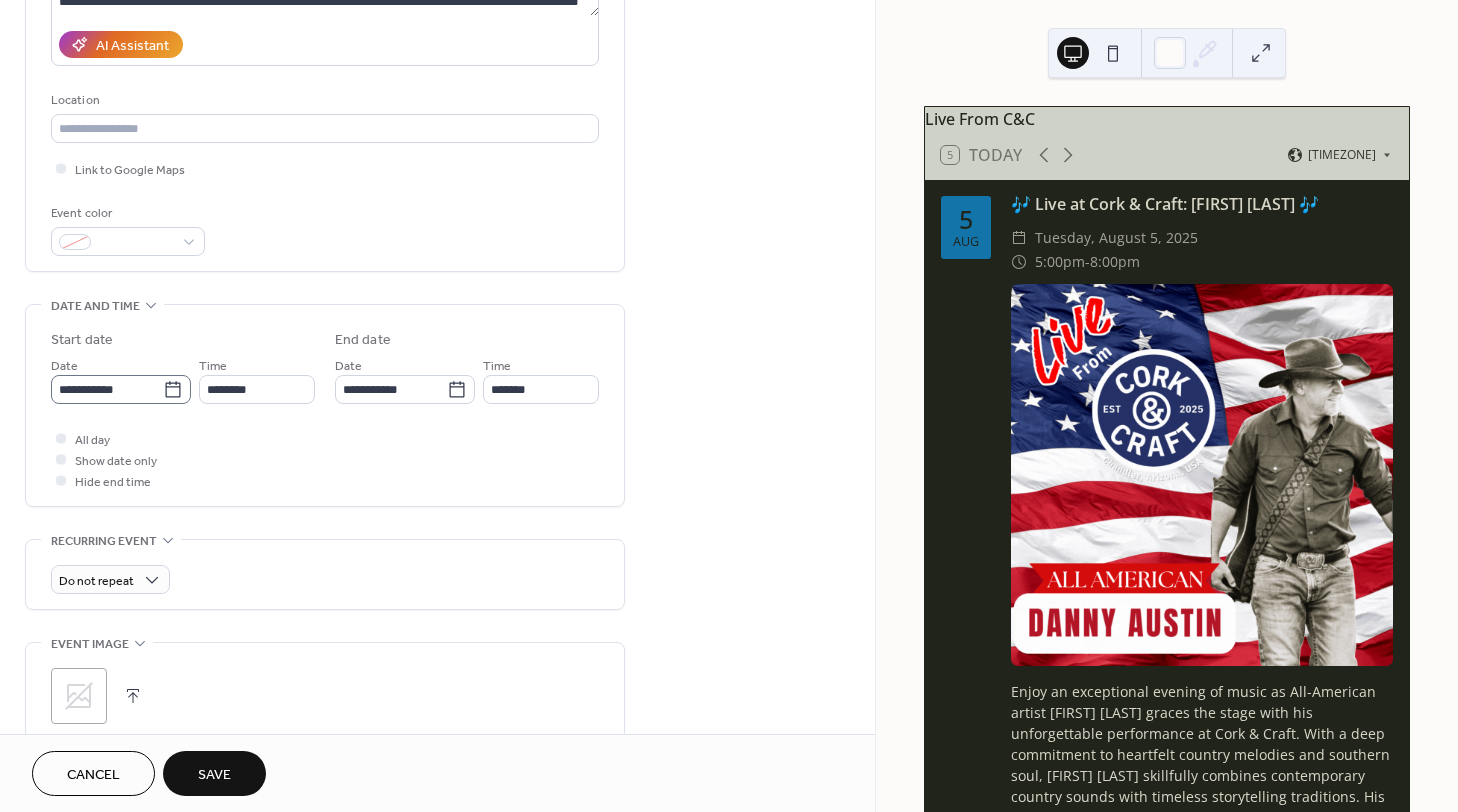 click 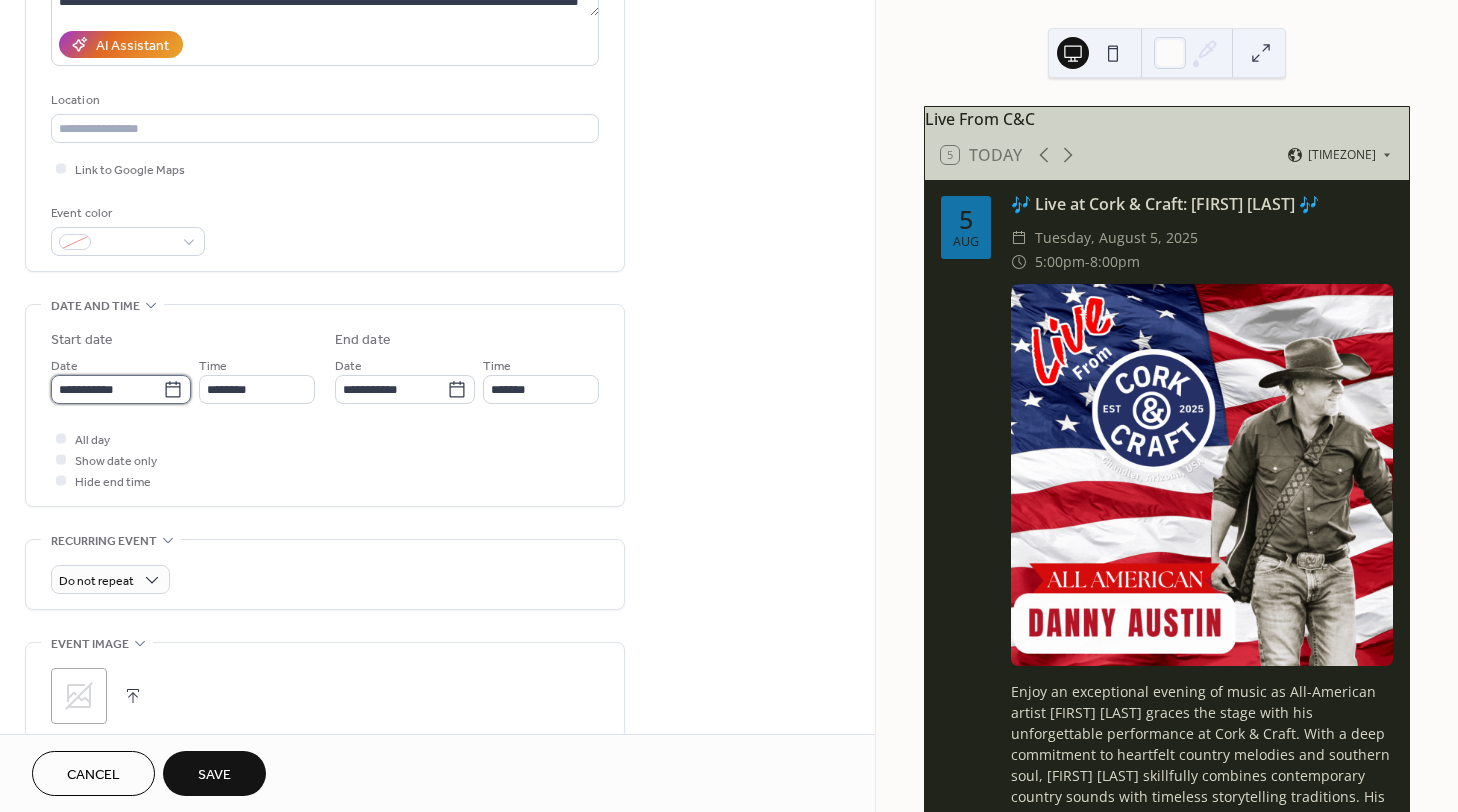 click on "**********" at bounding box center [107, 389] 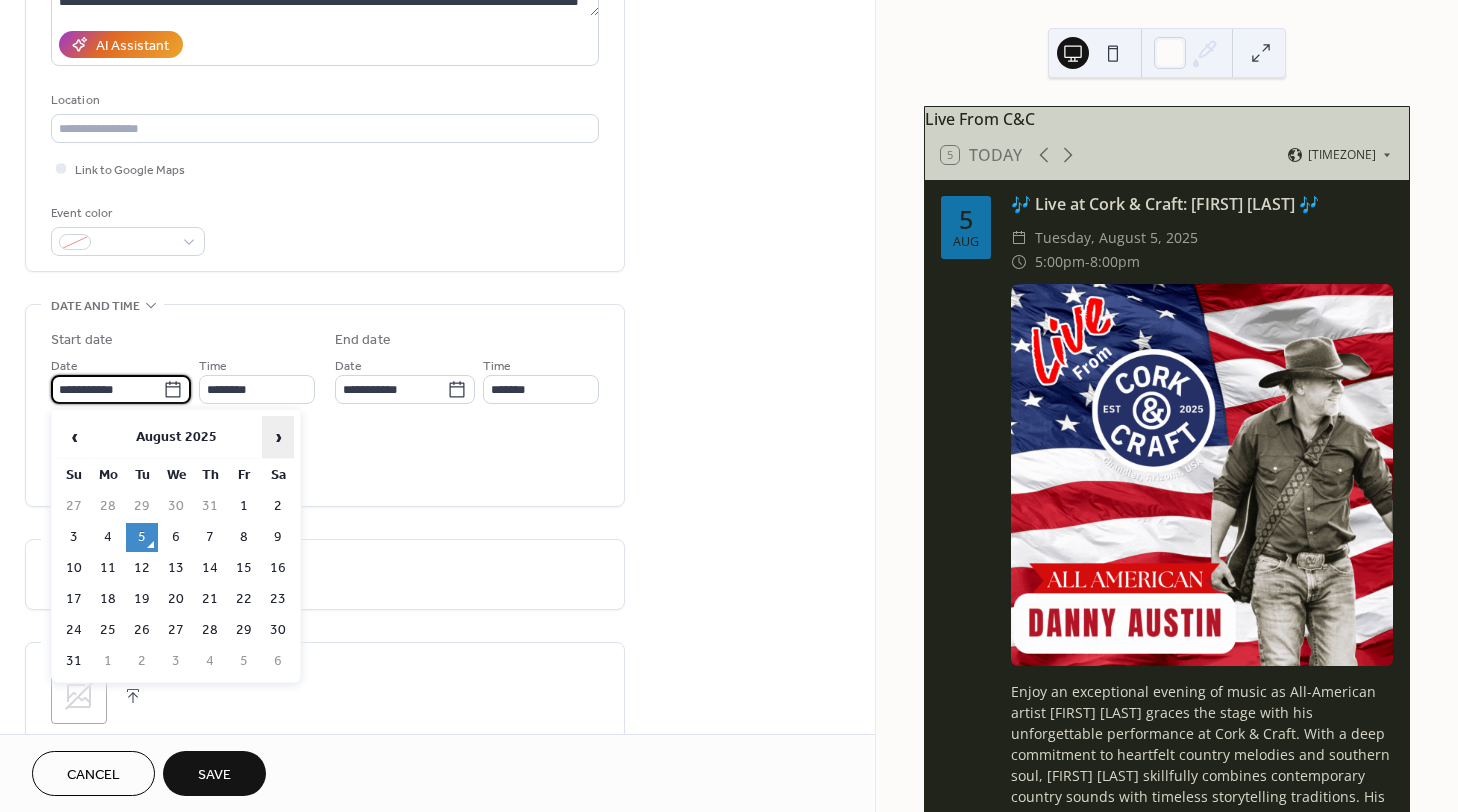 click on "›" at bounding box center (278, 437) 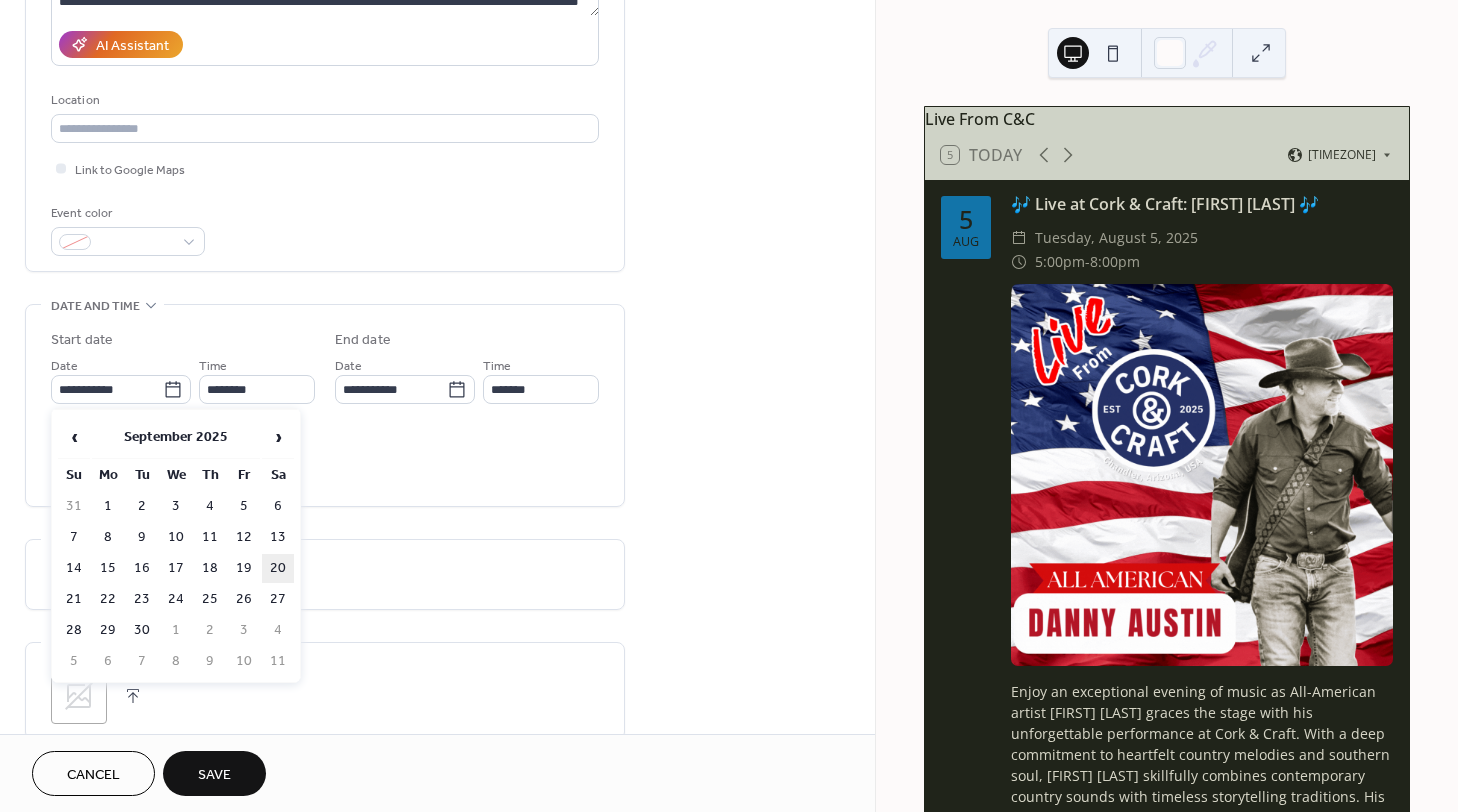 click on "20" at bounding box center [278, 568] 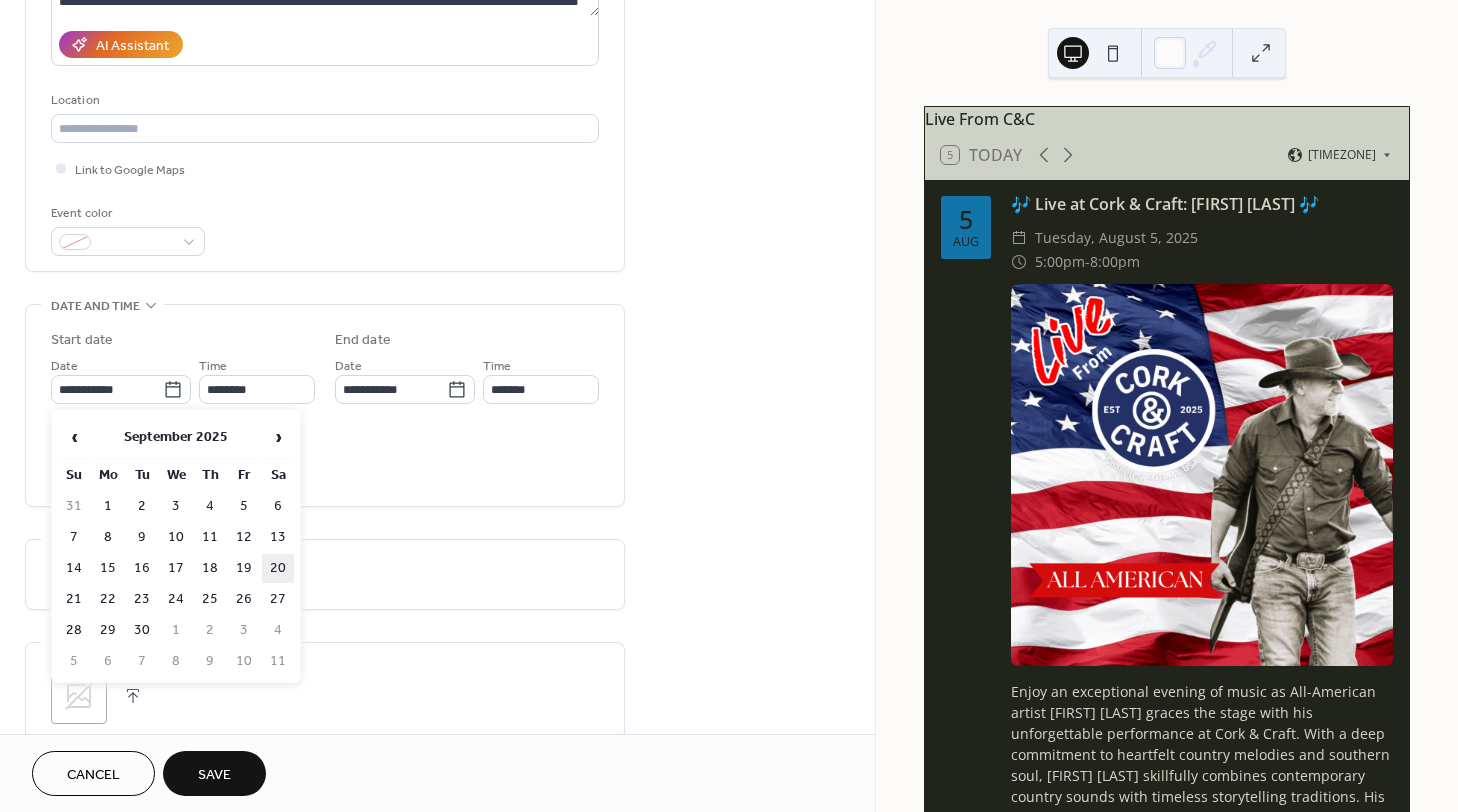 type on "**********" 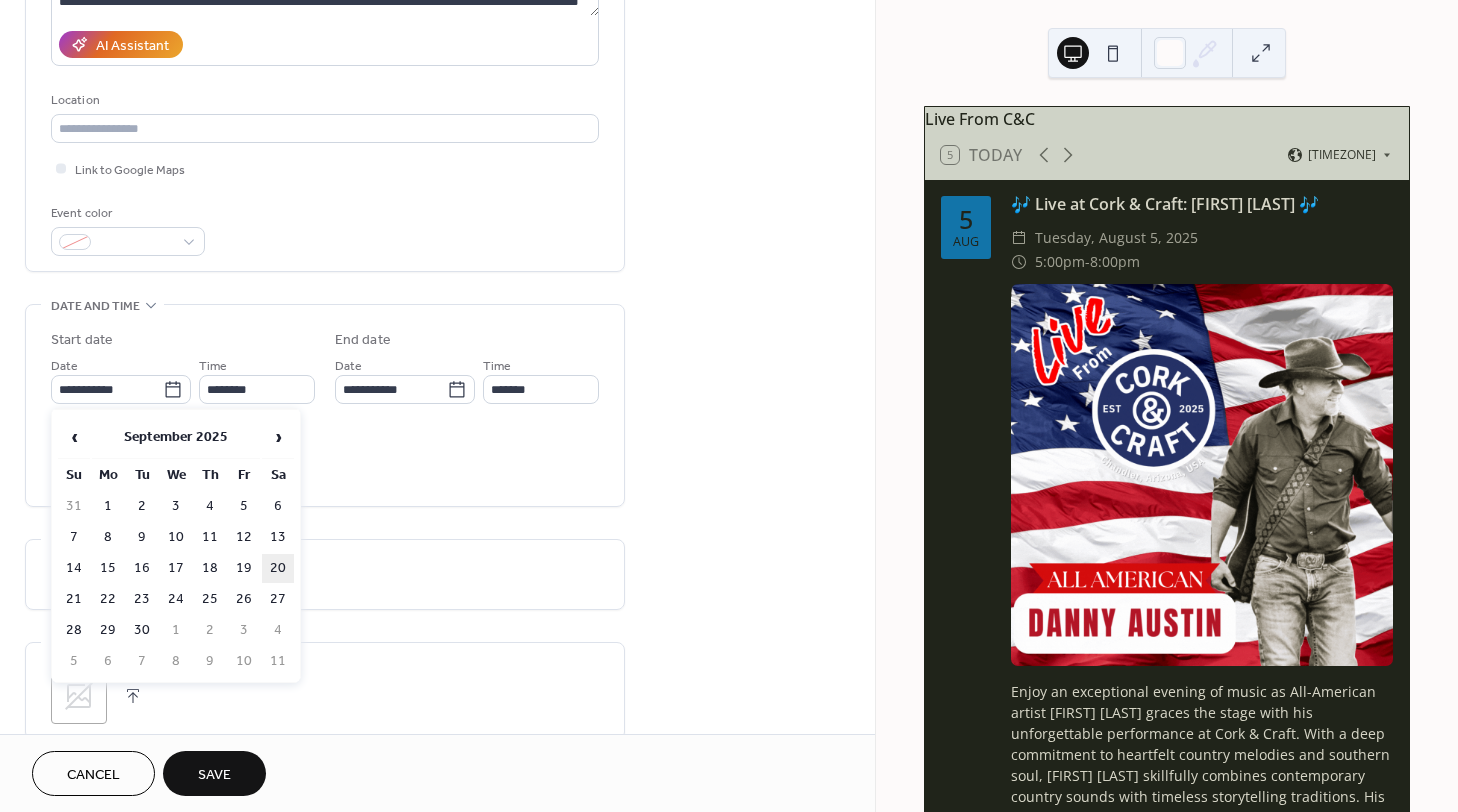 type on "**********" 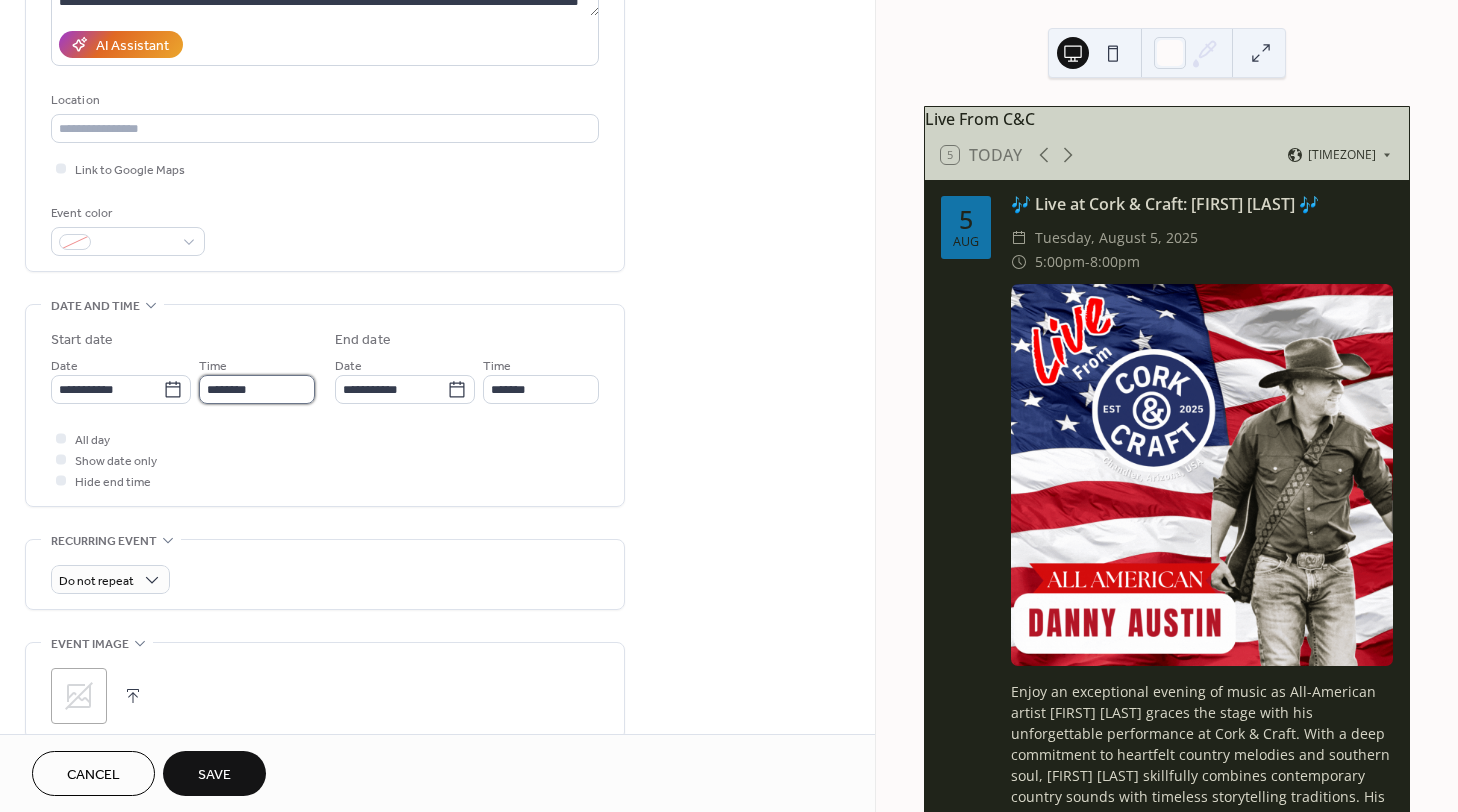 click on "********" at bounding box center [257, 389] 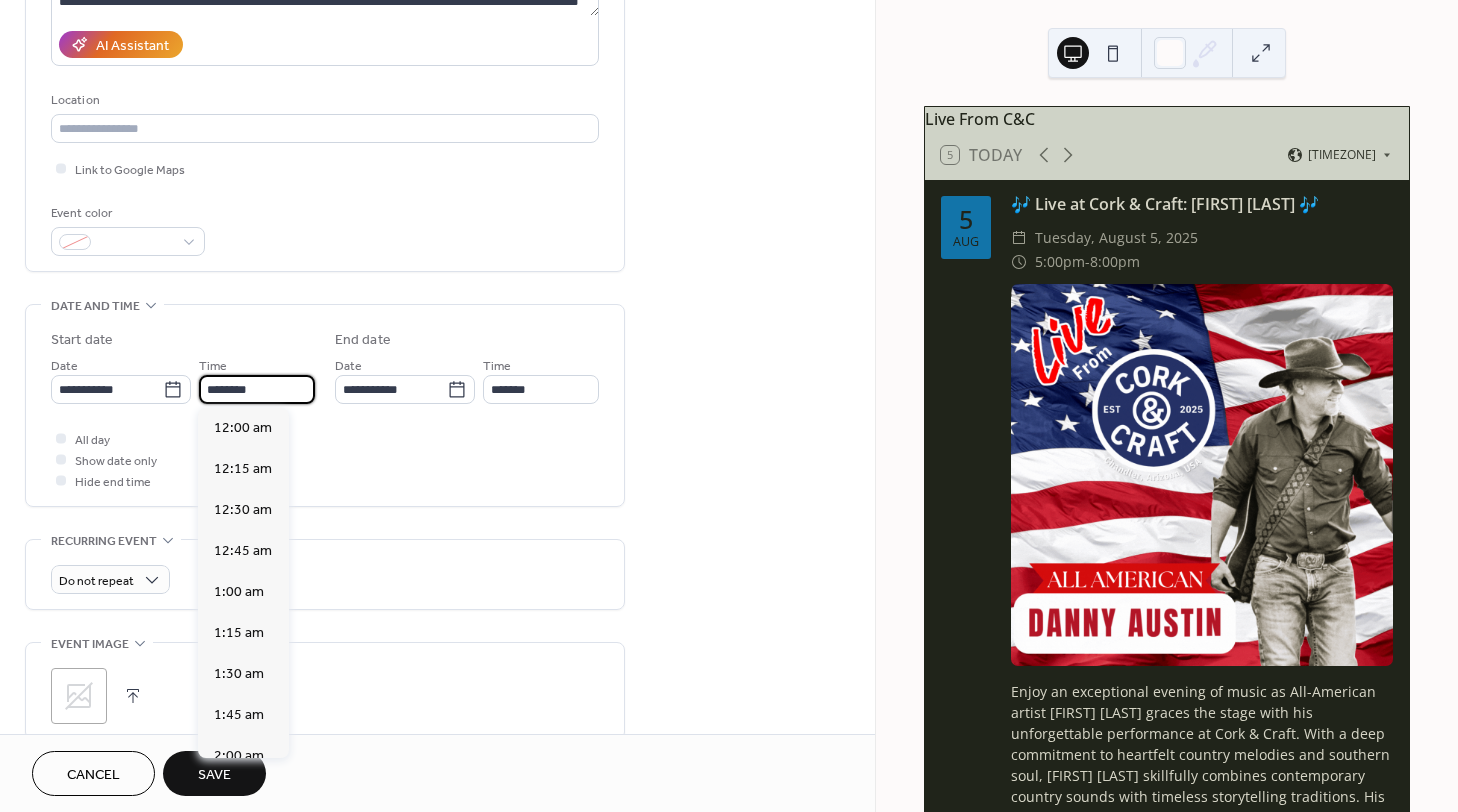 scroll, scrollTop: 1944, scrollLeft: 0, axis: vertical 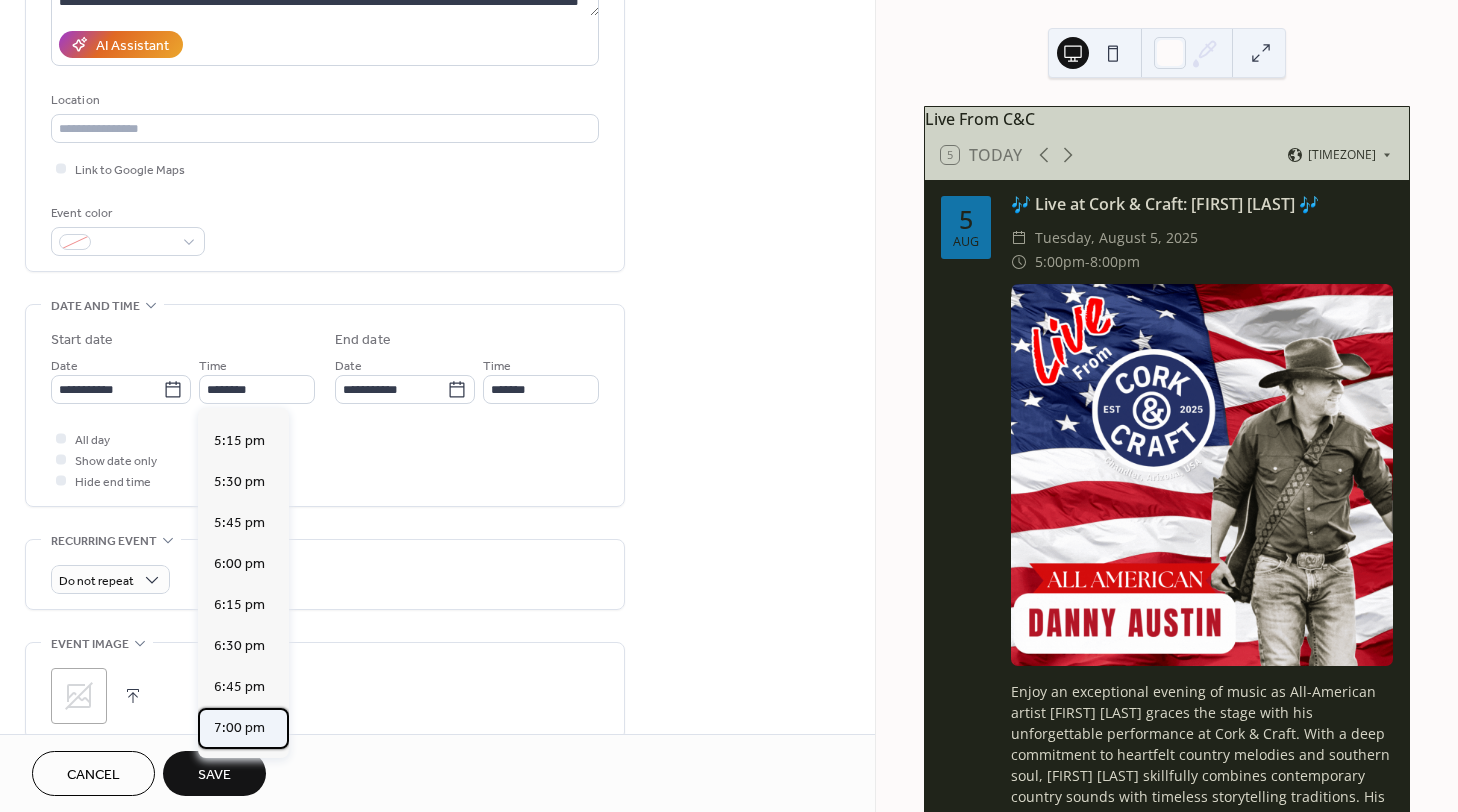 click on "7:00 pm" at bounding box center [239, 728] 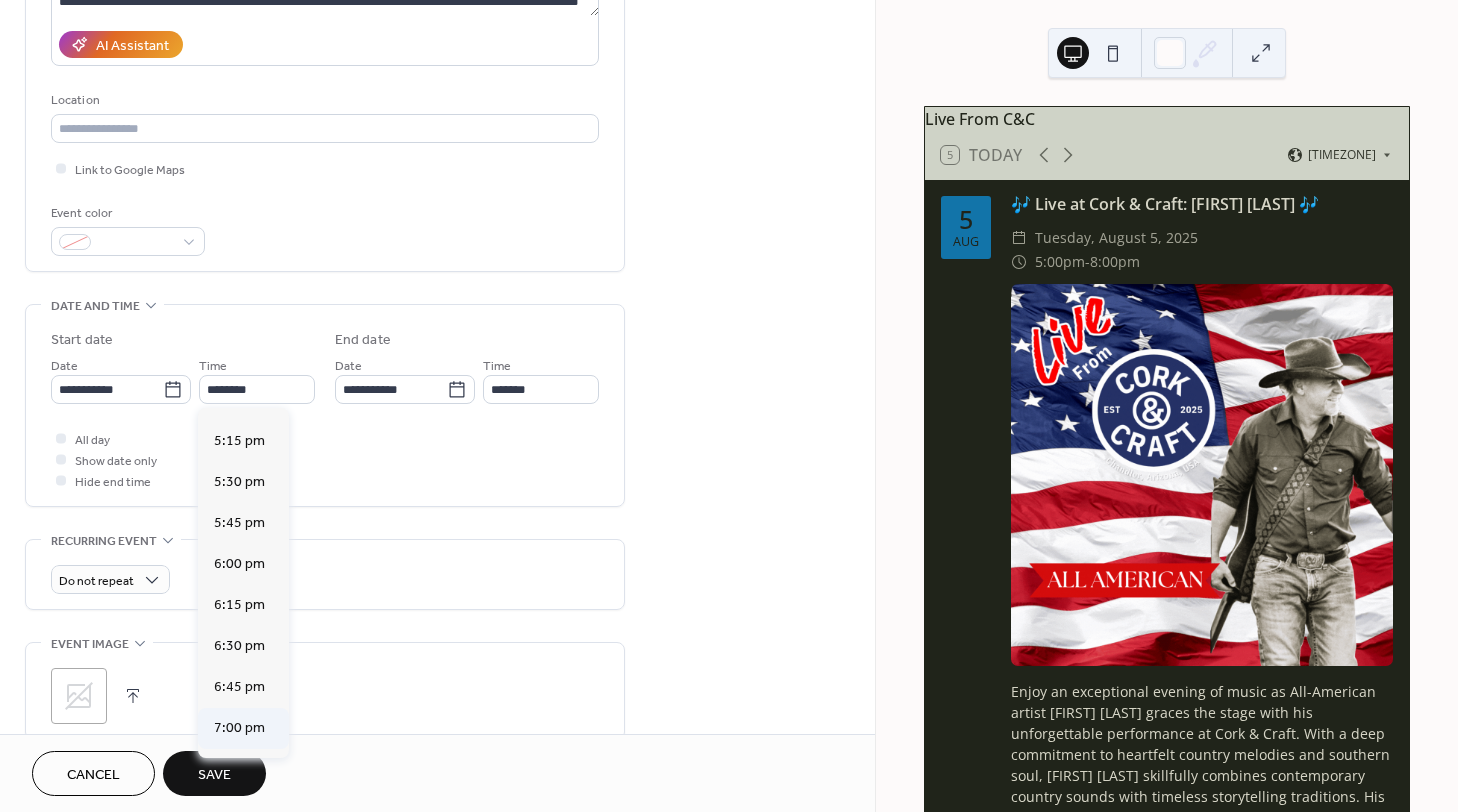 type on "*******" 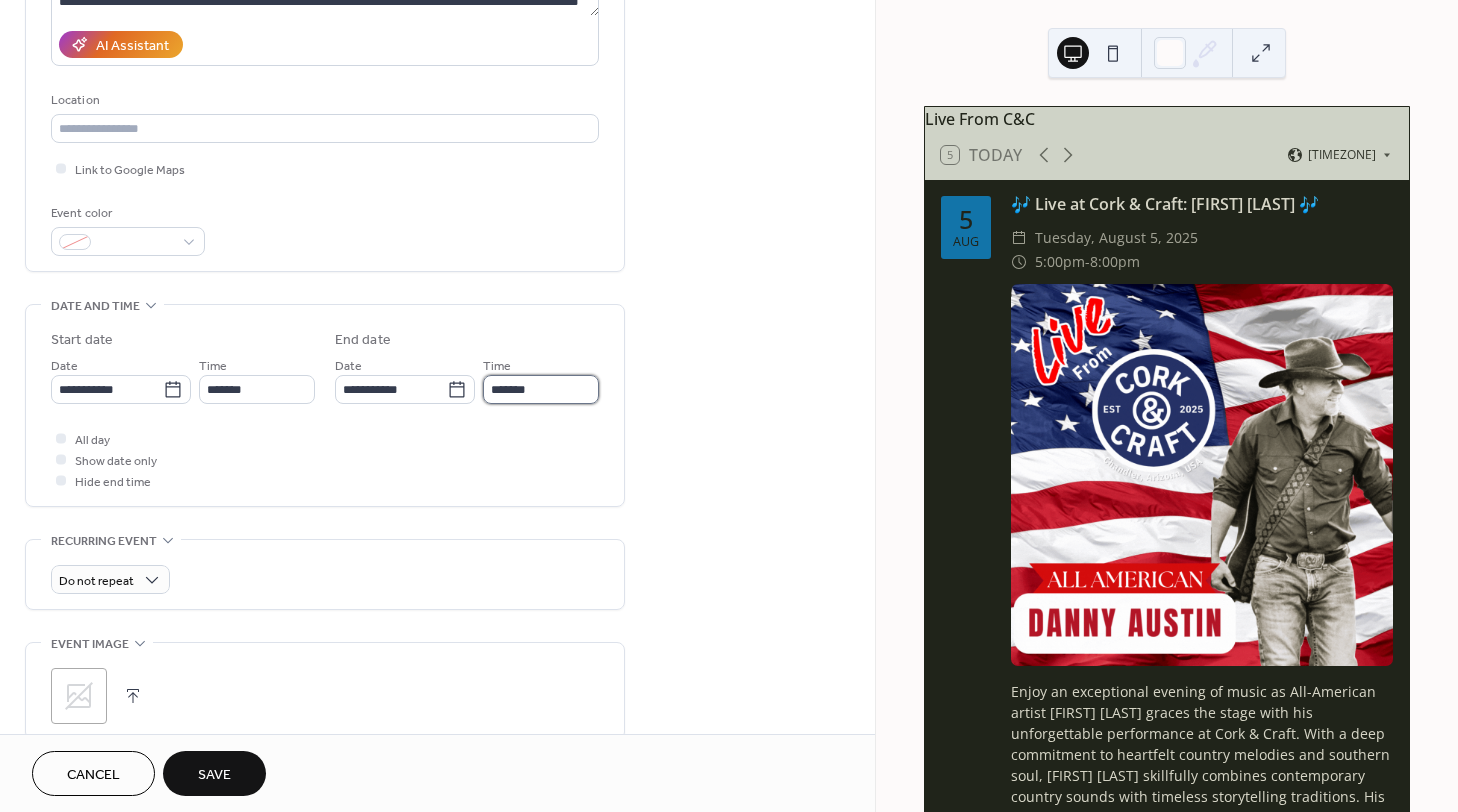 click on "*******" at bounding box center (541, 389) 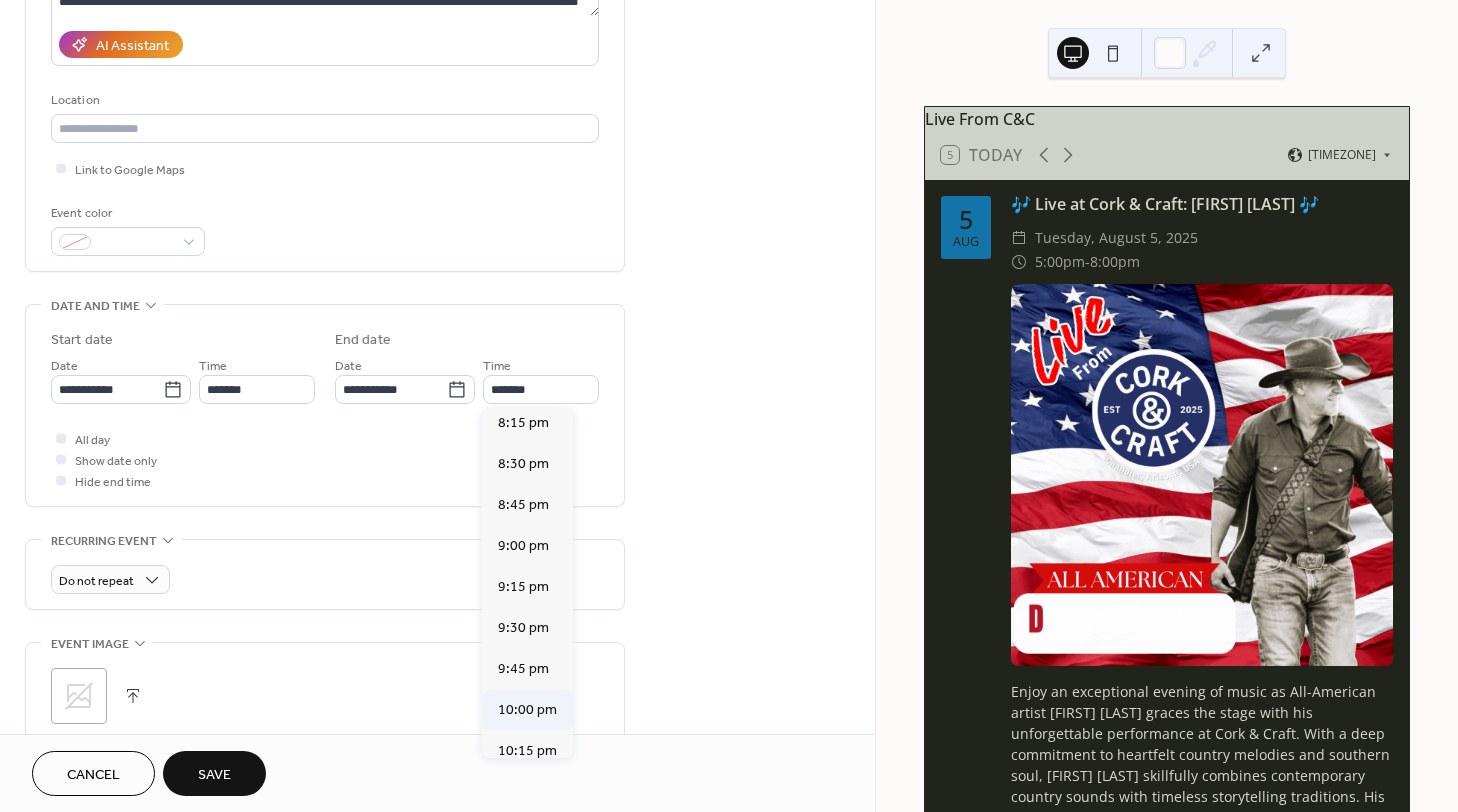 scroll, scrollTop: 174, scrollLeft: 0, axis: vertical 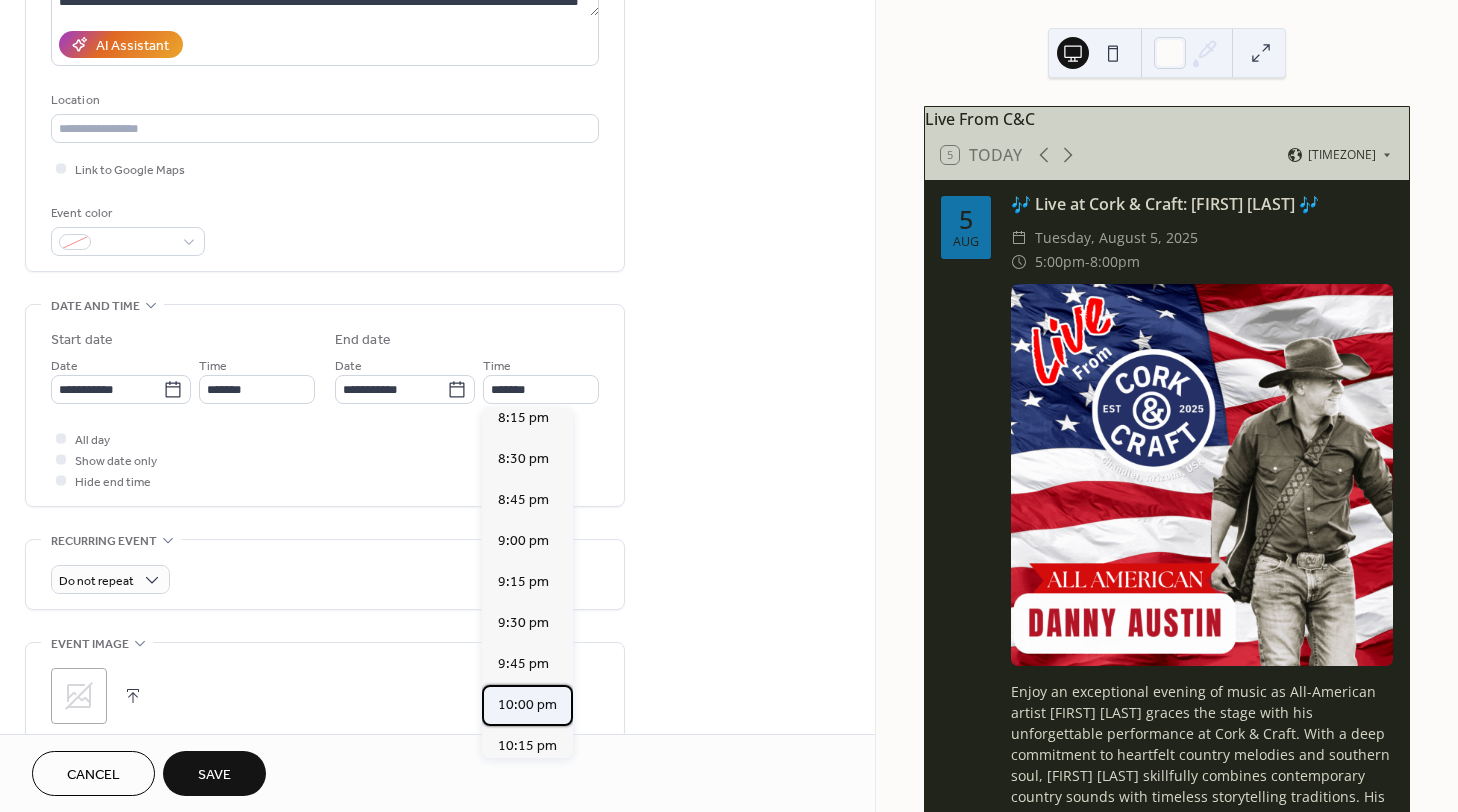 click on "10:00 pm" at bounding box center (527, 705) 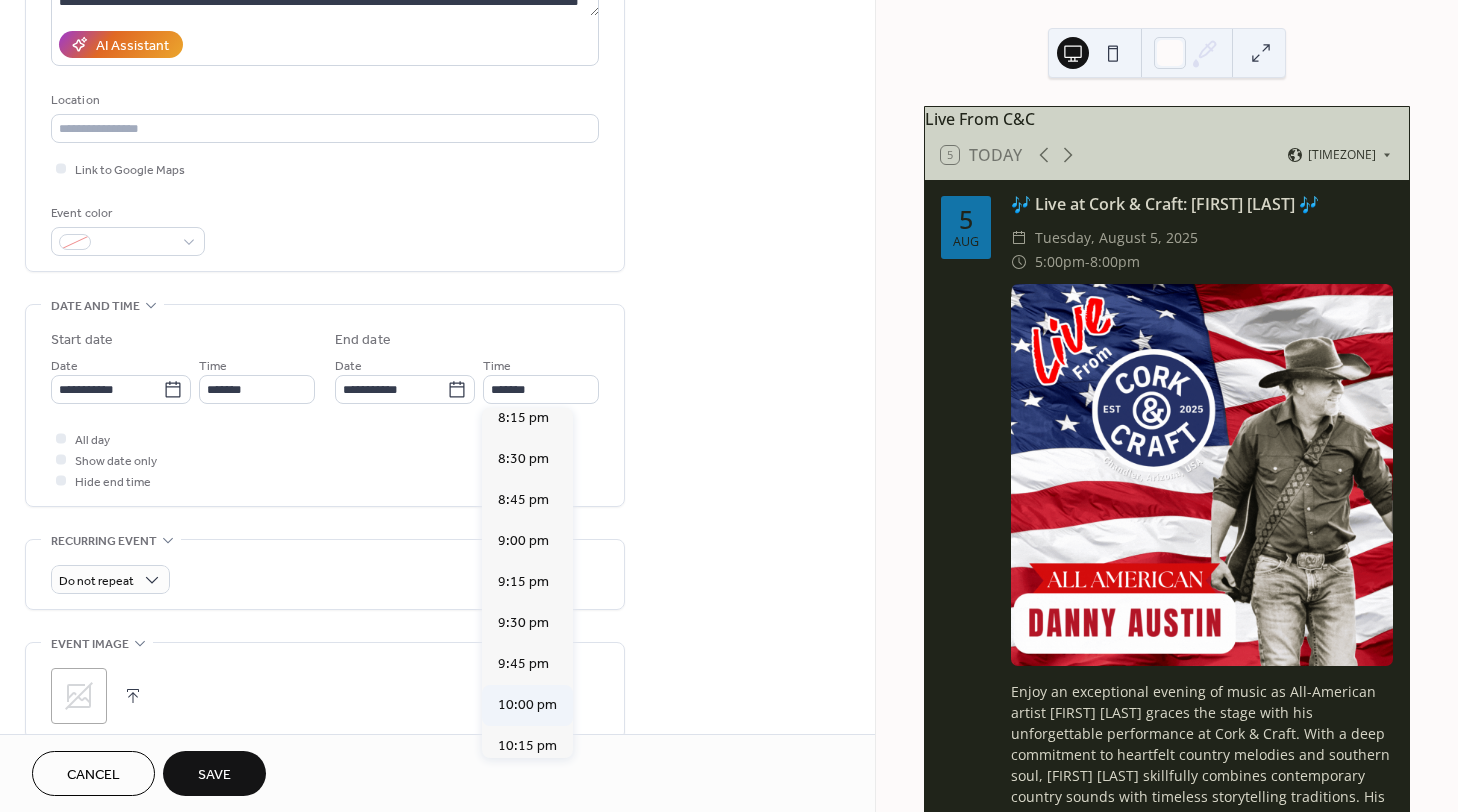 type on "********" 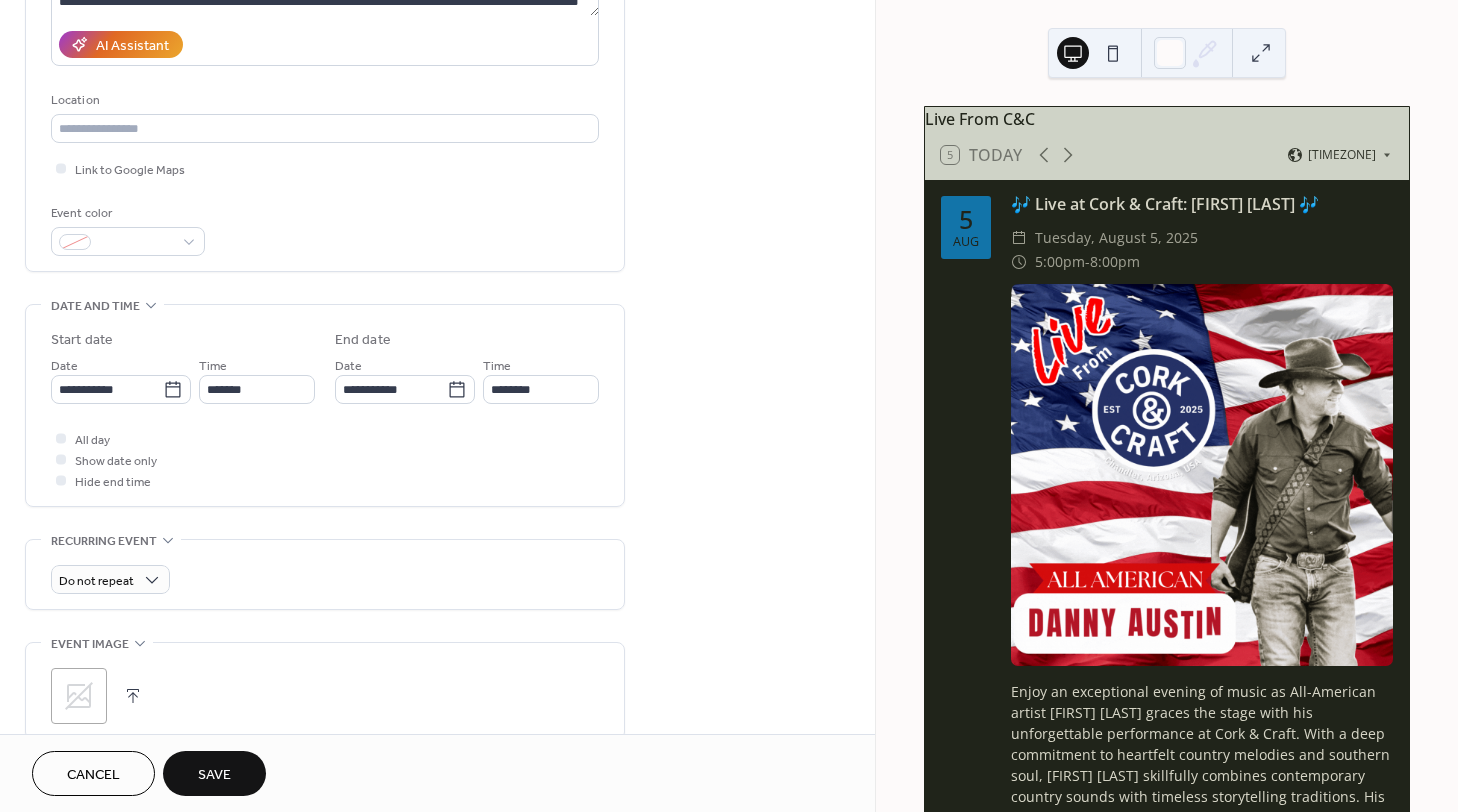 click on "**********" at bounding box center (437, 484) 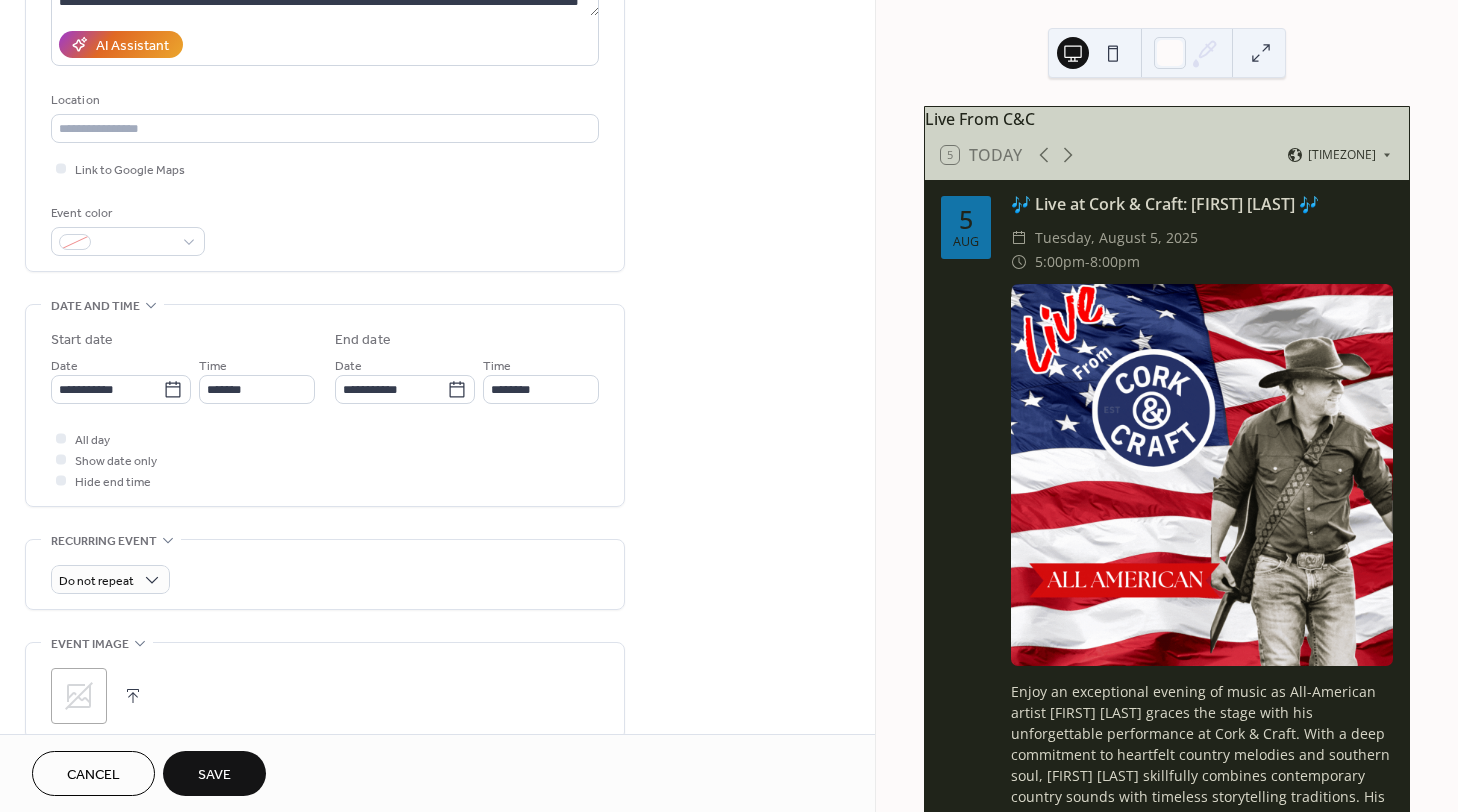 scroll, scrollTop: 714, scrollLeft: 0, axis: vertical 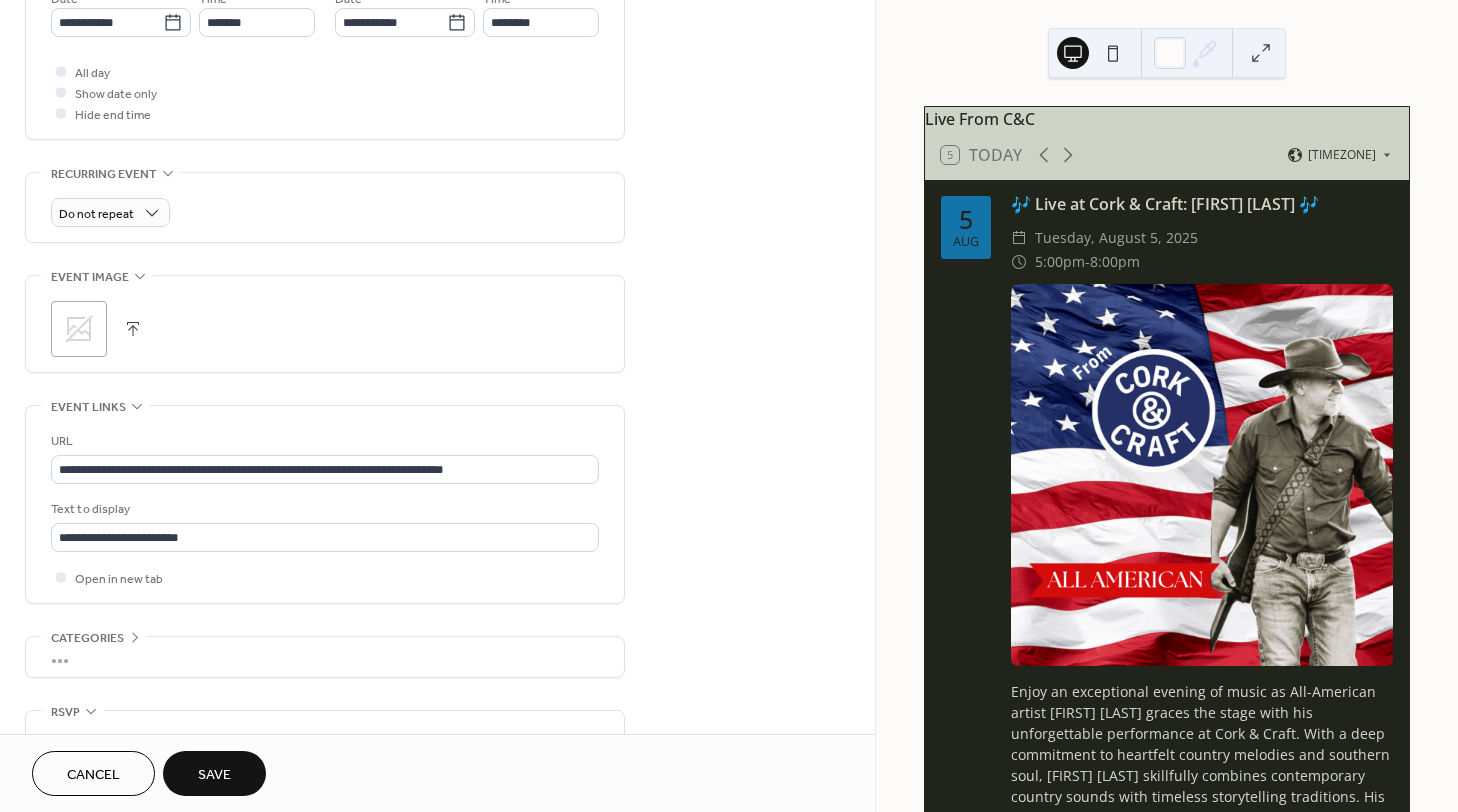 click 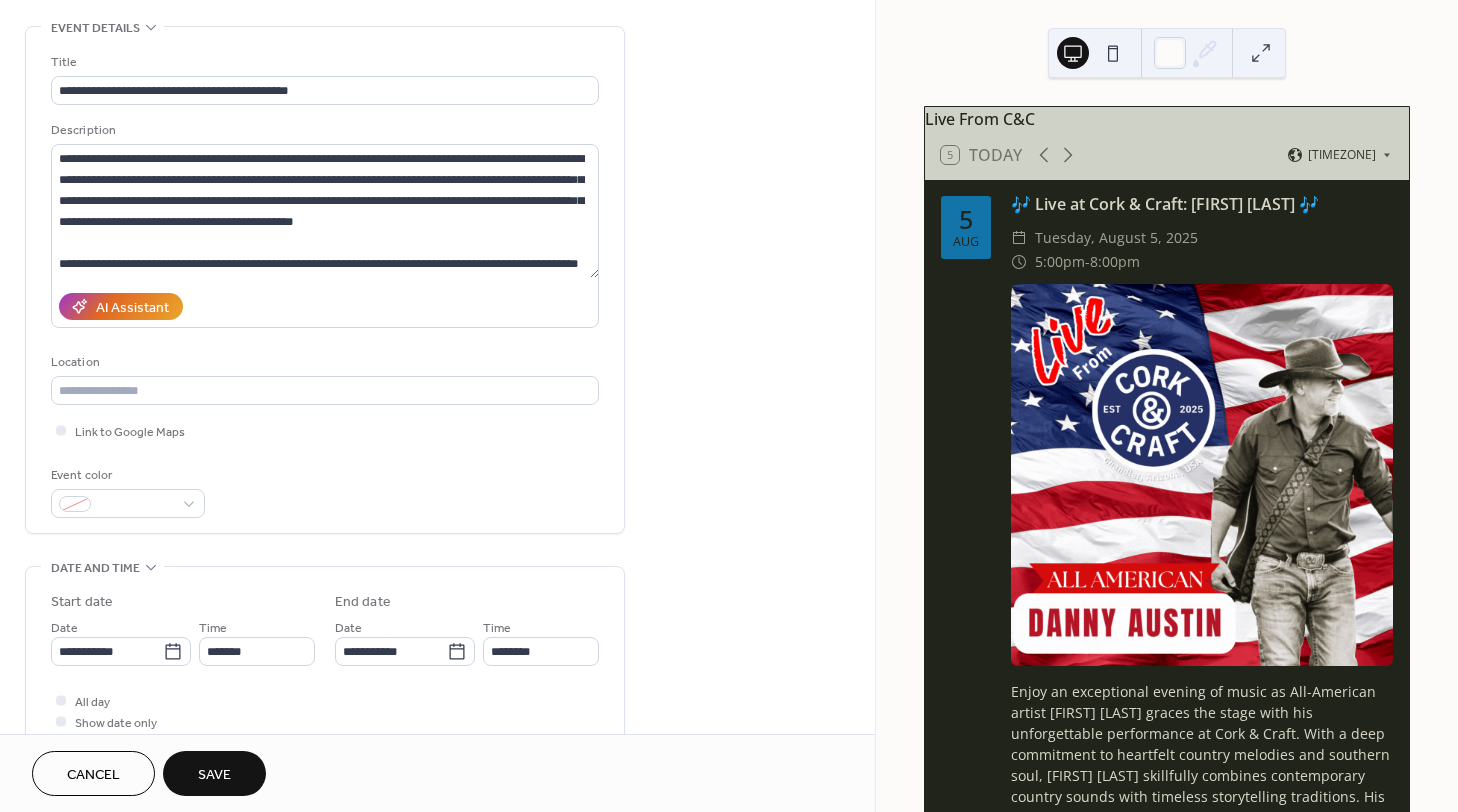 scroll, scrollTop: 0, scrollLeft: 0, axis: both 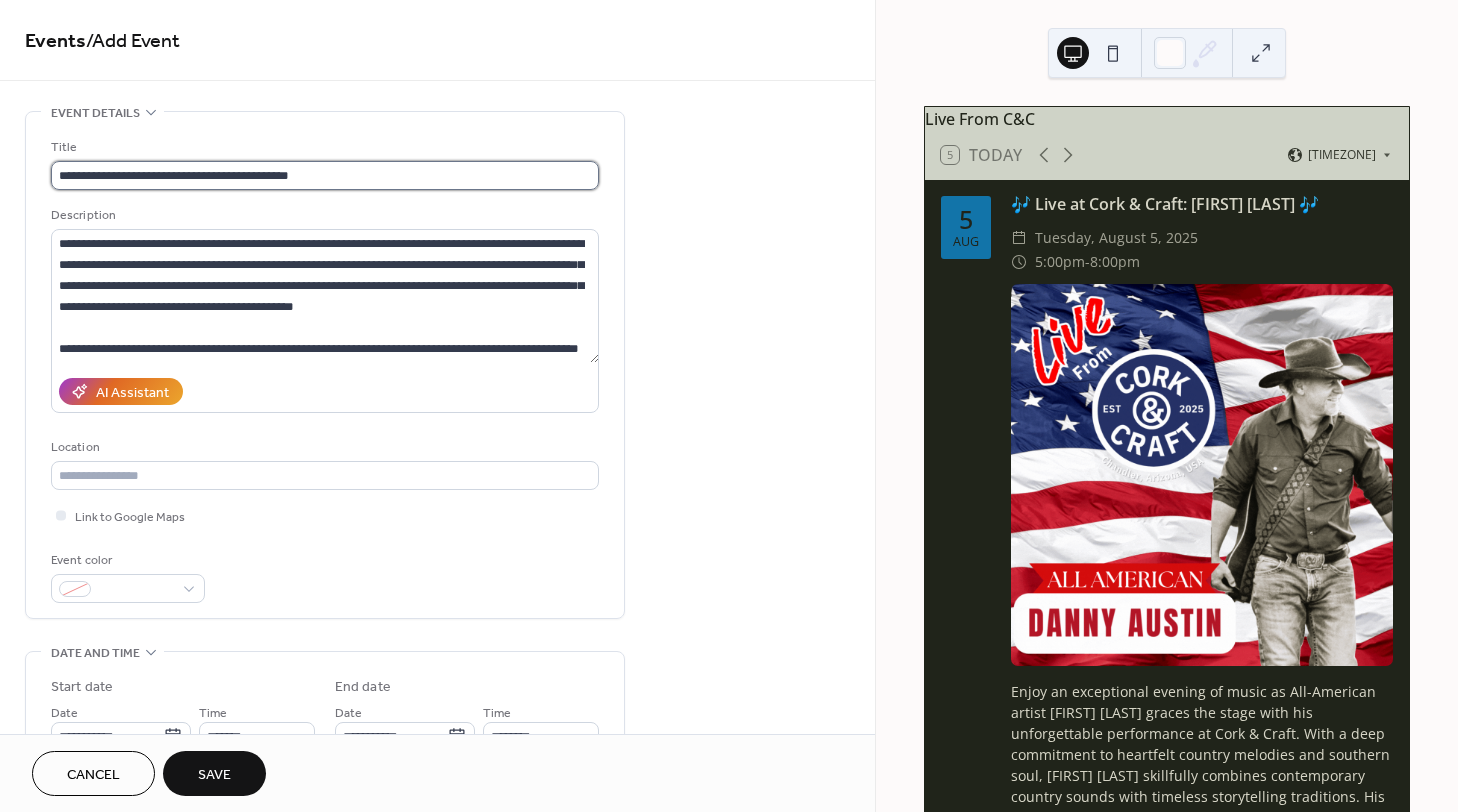 click on "**********" at bounding box center (325, 175) 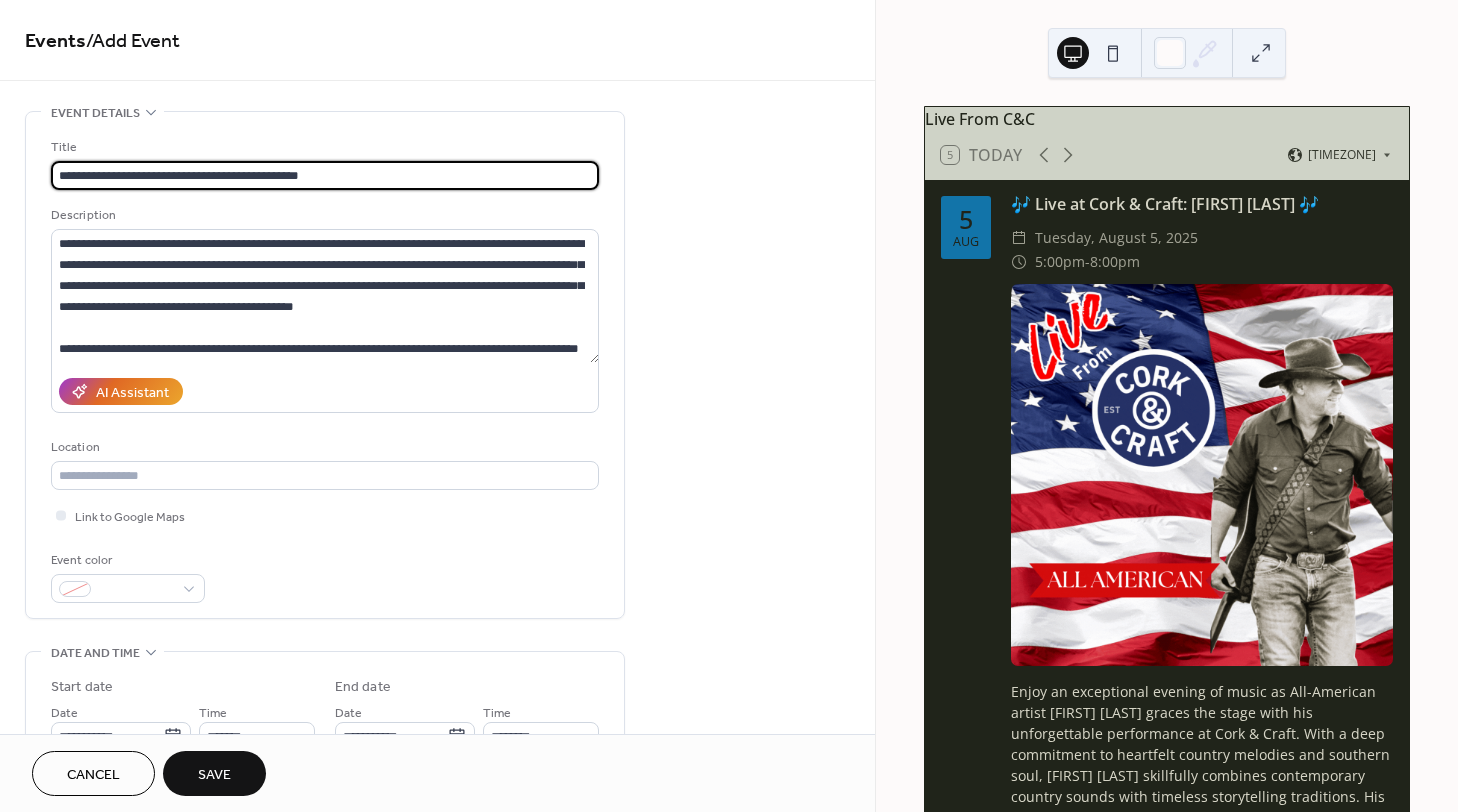 paste on "**********" 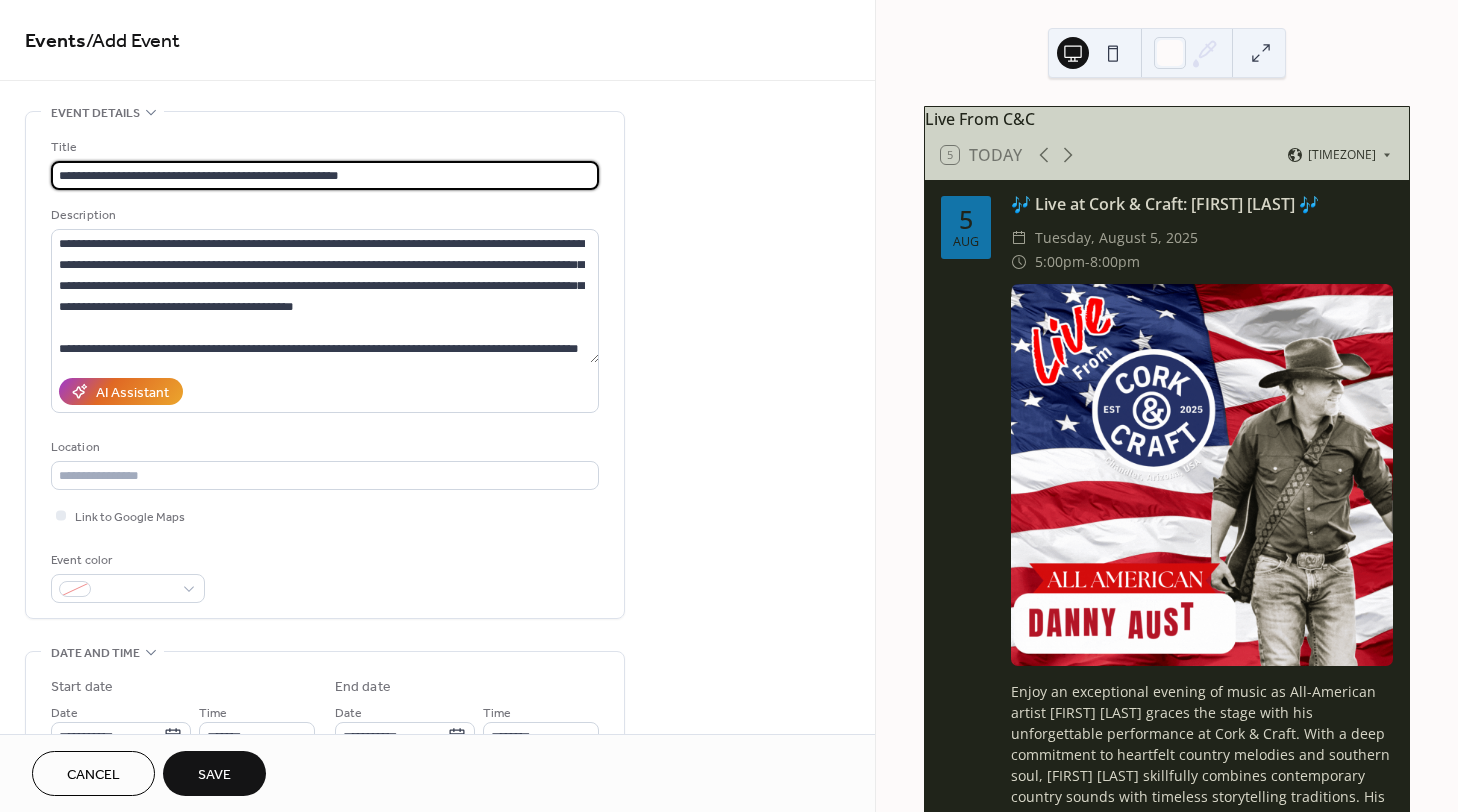drag, startPoint x: 331, startPoint y: 170, endPoint x: 298, endPoint y: 173, distance: 33.13608 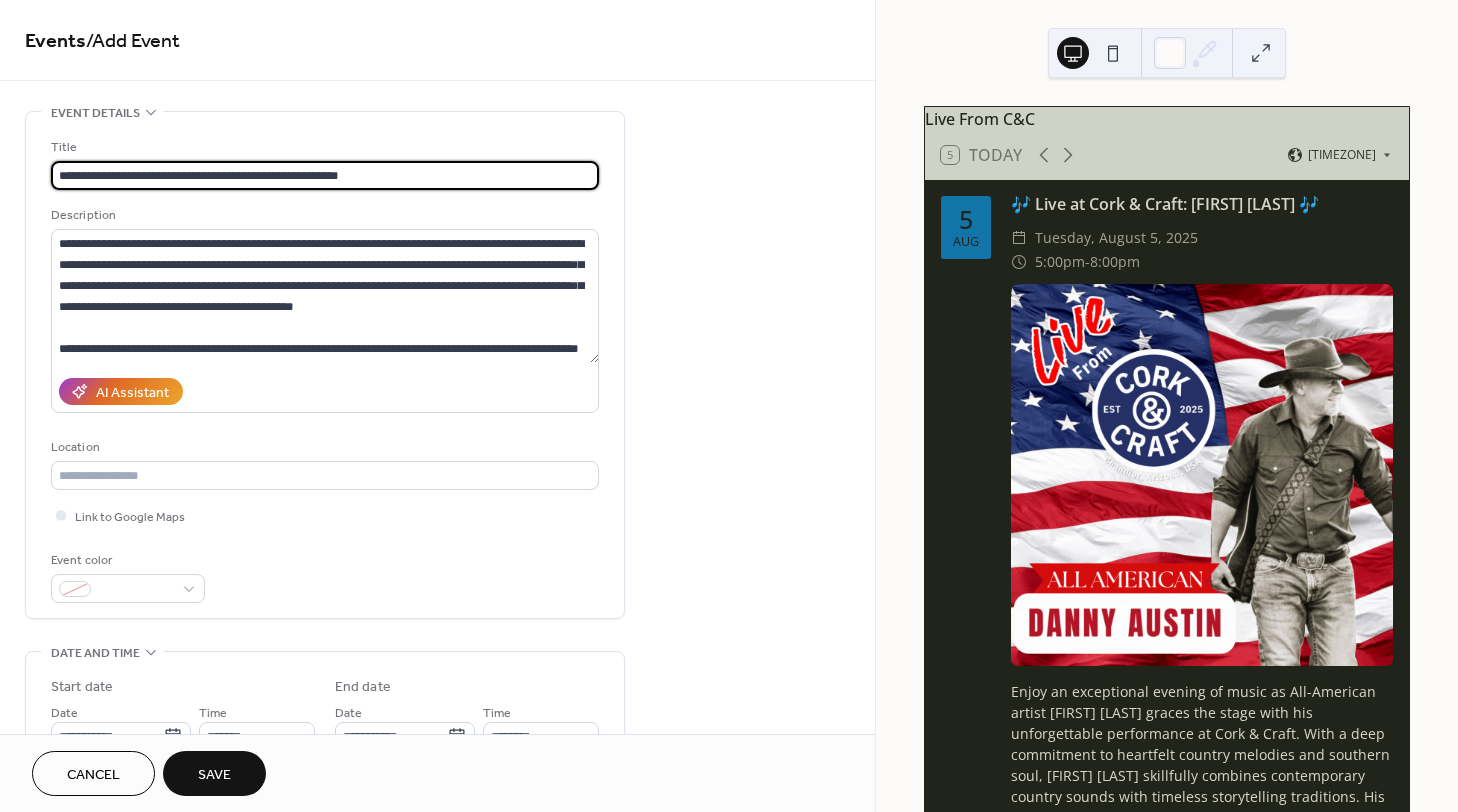 click on "**********" at bounding box center [325, 175] 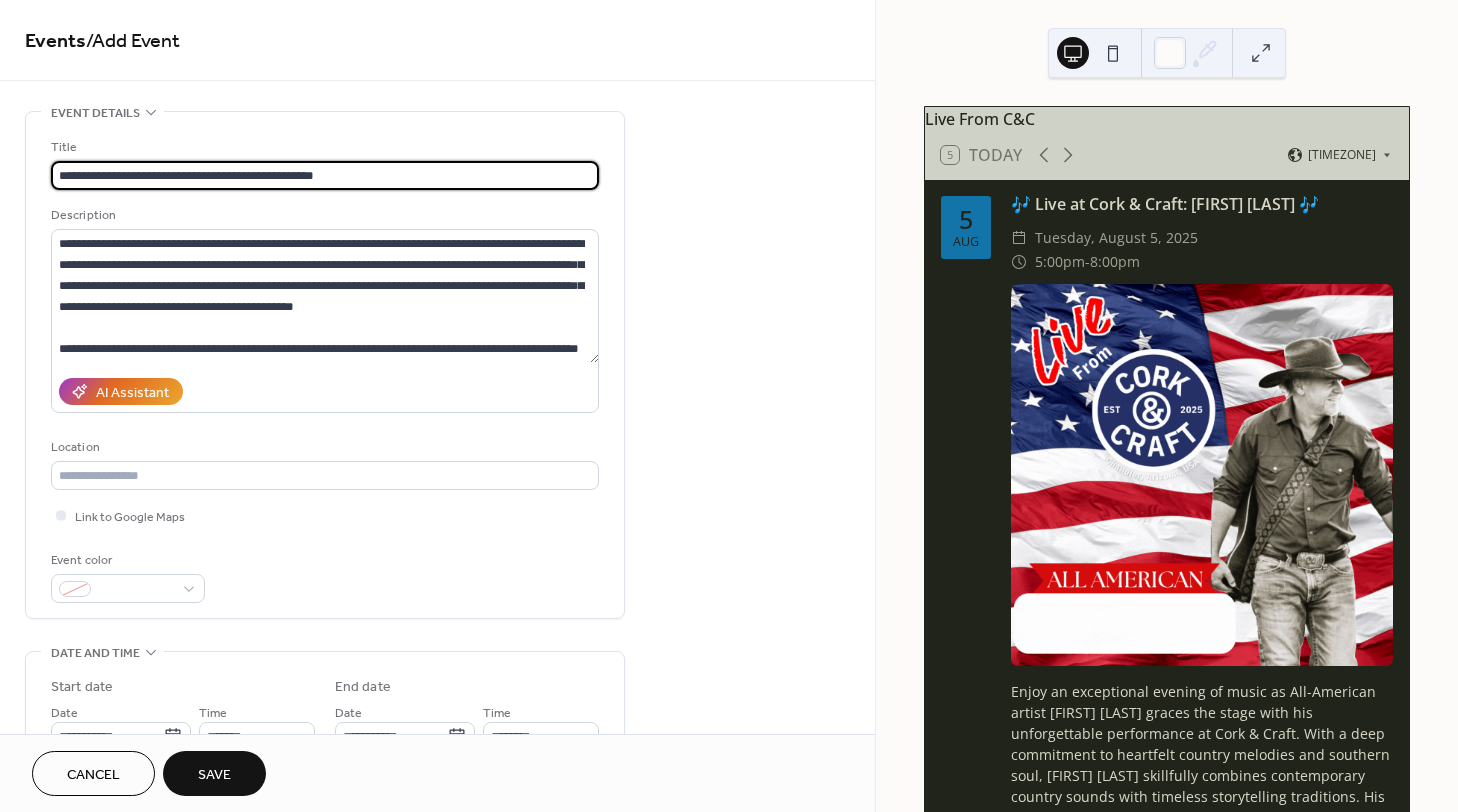 click on "**********" at bounding box center [325, 175] 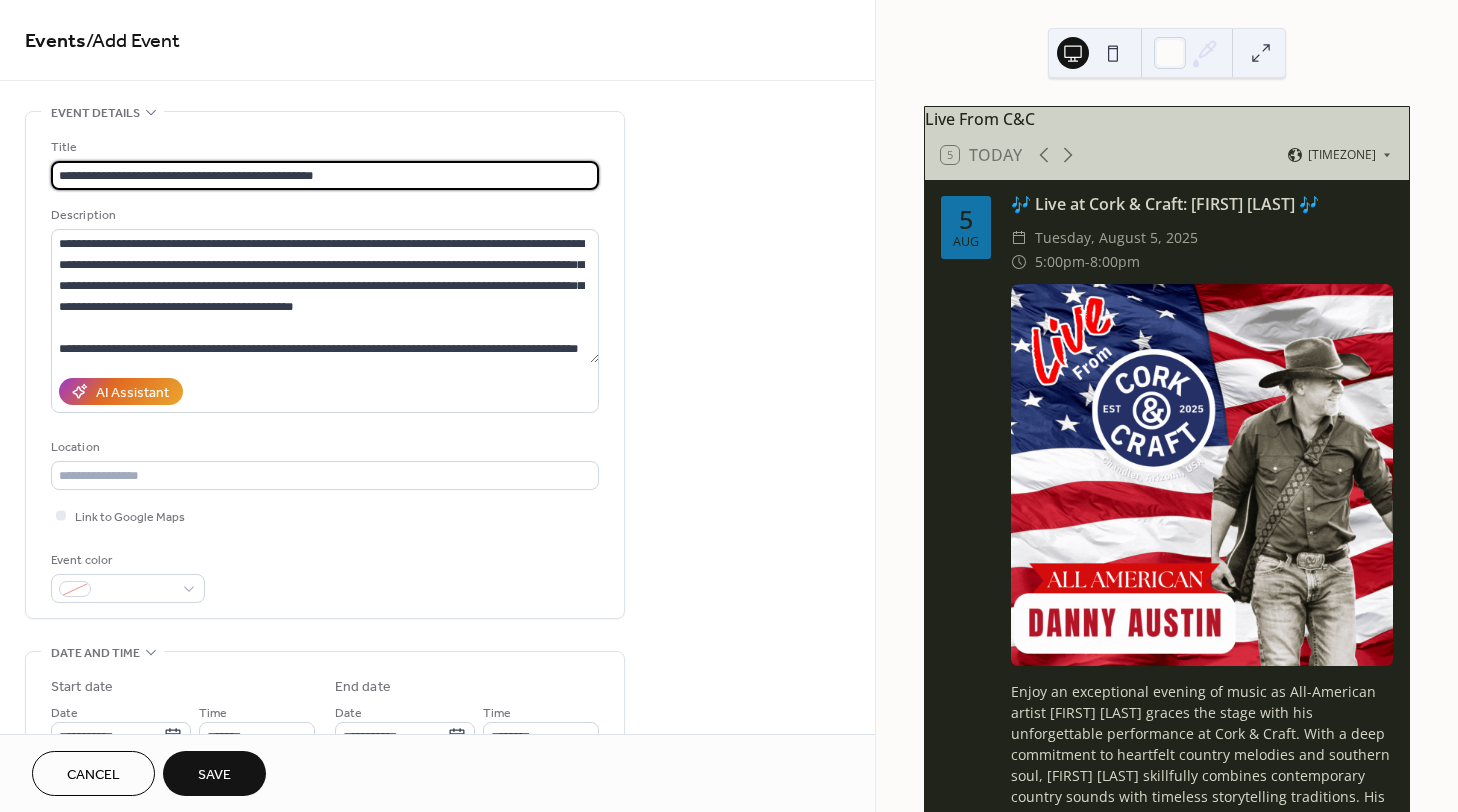 paste on "*****" 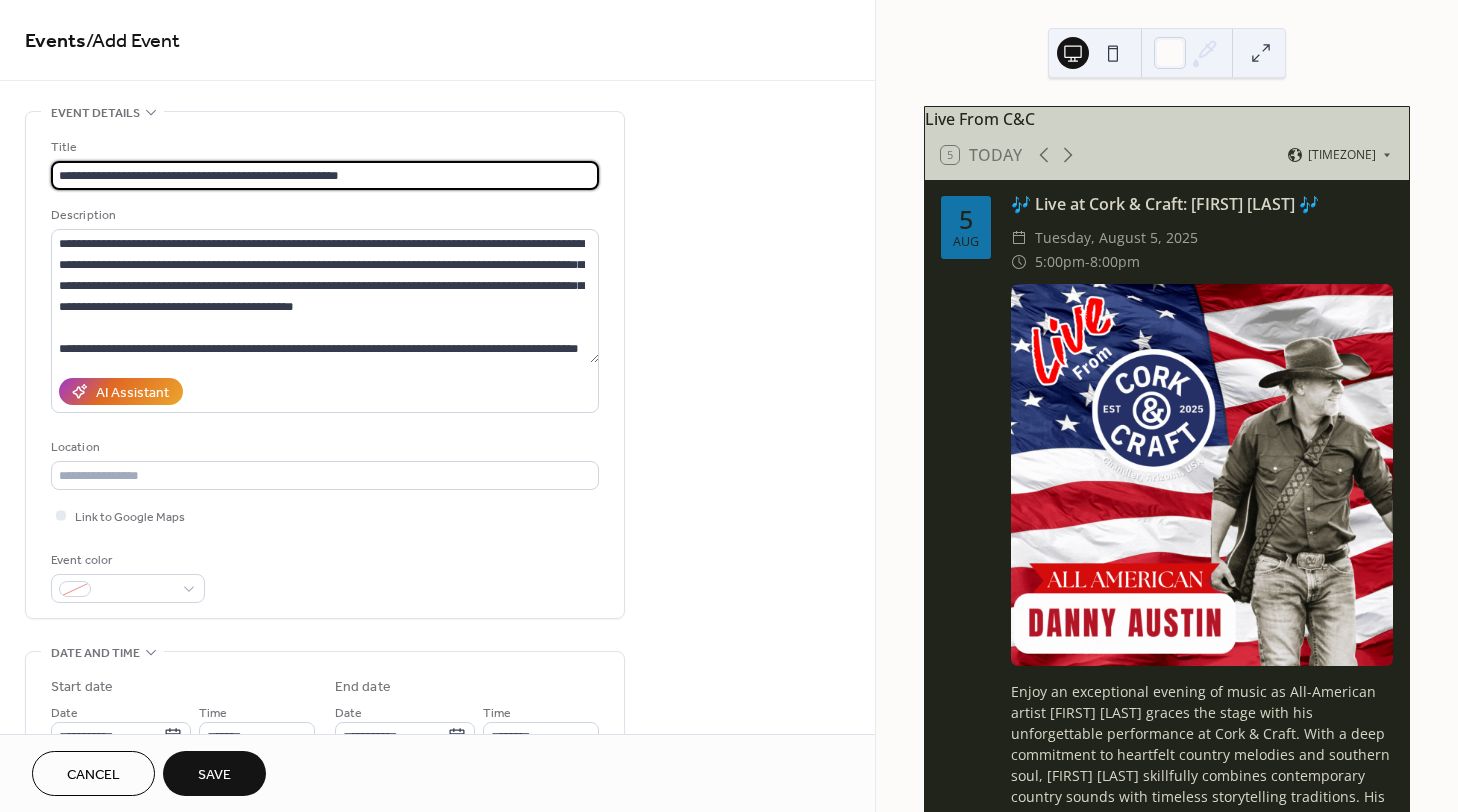 click on "**********" at bounding box center [325, 175] 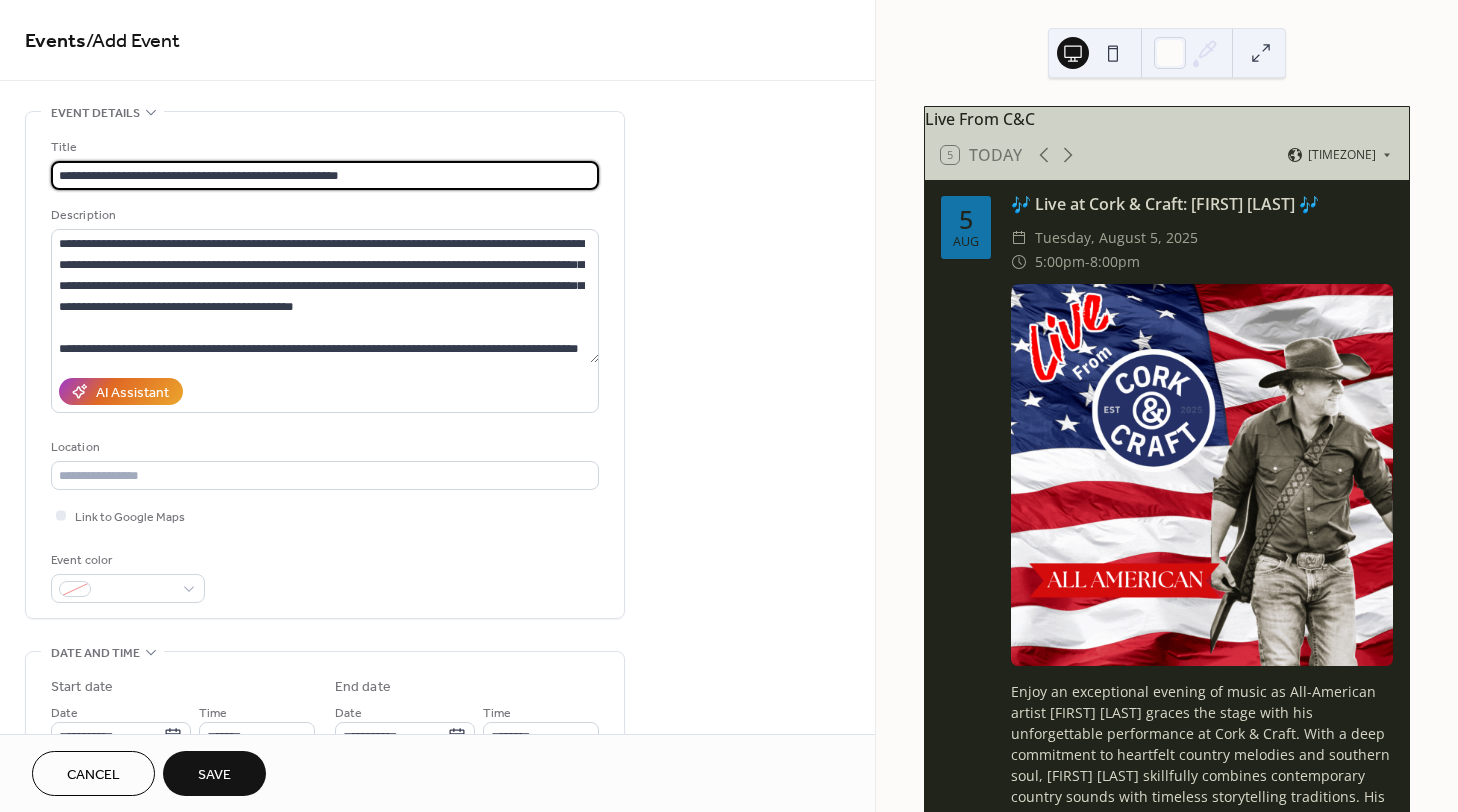 drag, startPoint x: 96, startPoint y: 177, endPoint x: 110, endPoint y: 175, distance: 14.142136 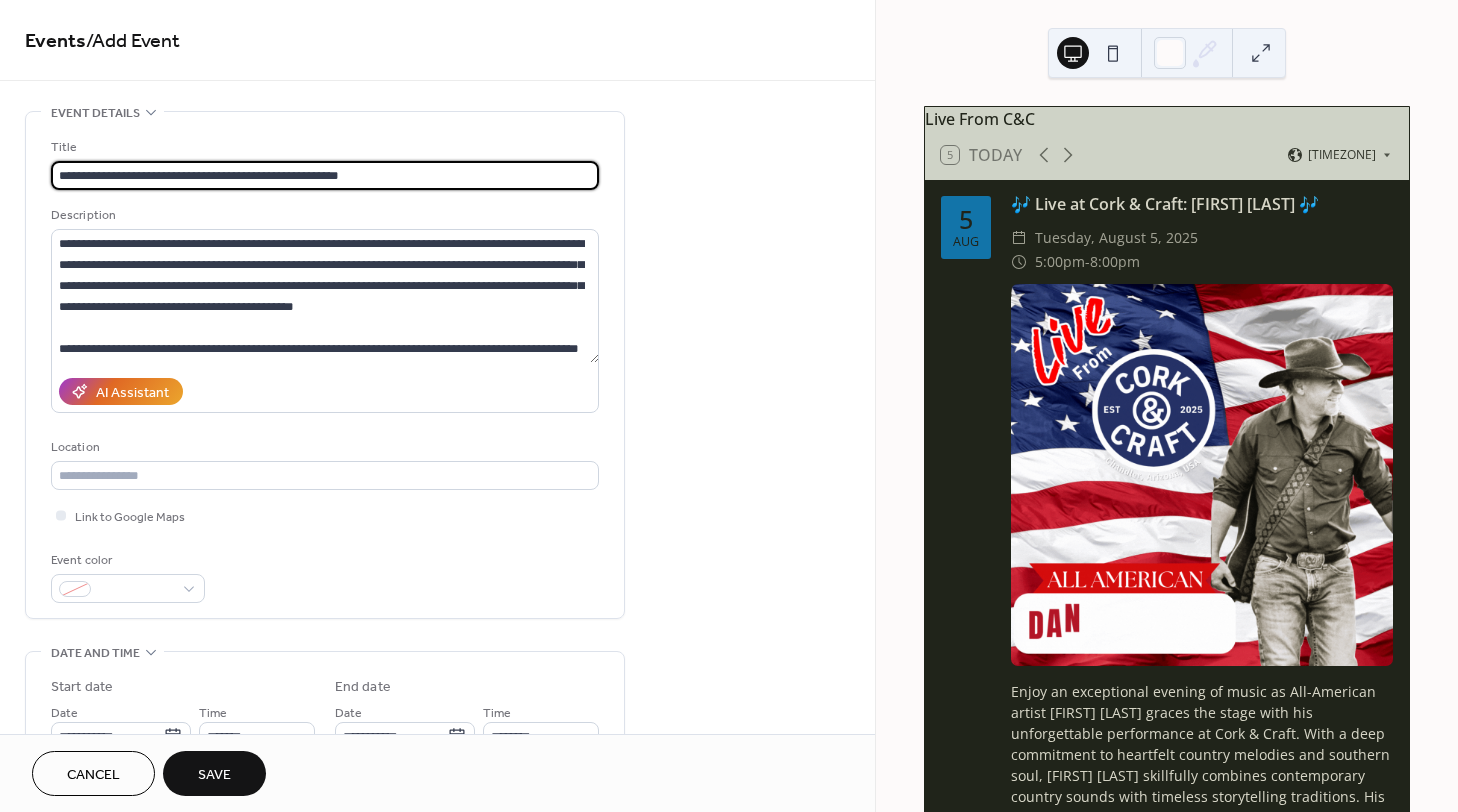 click on "**********" at bounding box center (325, 175) 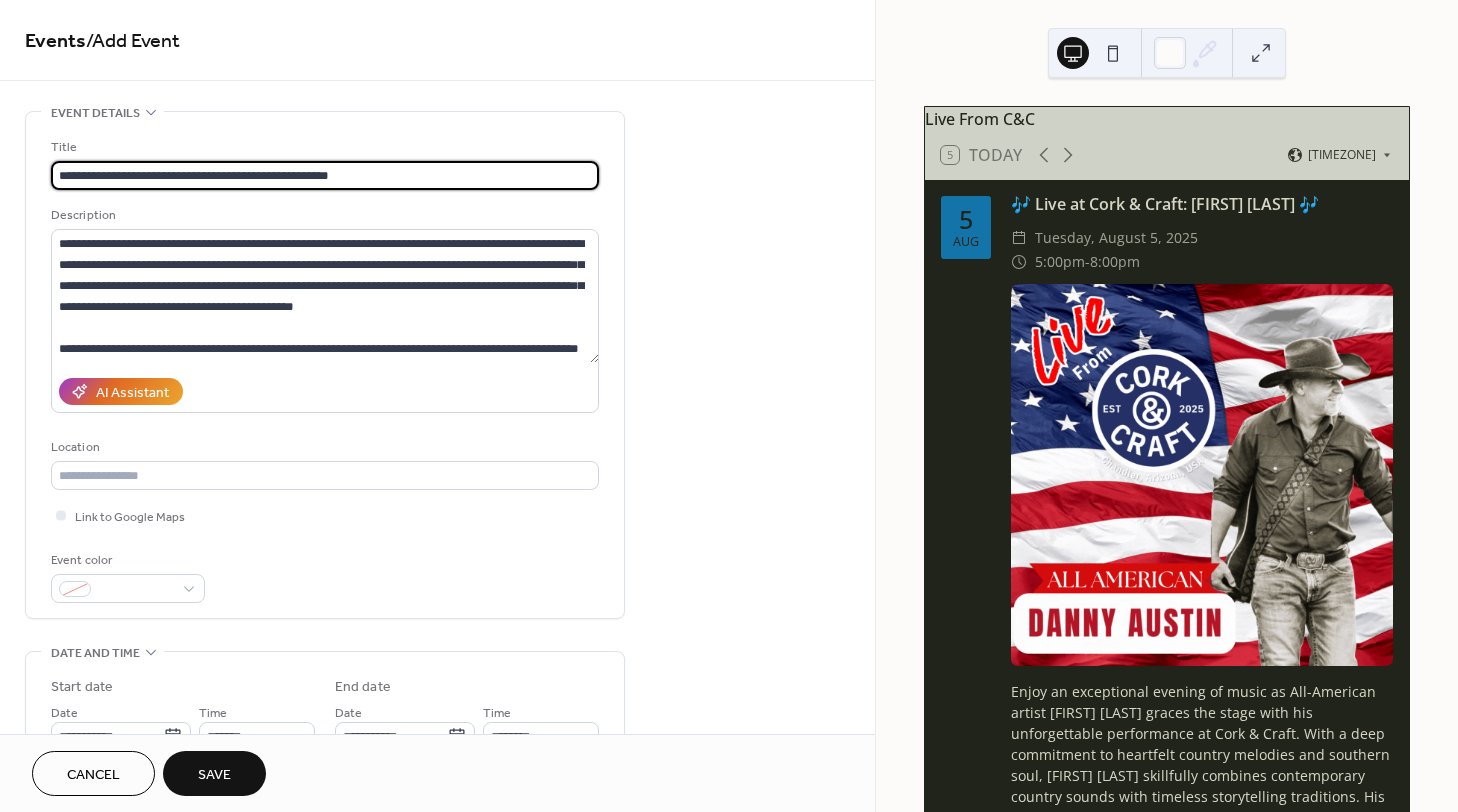 click on "**********" at bounding box center (325, 175) 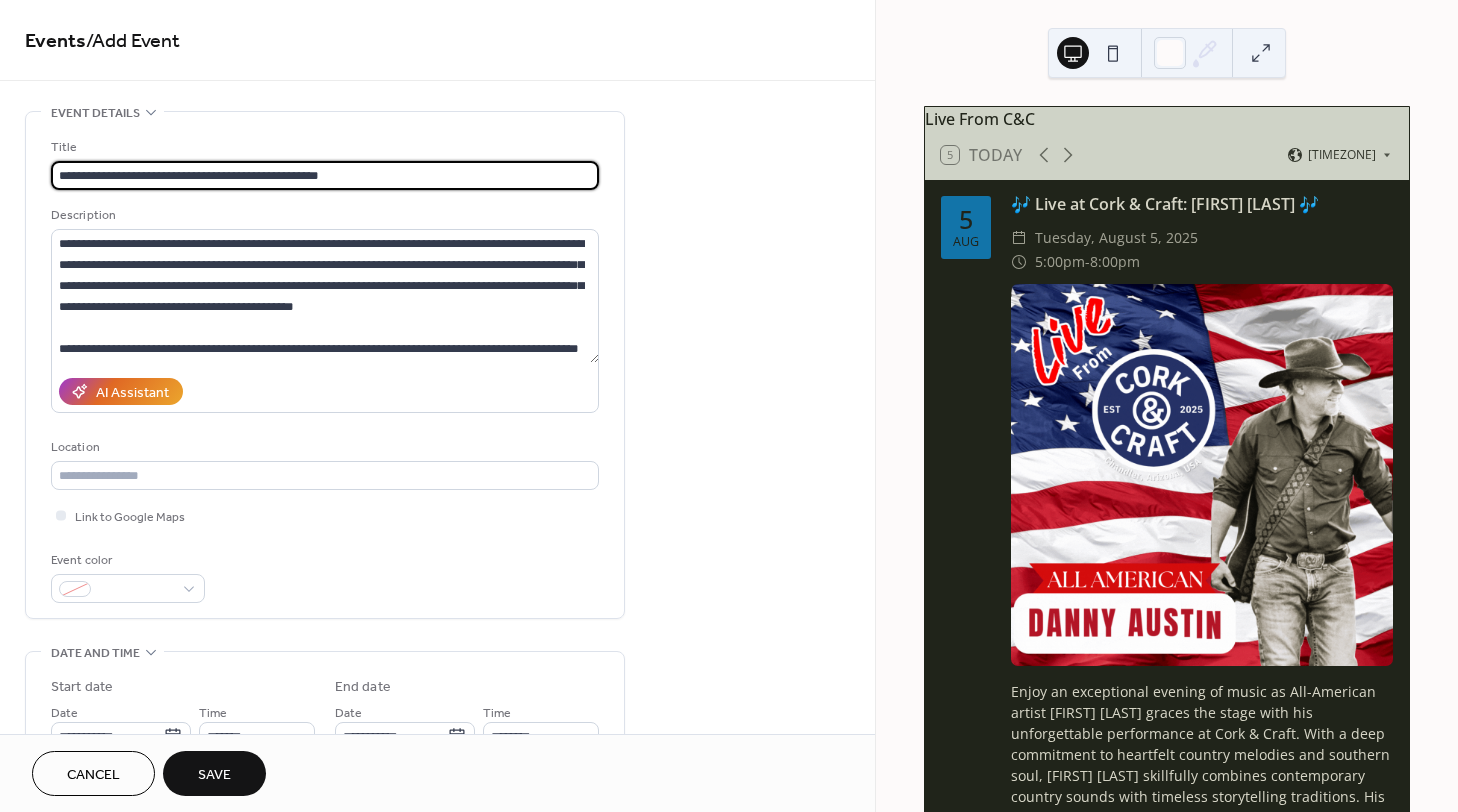 paste on "**" 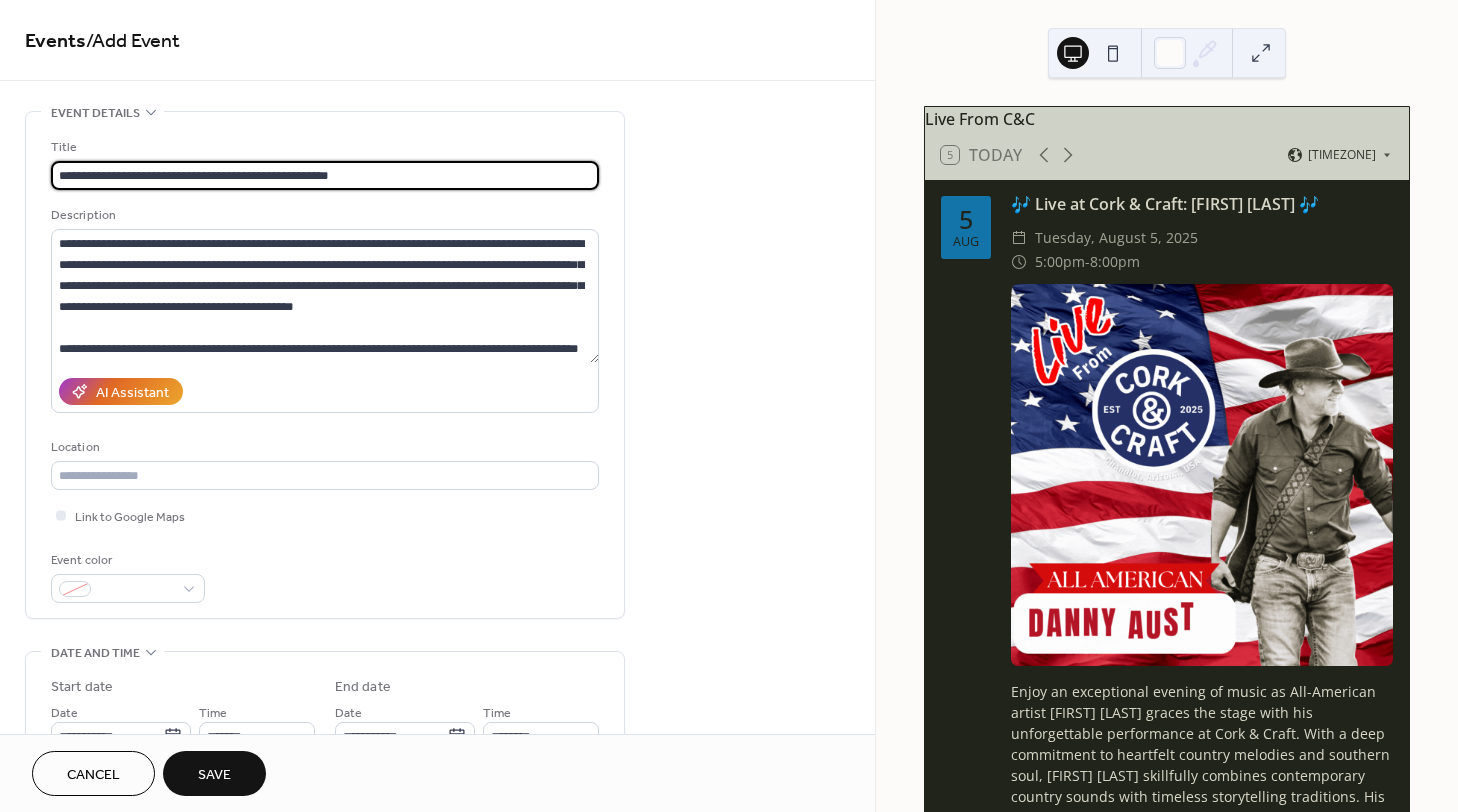 type on "**********" 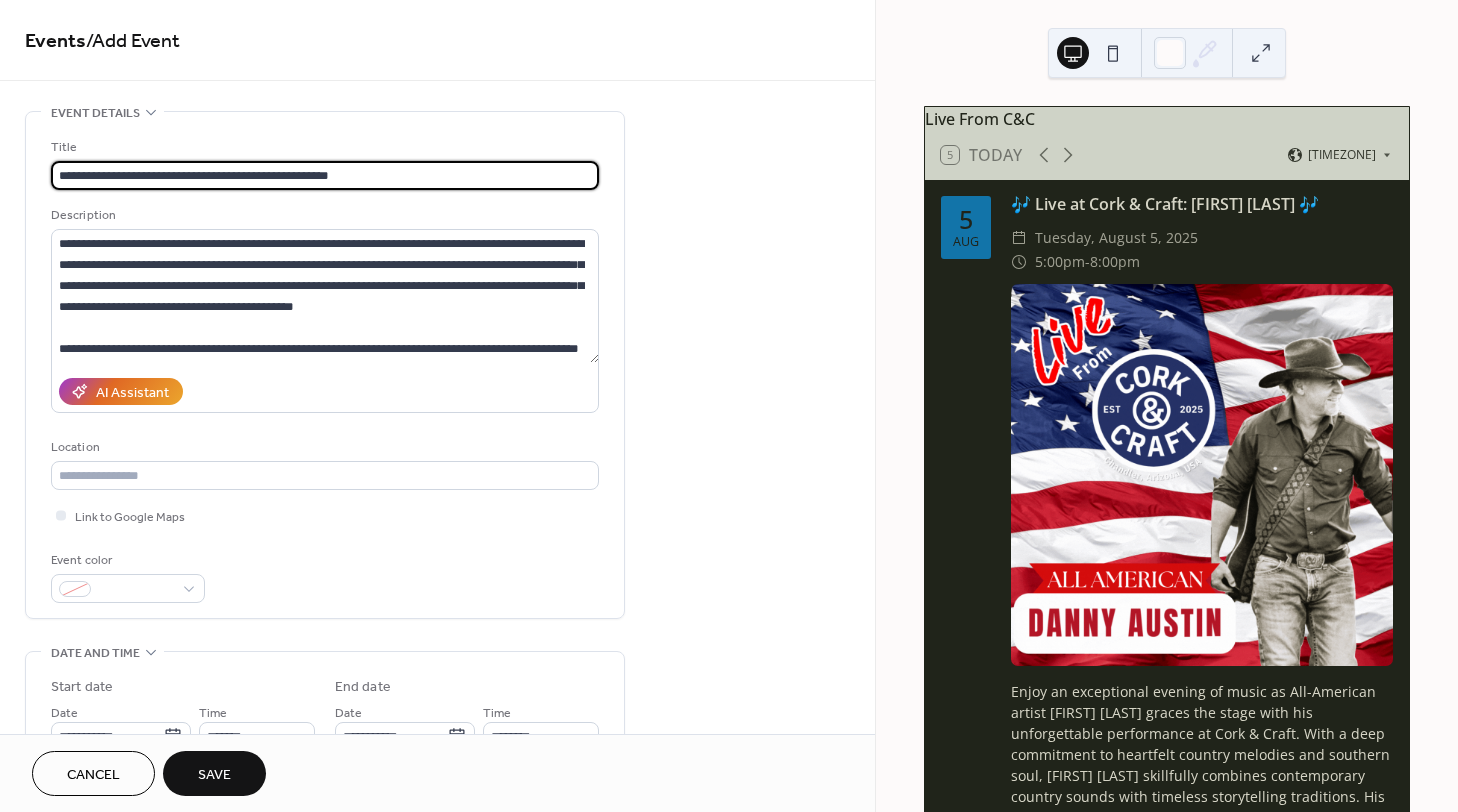 click on "**********" at bounding box center [437, 831] 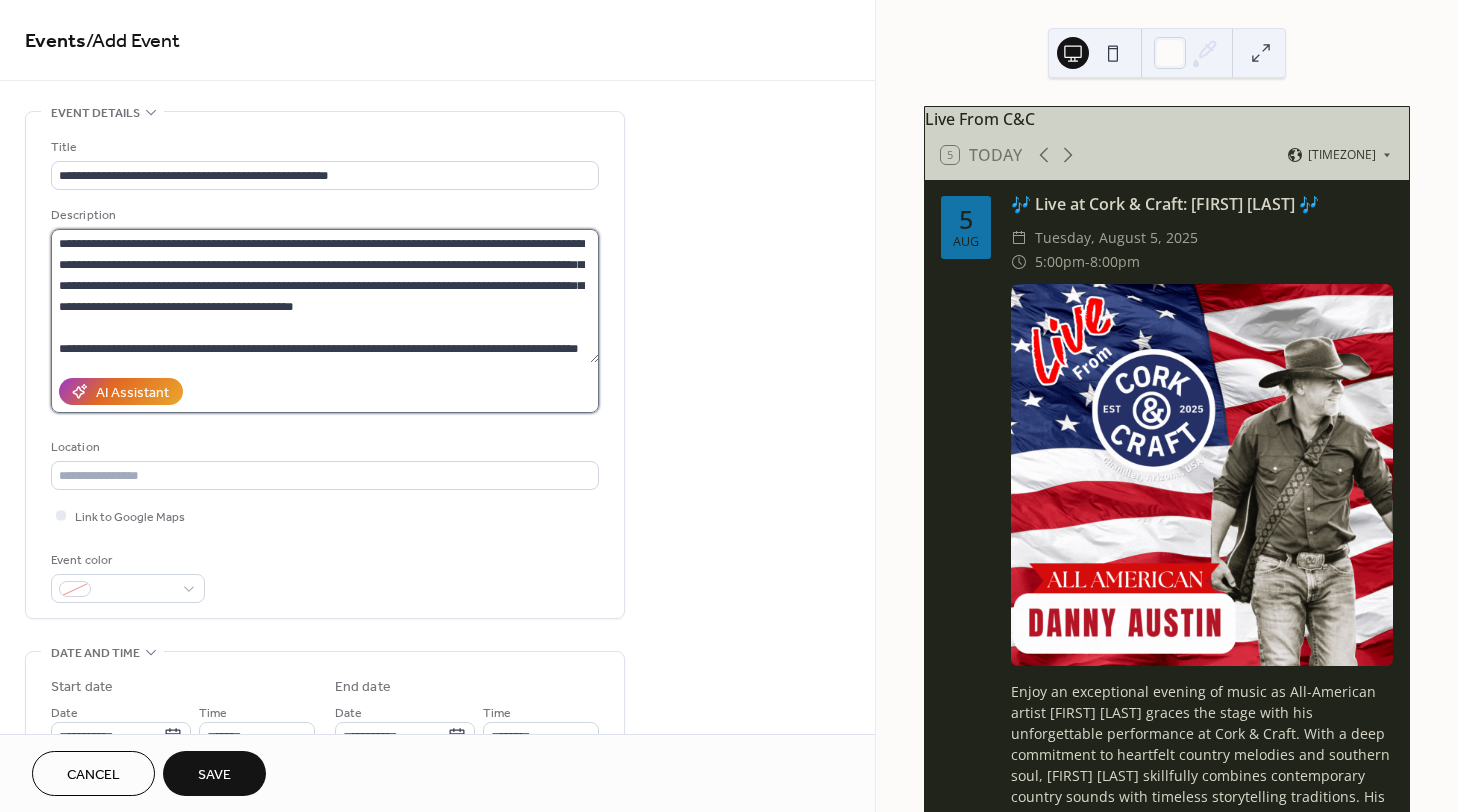 click on "**********" at bounding box center (325, 296) 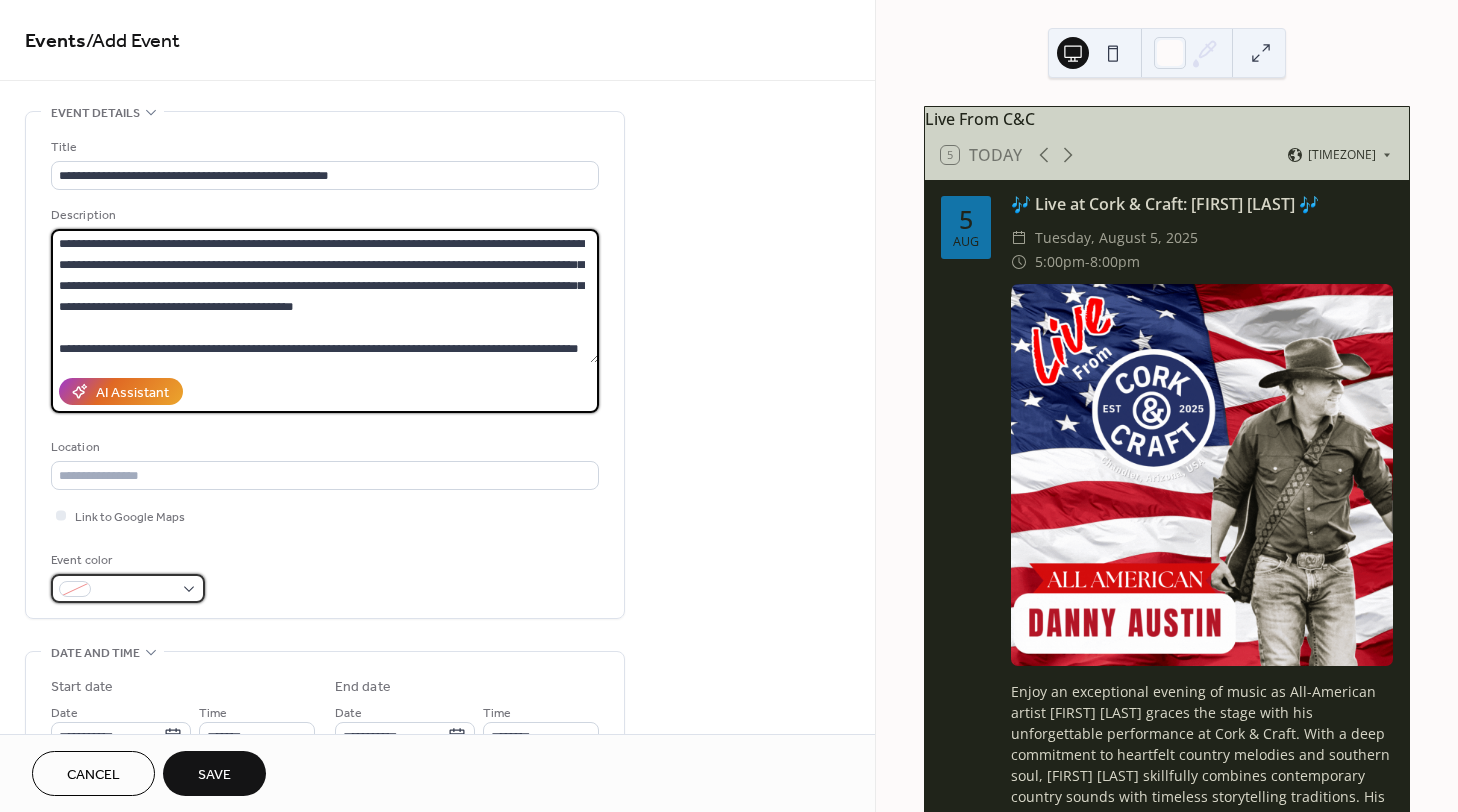 click at bounding box center [128, 588] 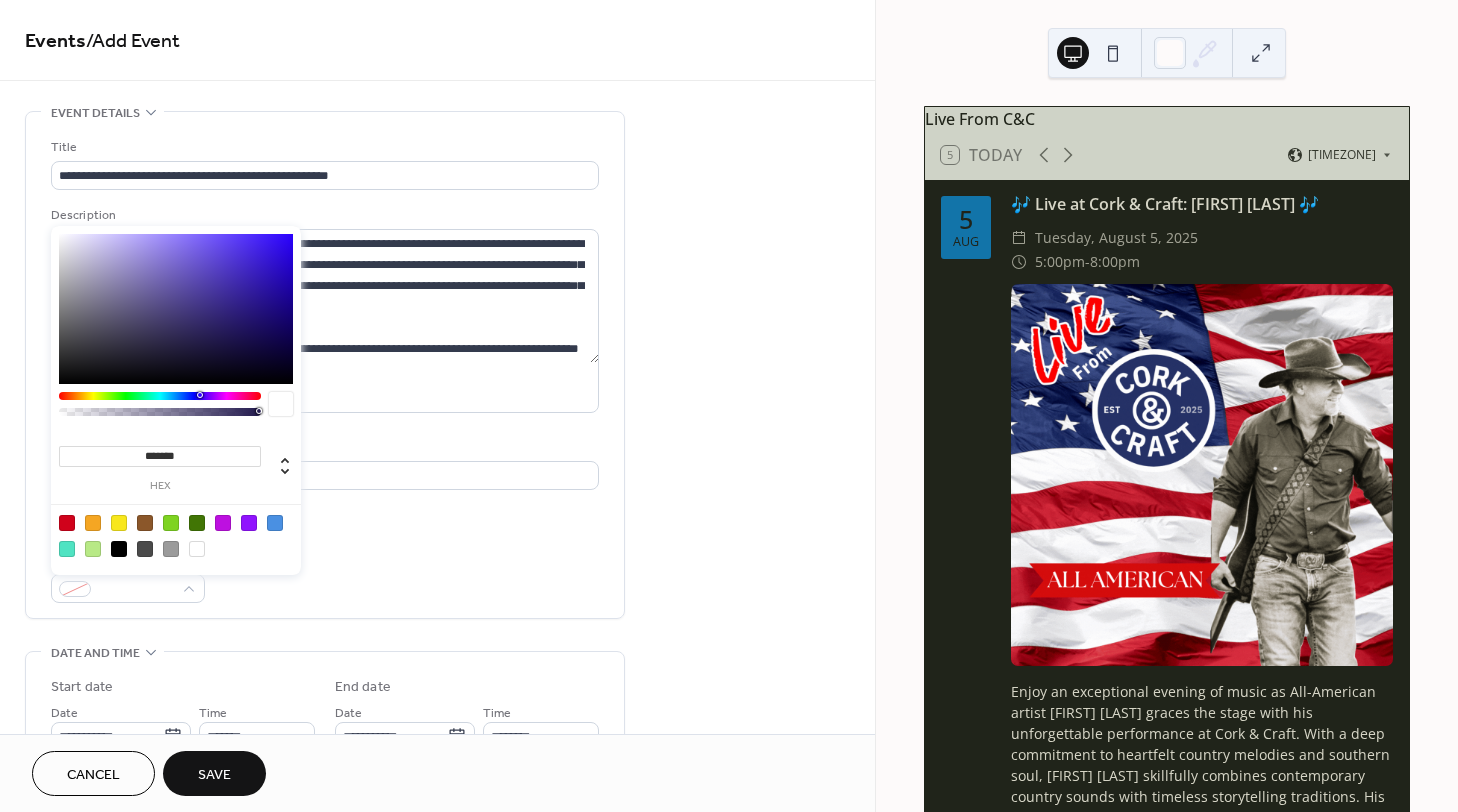 click at bounding box center (176, 309) 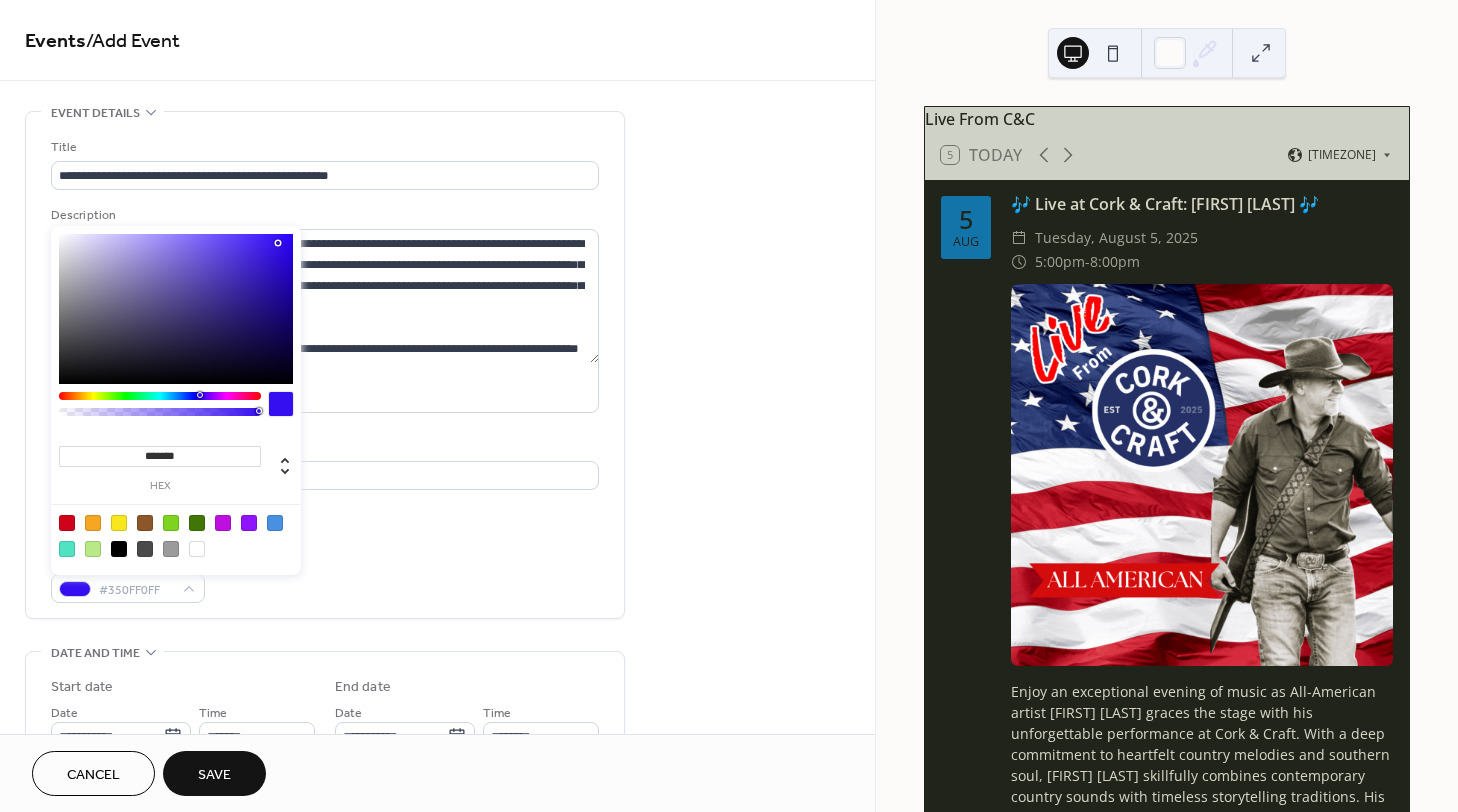 click at bounding box center (176, 309) 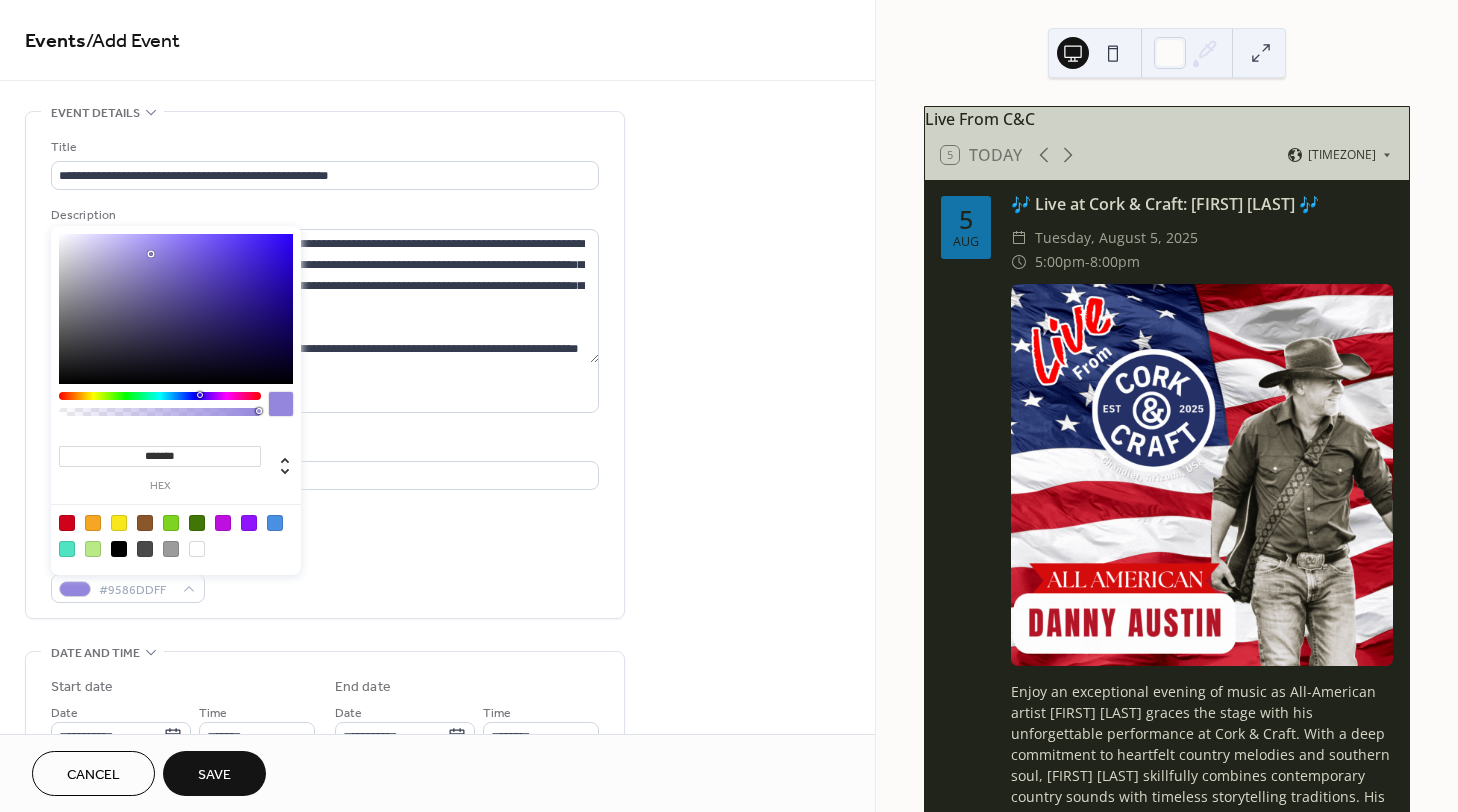 click at bounding box center [176, 309] 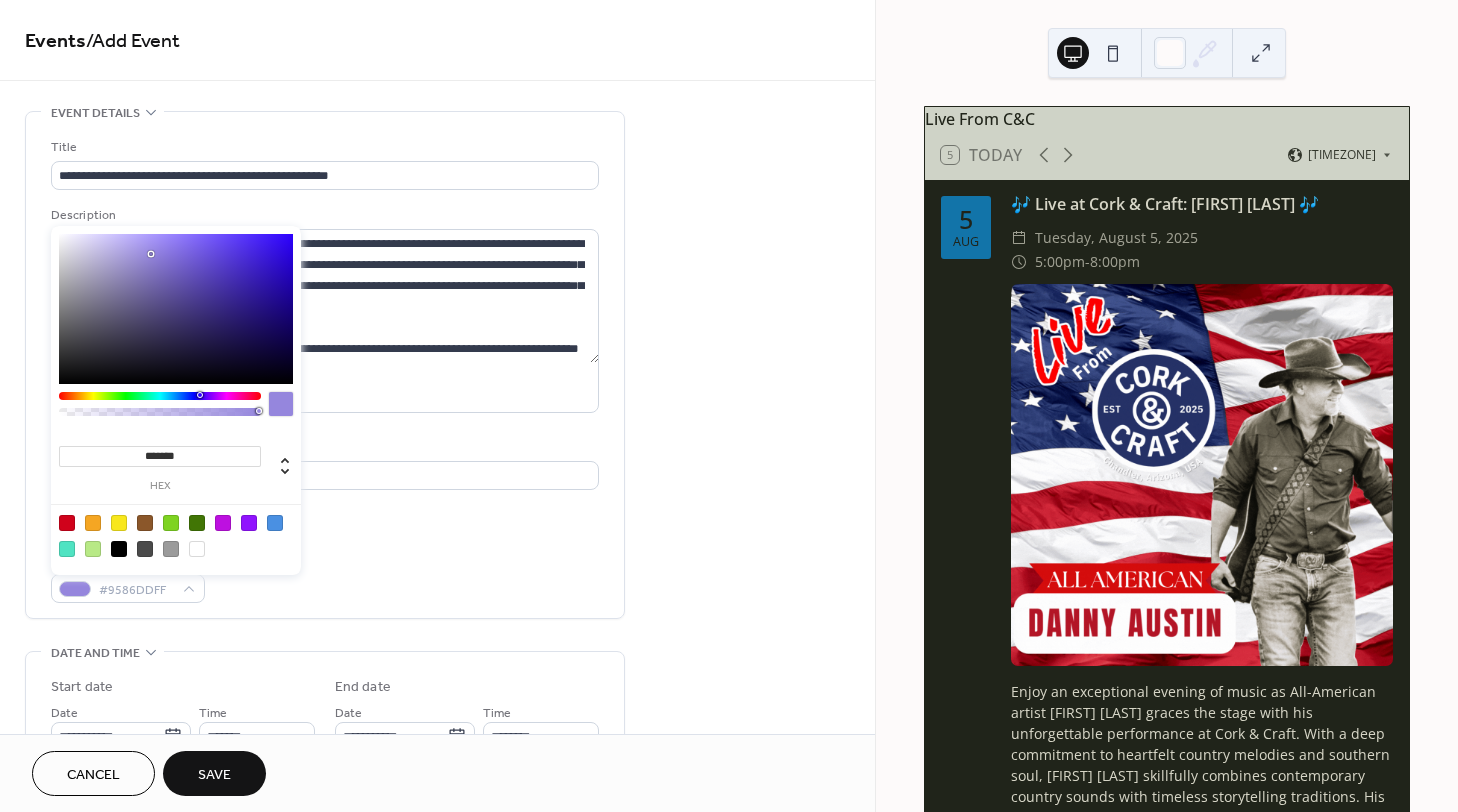 type on "*******" 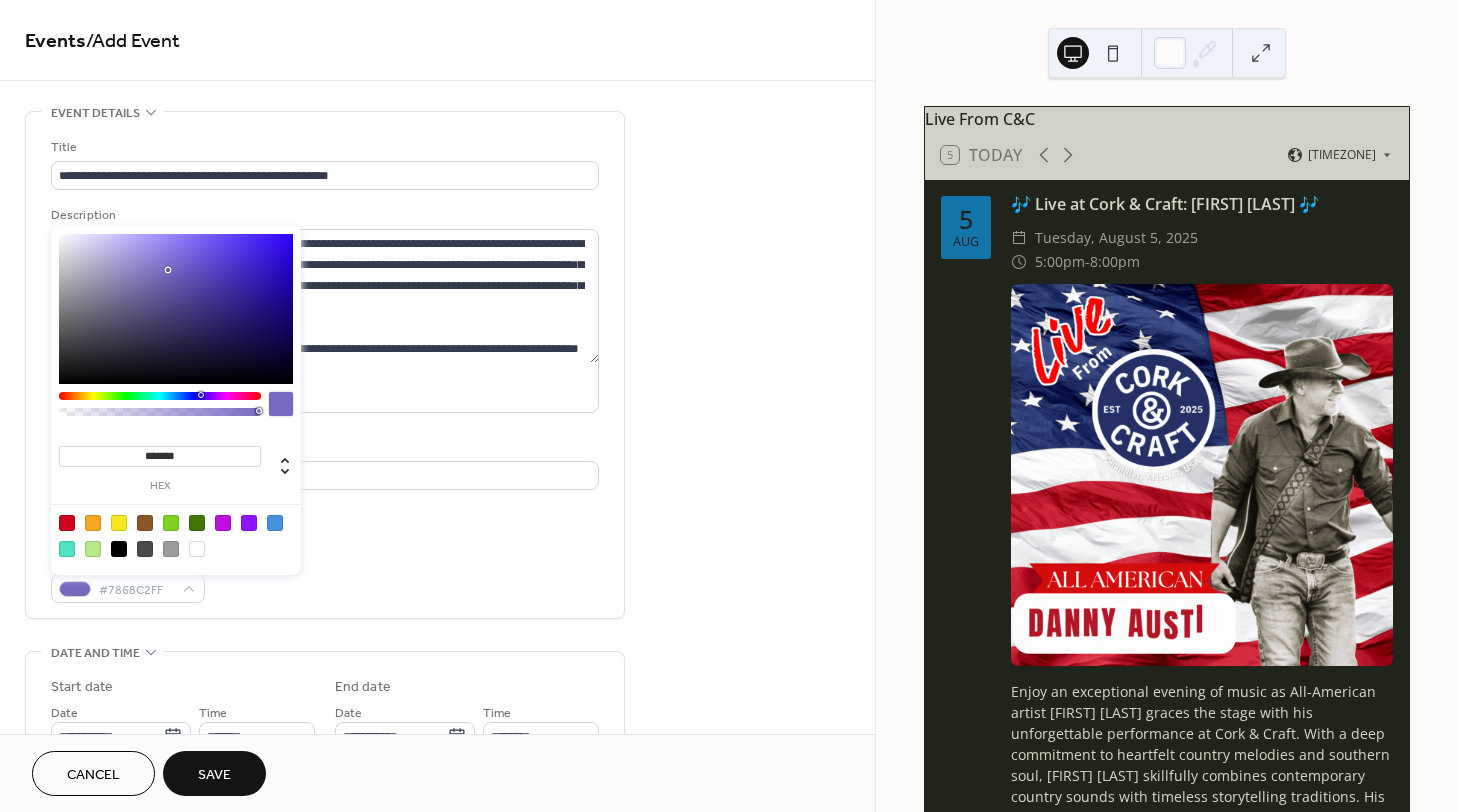 scroll, scrollTop: 366, scrollLeft: 0, axis: vertical 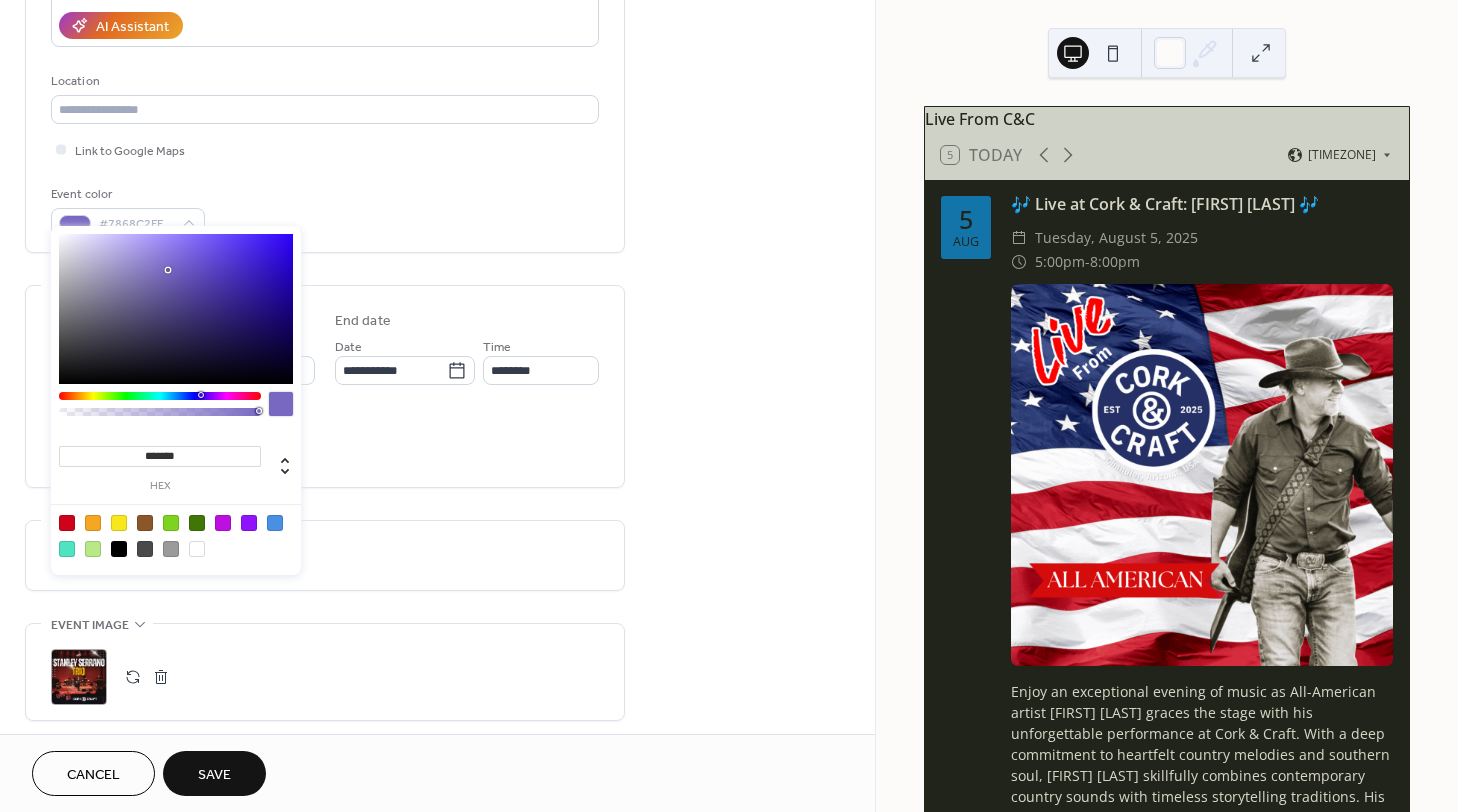 click on "Save" at bounding box center (214, 773) 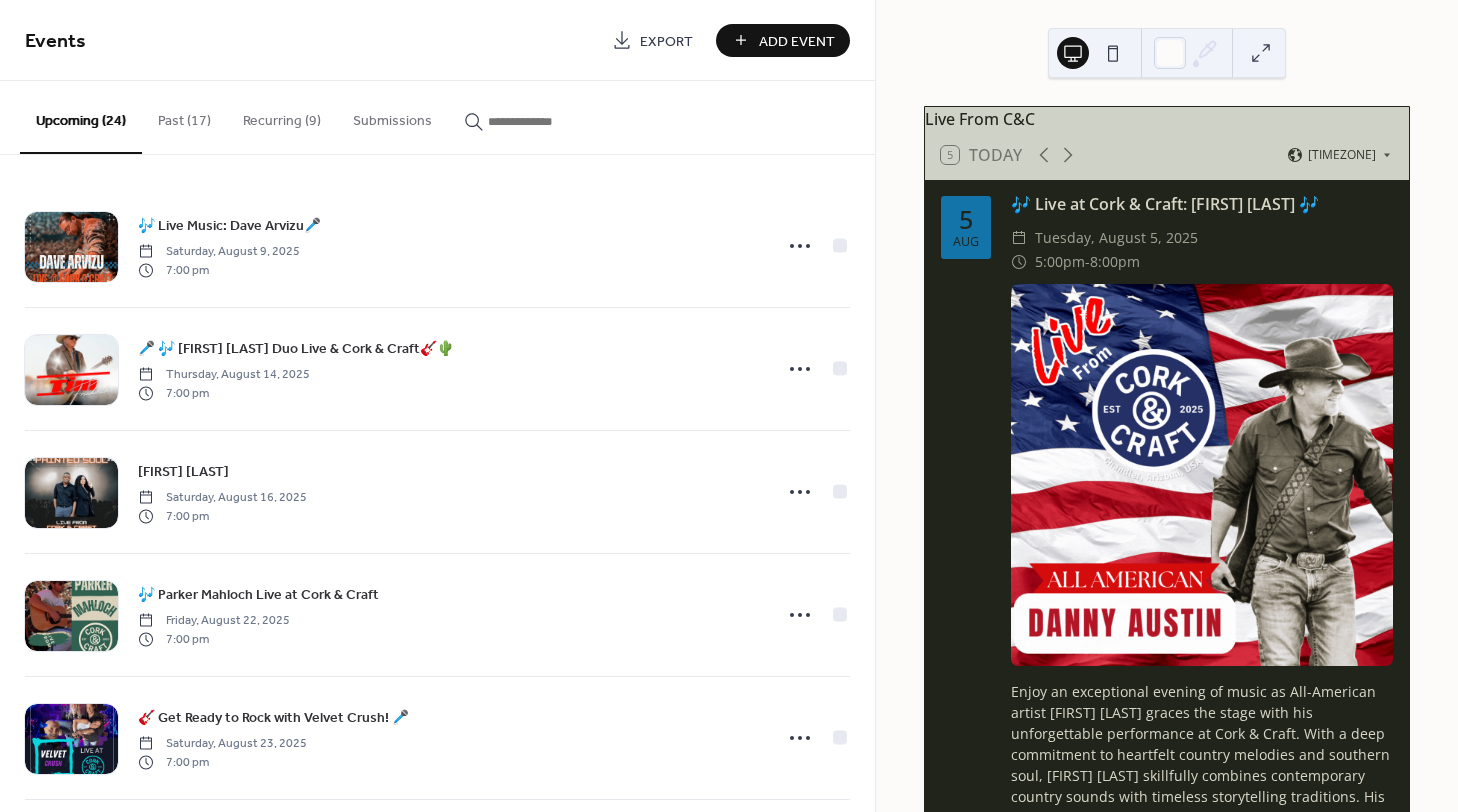 click on "Live From C&C 5 Today America/Phoenix 5 Aug 🎶 Live at Cork & Craft: Danny Austin 🎶 ​ Tuesday, August 5, 2025 ​ 5:00pm - 8:00pm Enjoy an exceptional evening of music as All-American artist Danny Austin graces the stage with his unforgettable performance at Cork & Craft. With a deep commitment to heartfelt country melodies and southern soul, Danny Austin skillfully combines contemporary country sounds with timeless storytelling traditions. His performances are distinguished by smooth, emotive vocals and expert guitar skills, creating an energetic atmosphere that captivates the audience. Whether he's performing his own compositions or interpreting popular favorites, Danny delivers a show that resonates with authenticity and vibrancy. This event is a perfect match for enthusiasts of modern country music. Making a reservation is highly recommended to ensure you don't miss this extraordinary musical experience. For reservations, please visit:  https://www.yelp.com/reservations/cork-and-craft-chandler 6 -" at bounding box center (1167, 406) 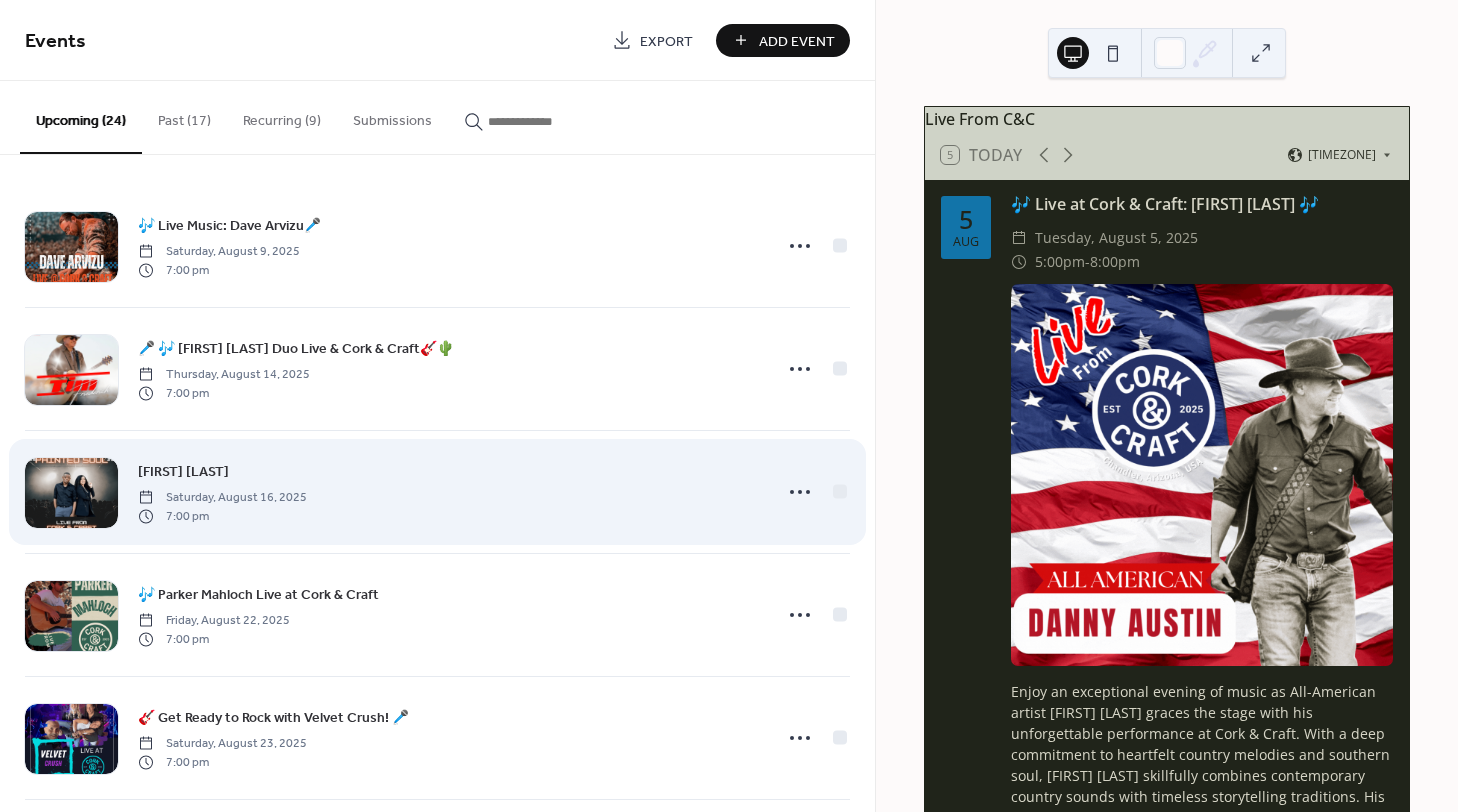 scroll, scrollTop: 0, scrollLeft: 0, axis: both 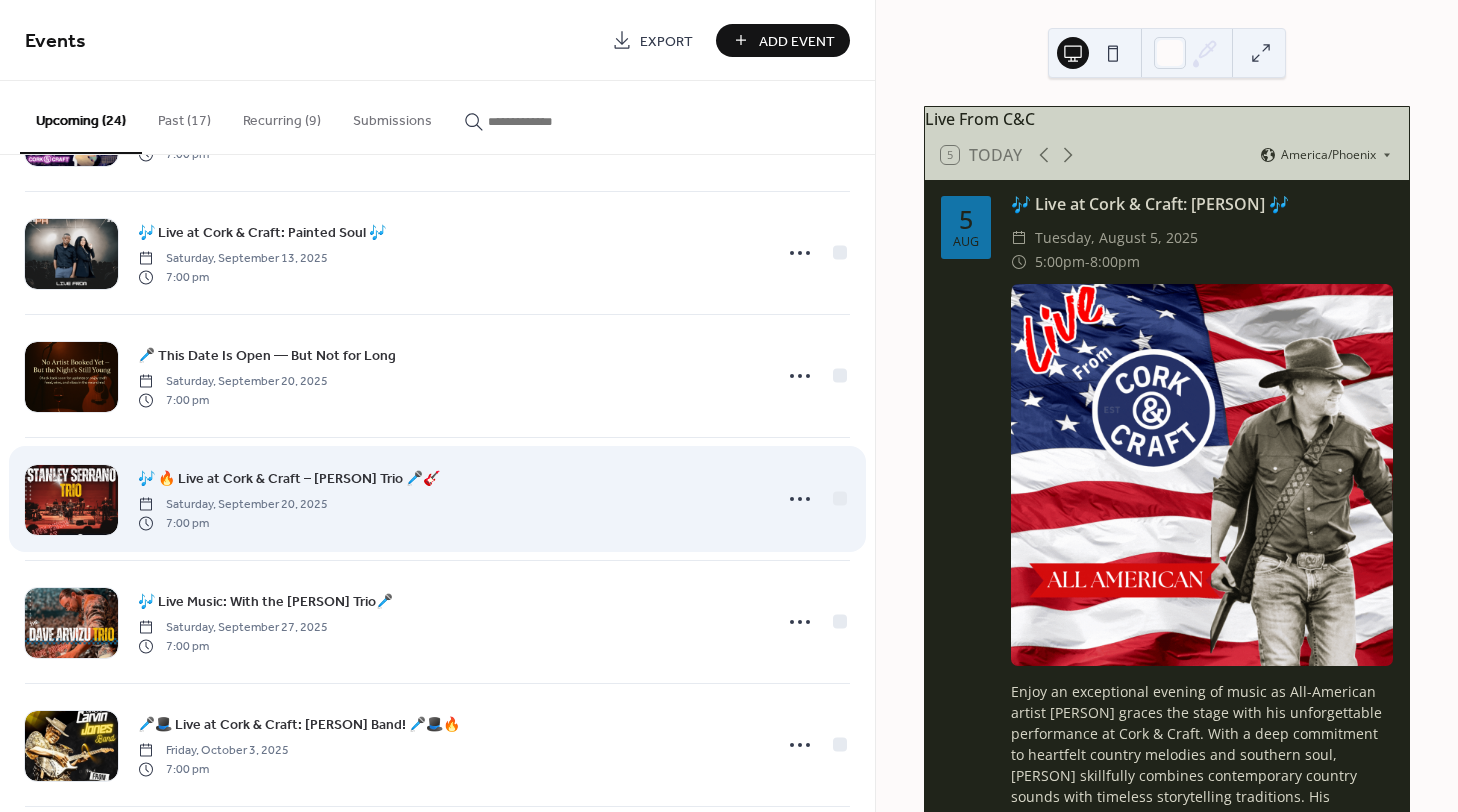 click on "🎶 🔥 Live at Cork & Craft – Stanley Serrano Trio 🎤🎸" at bounding box center (289, 479) 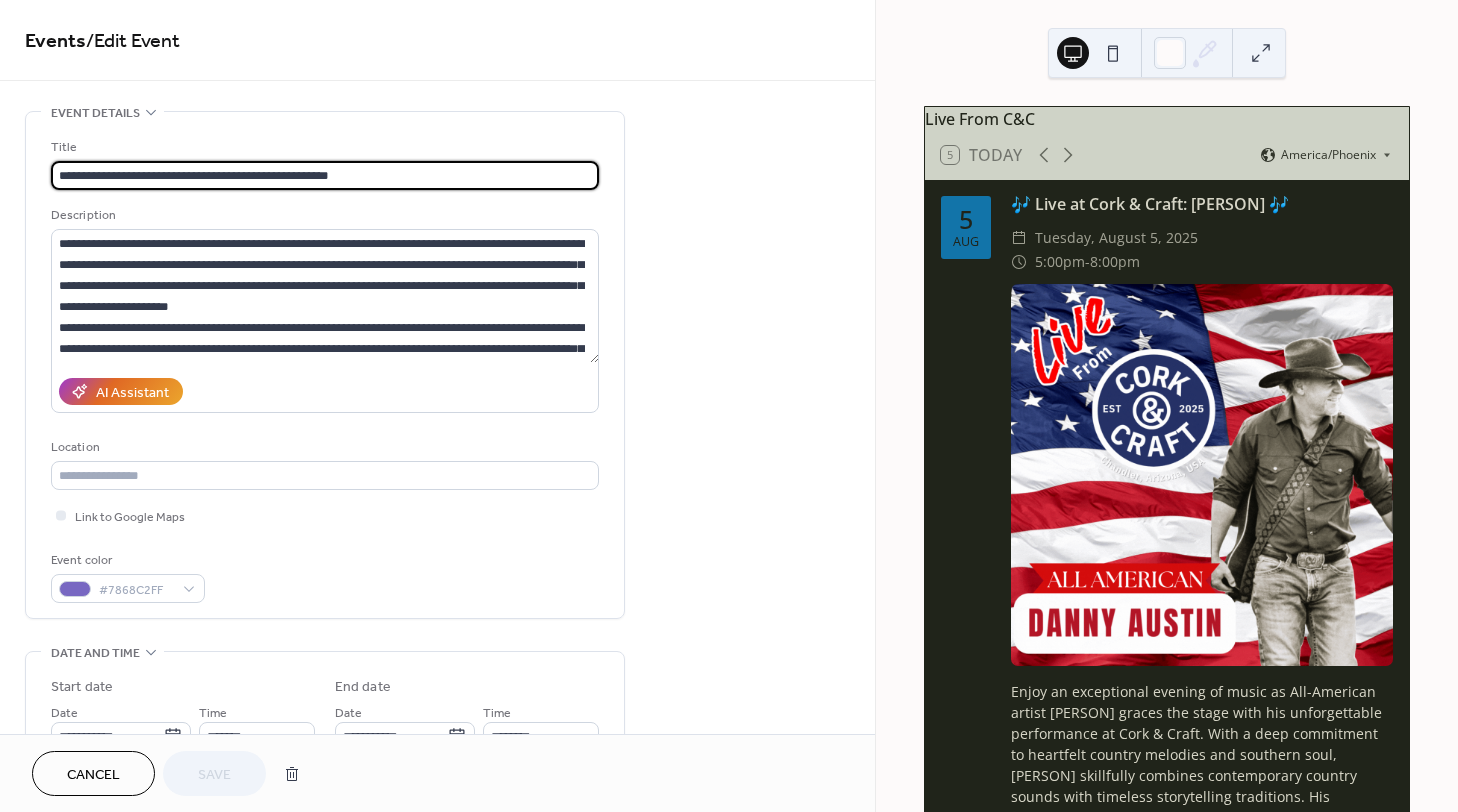 scroll, scrollTop: 366, scrollLeft: 0, axis: vertical 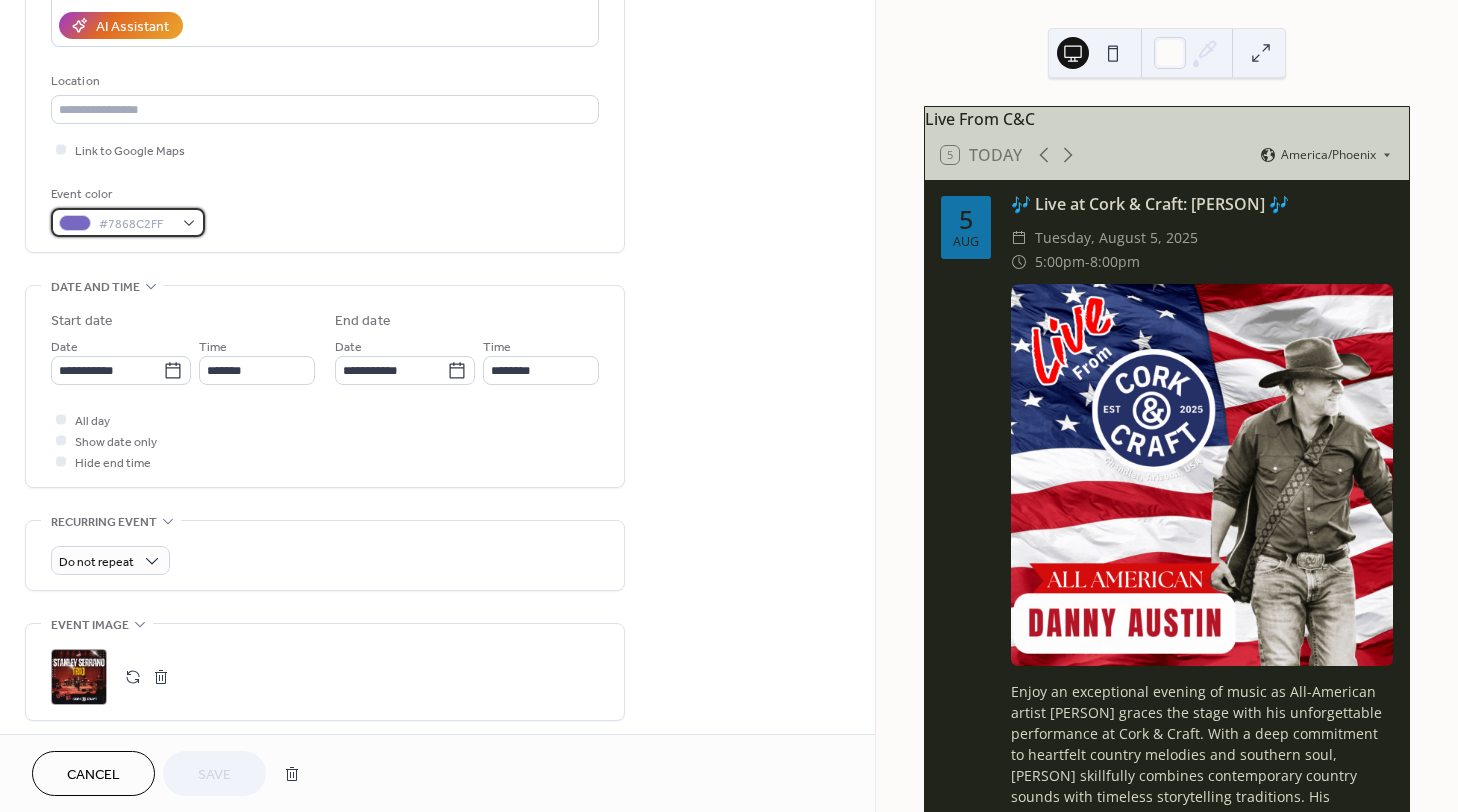 click at bounding box center (75, 223) 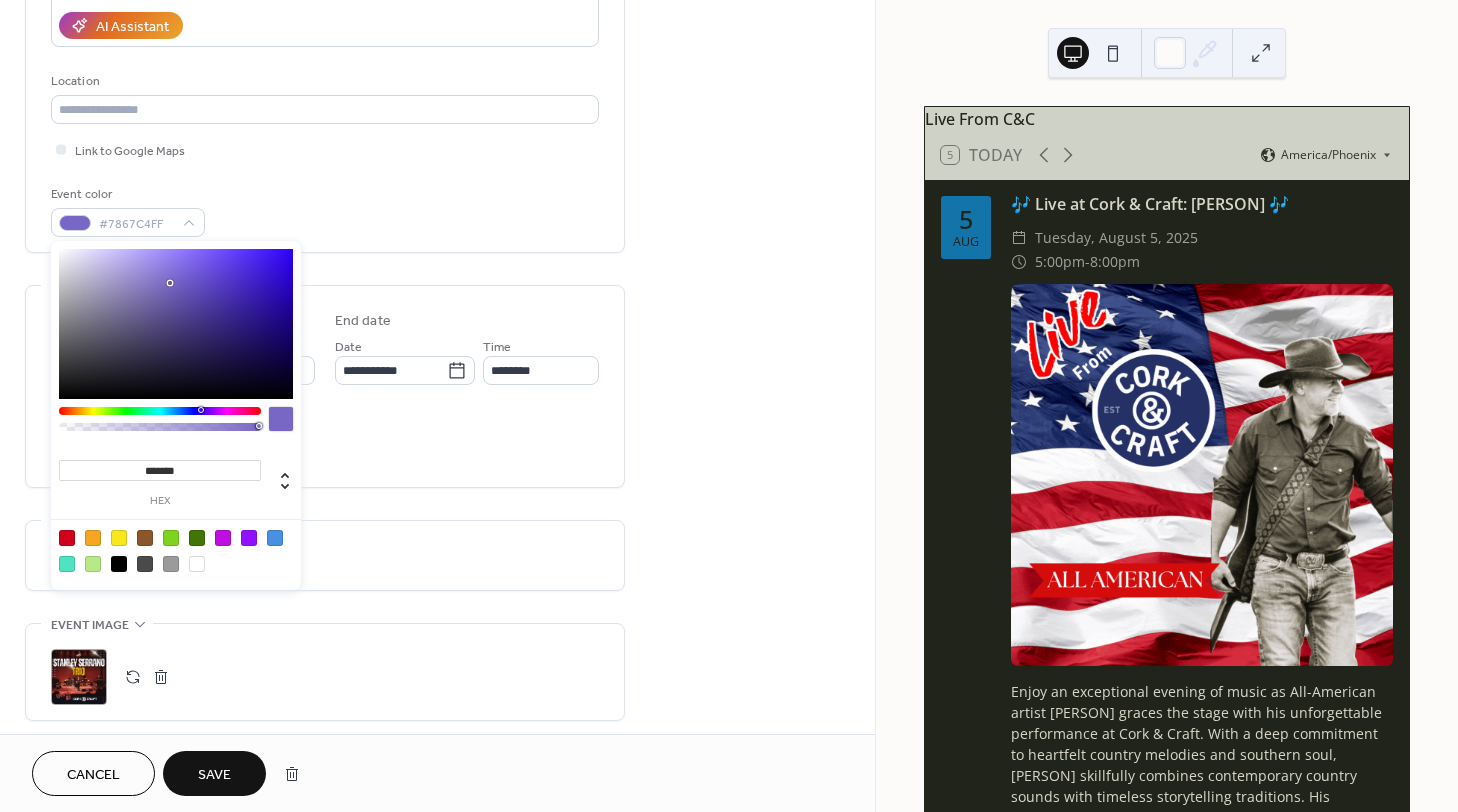 click at bounding box center [176, 324] 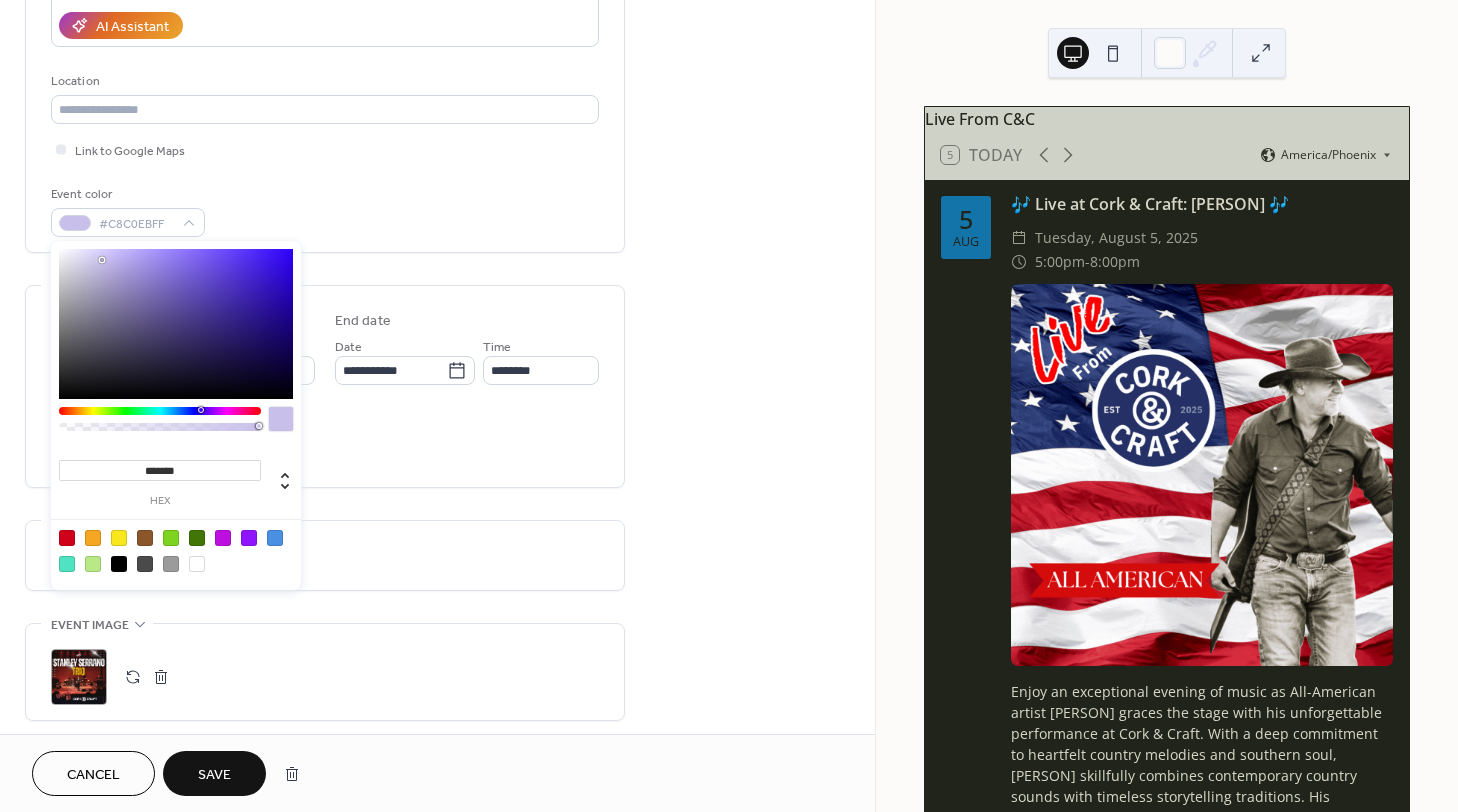 click at bounding box center (176, 324) 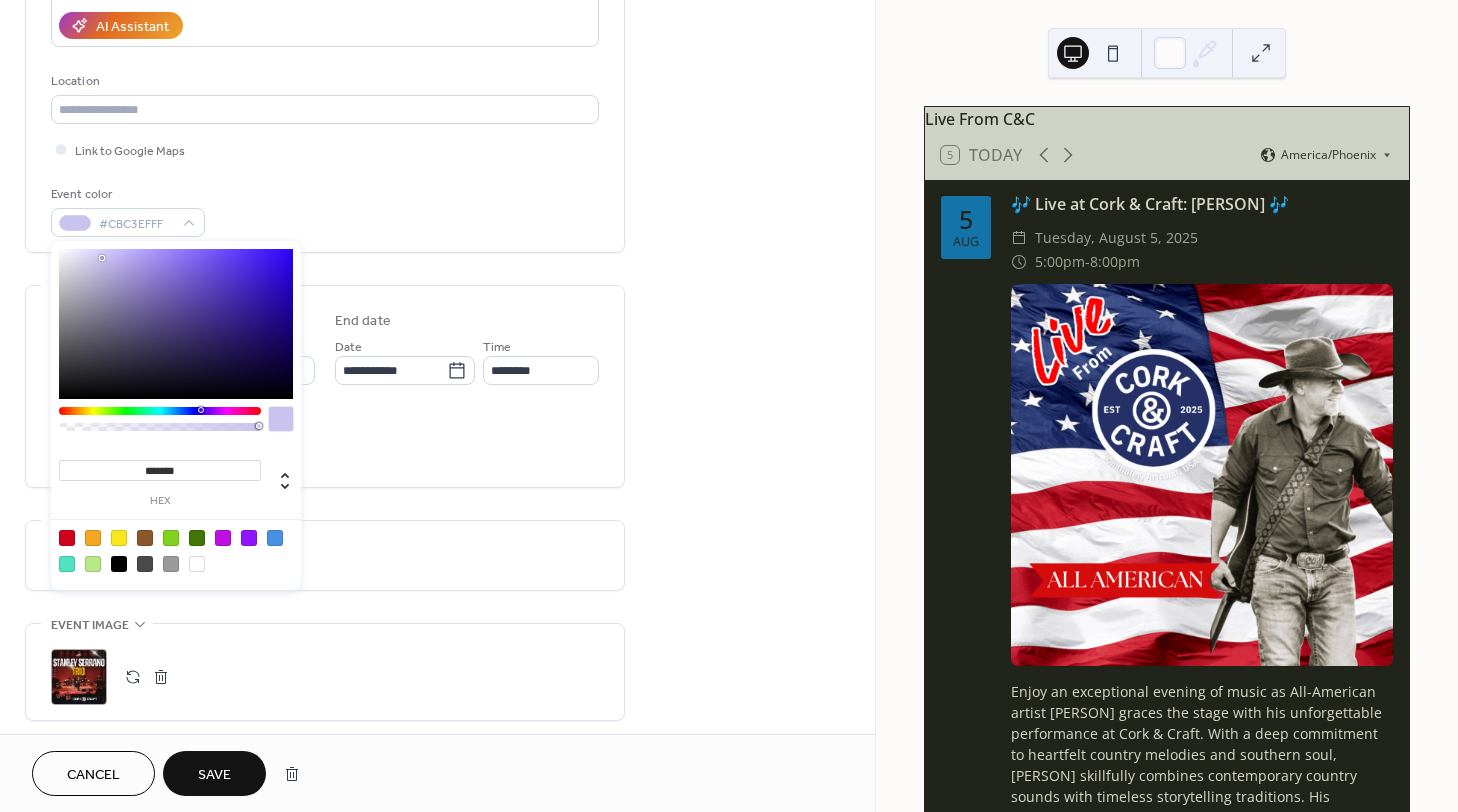 click at bounding box center [176, 324] 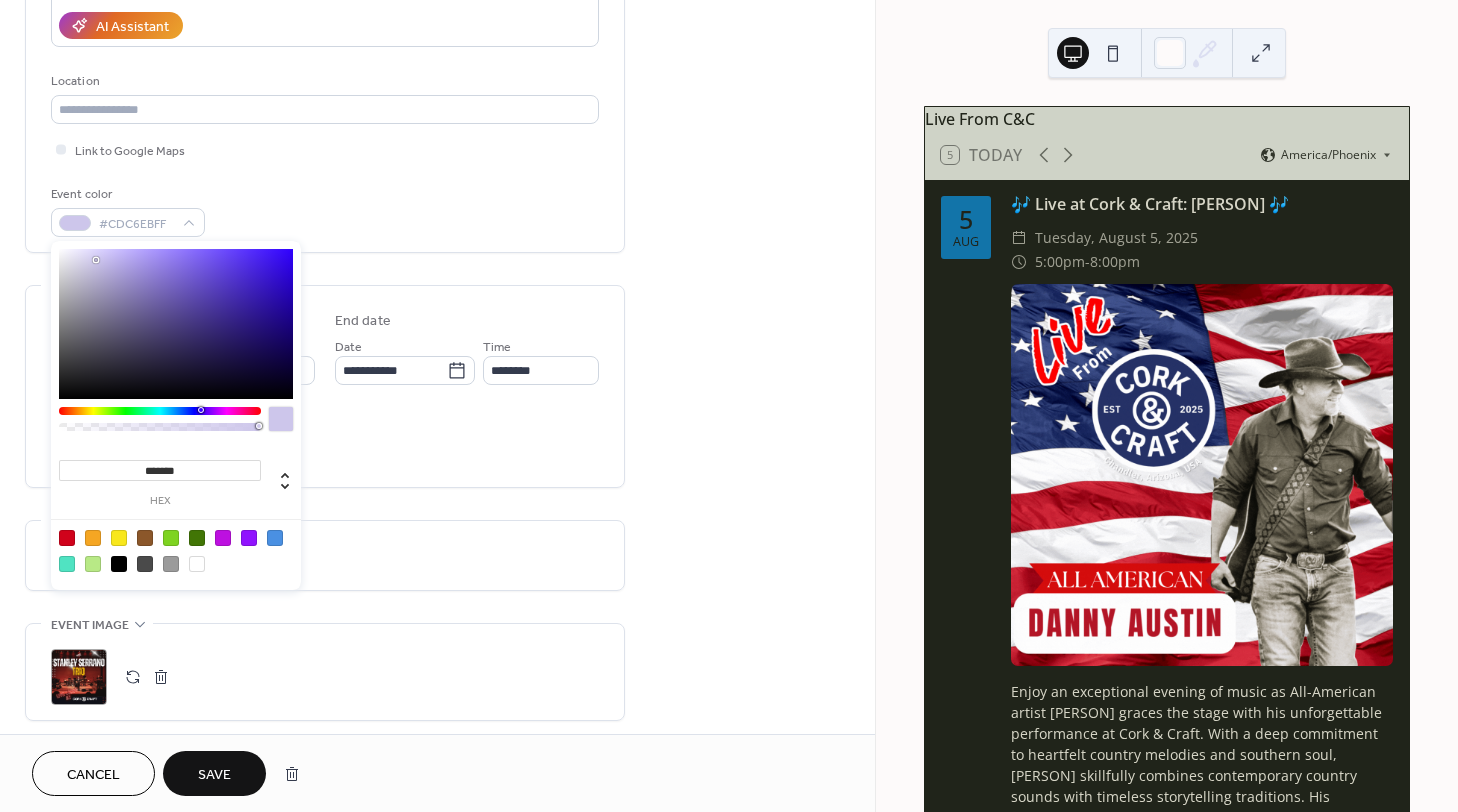 type on "*******" 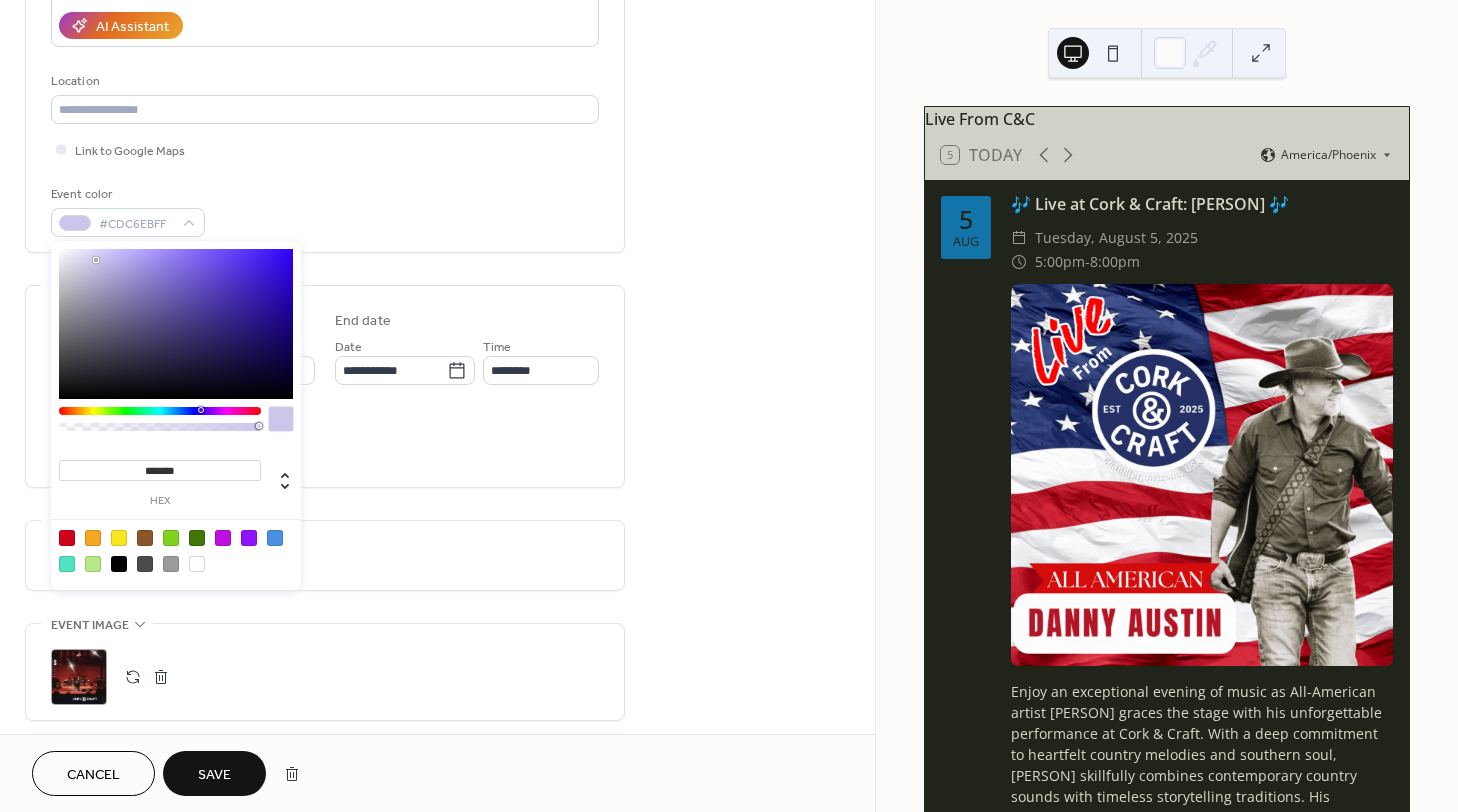 click on "All day Show date only Hide end time" at bounding box center (325, 440) 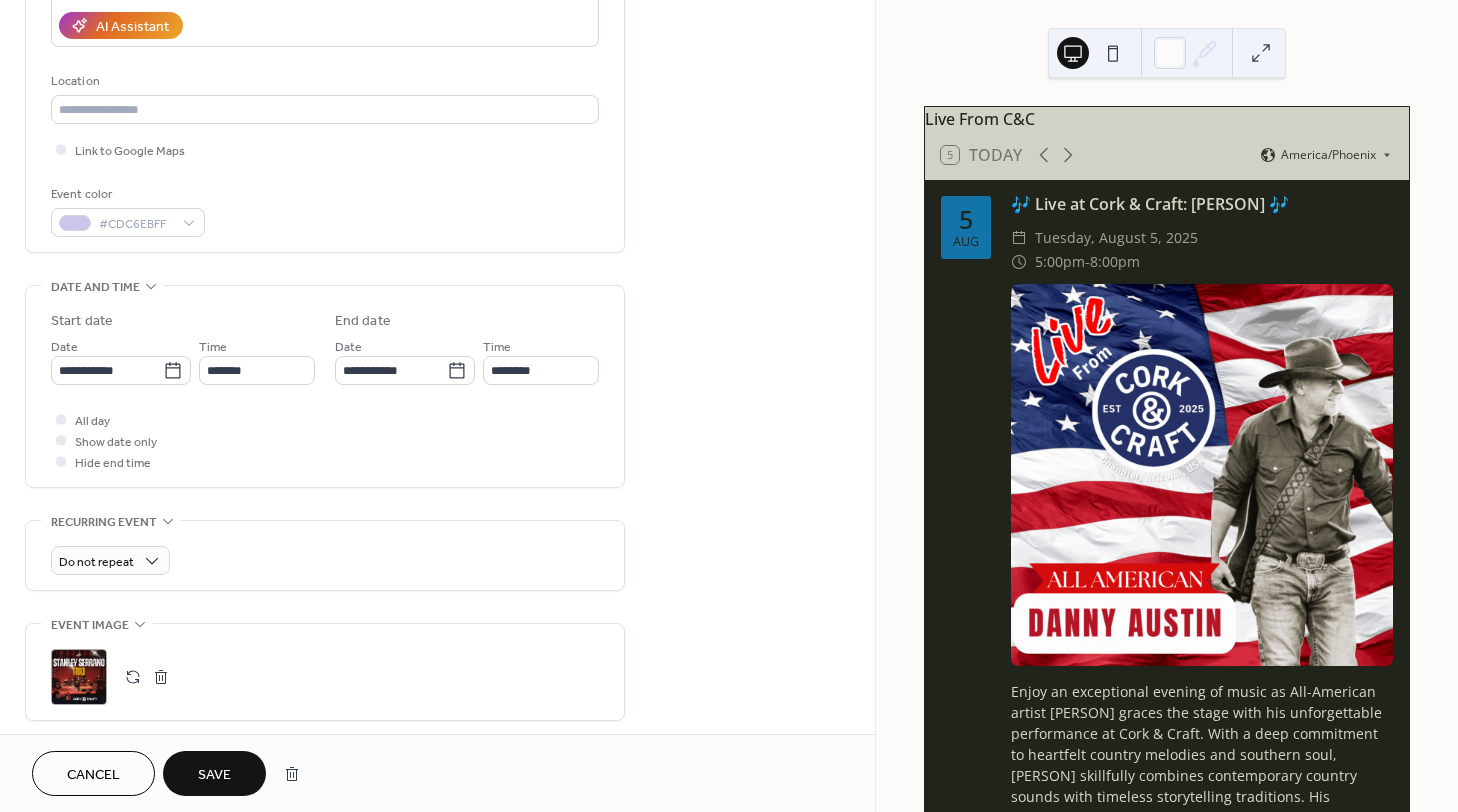 scroll, scrollTop: 0, scrollLeft: 0, axis: both 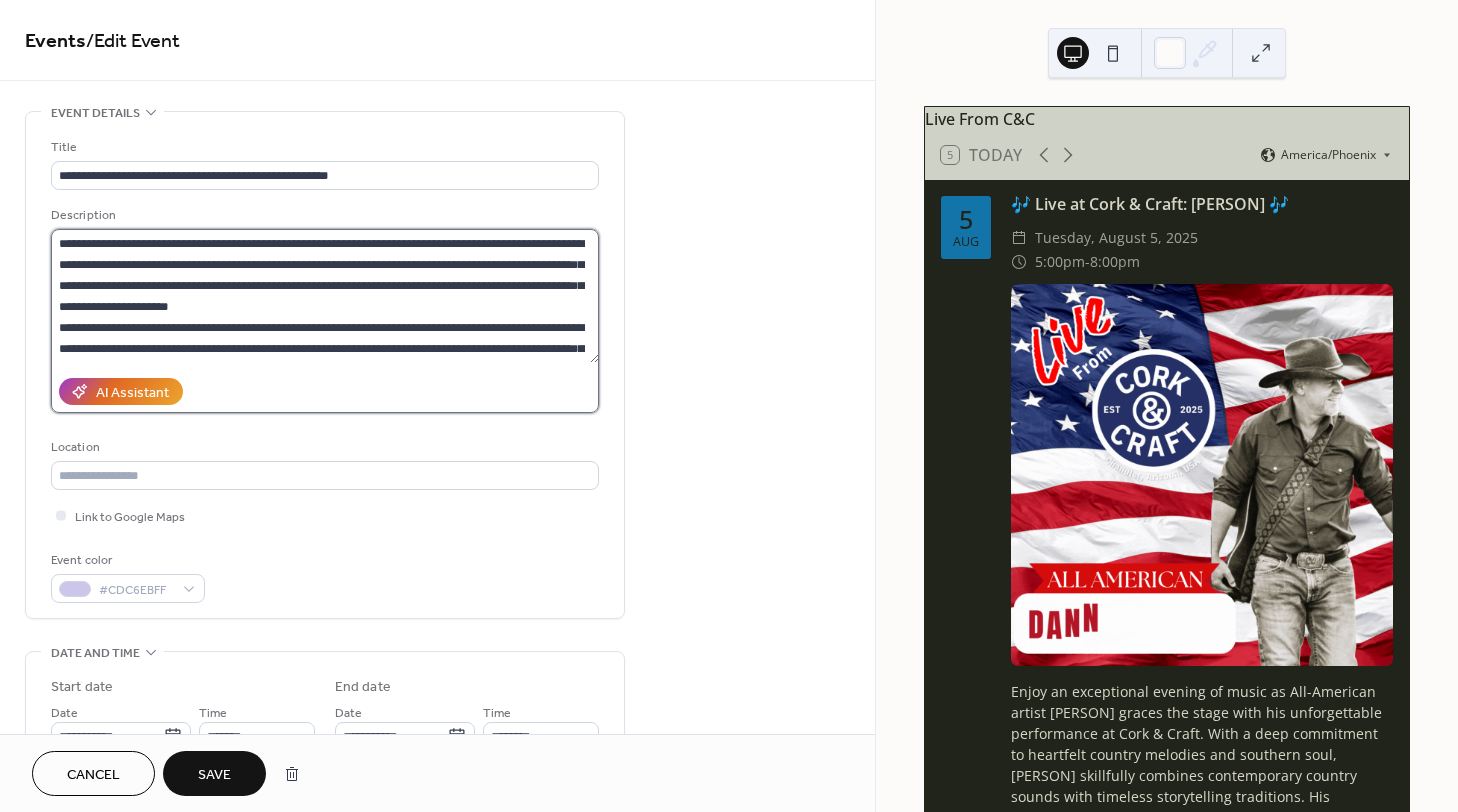 click on "**********" at bounding box center (325, 296) 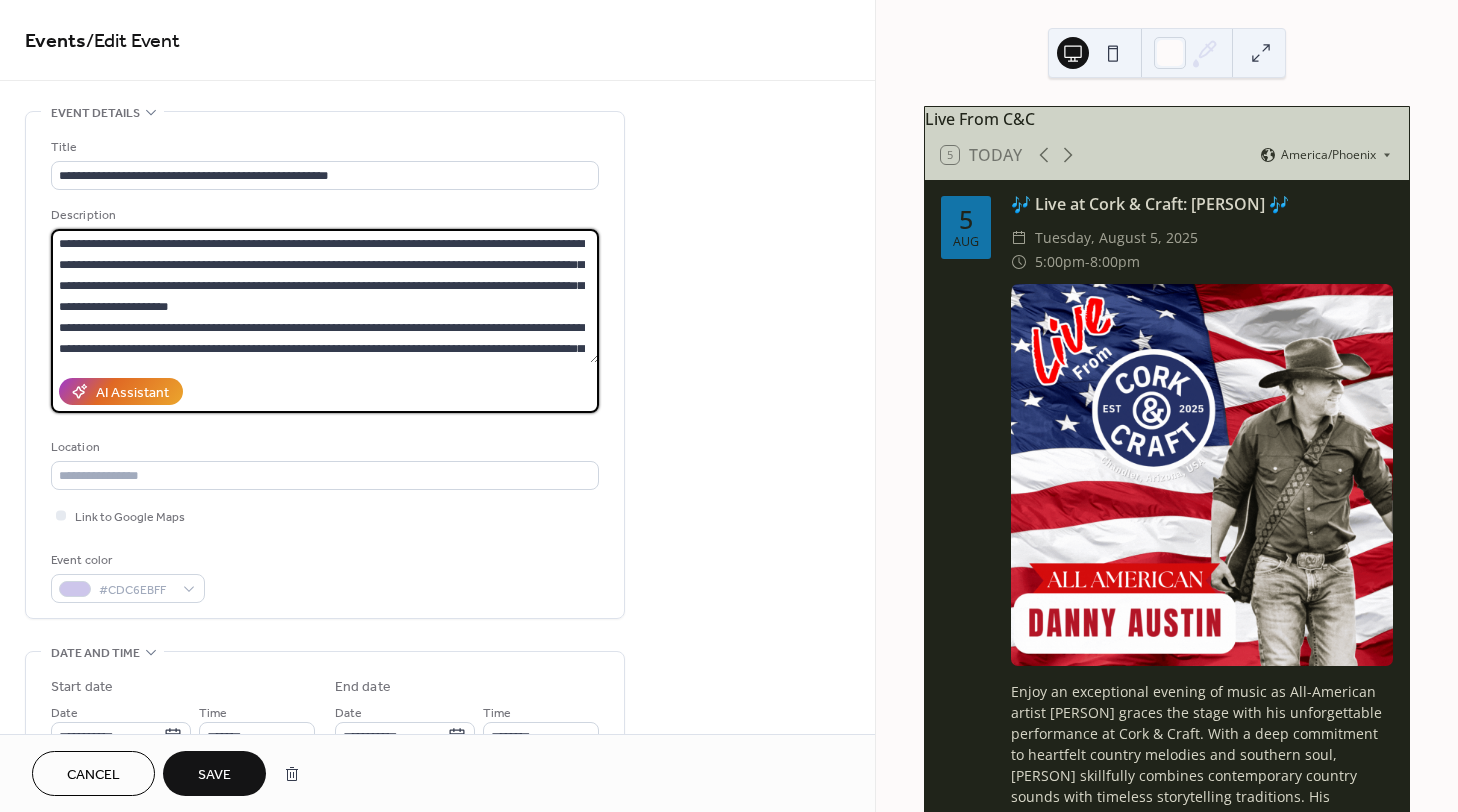 drag, startPoint x: 536, startPoint y: 329, endPoint x: 593, endPoint y: 342, distance: 58.463665 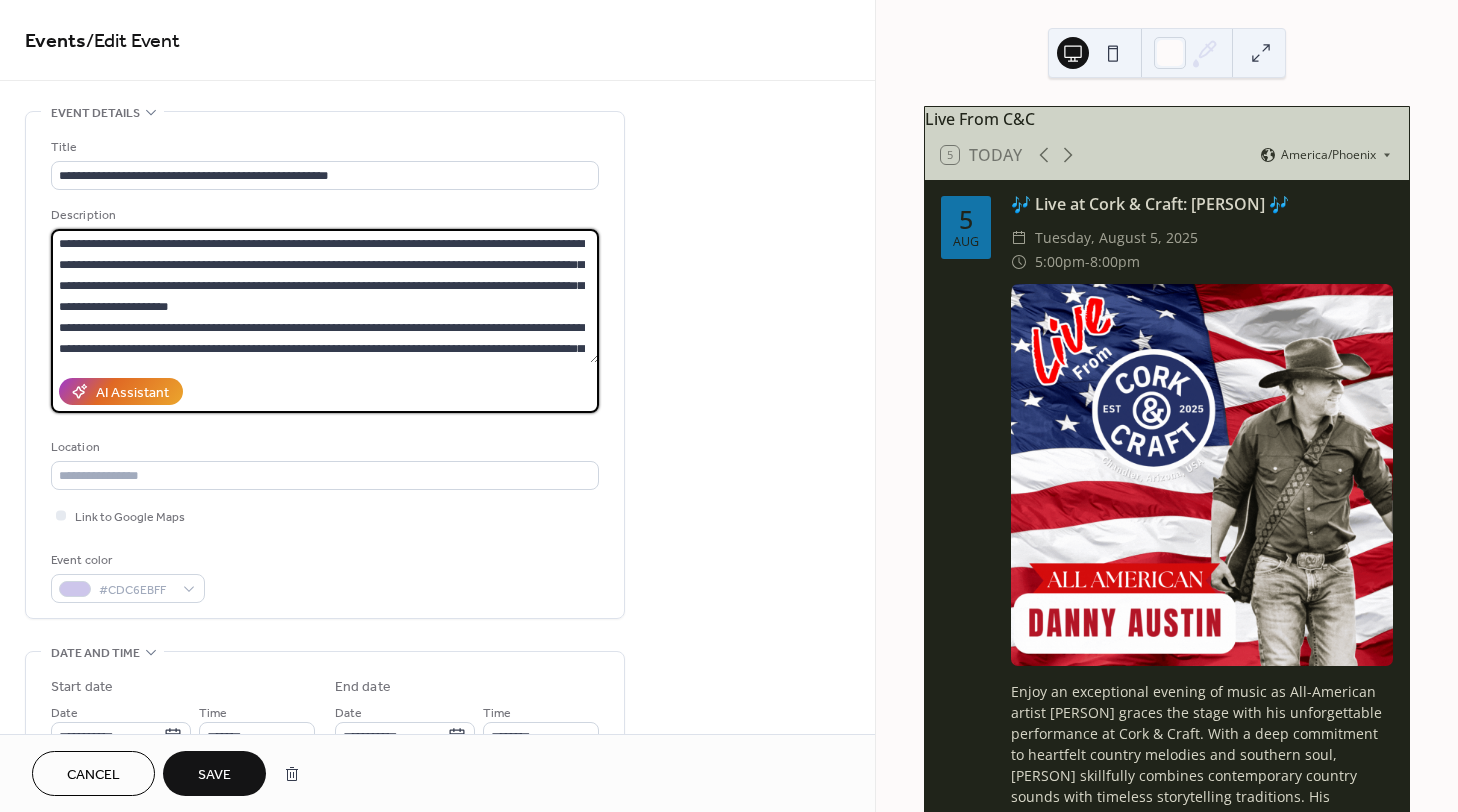 click on "**********" at bounding box center (325, 296) 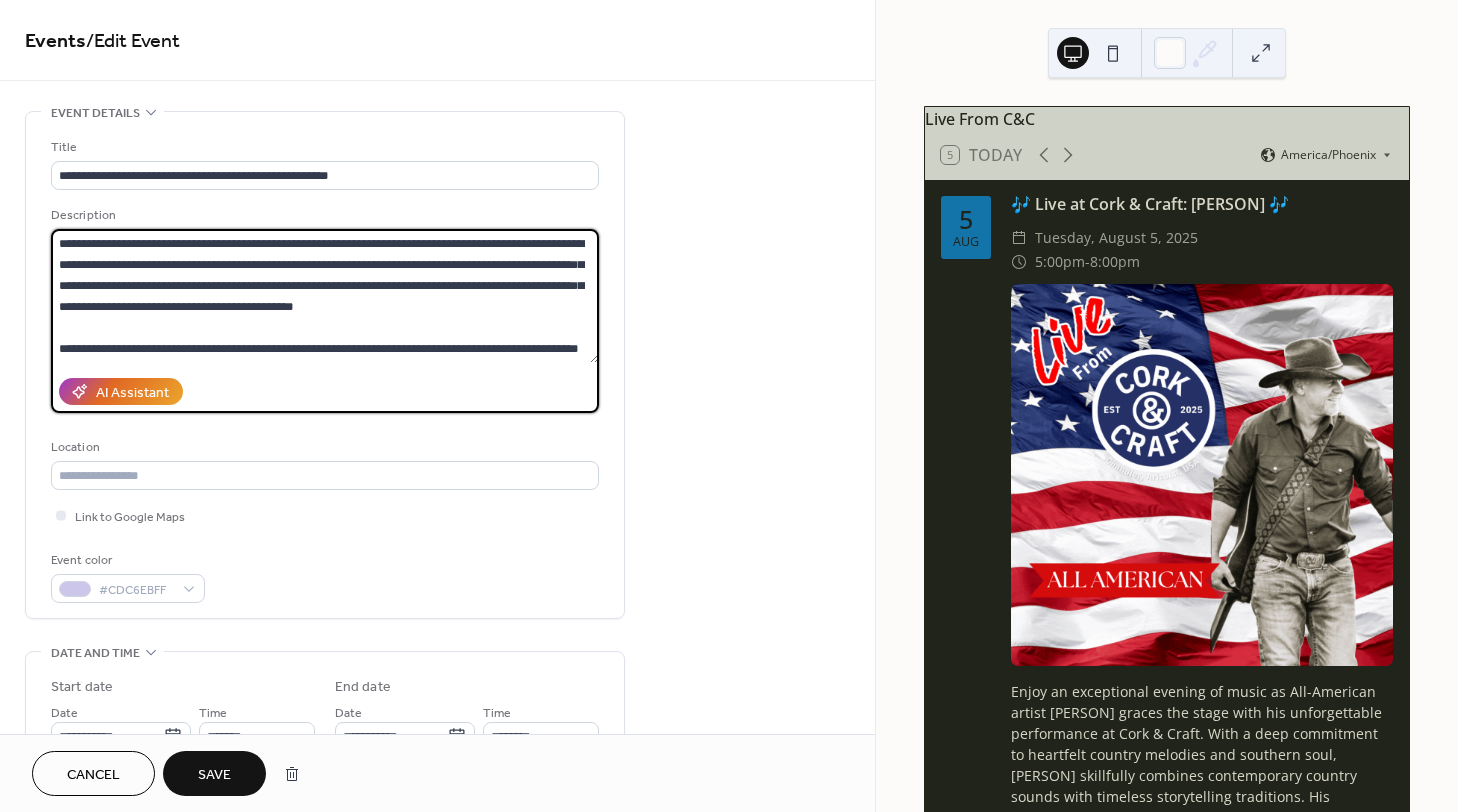 scroll, scrollTop: 105, scrollLeft: 0, axis: vertical 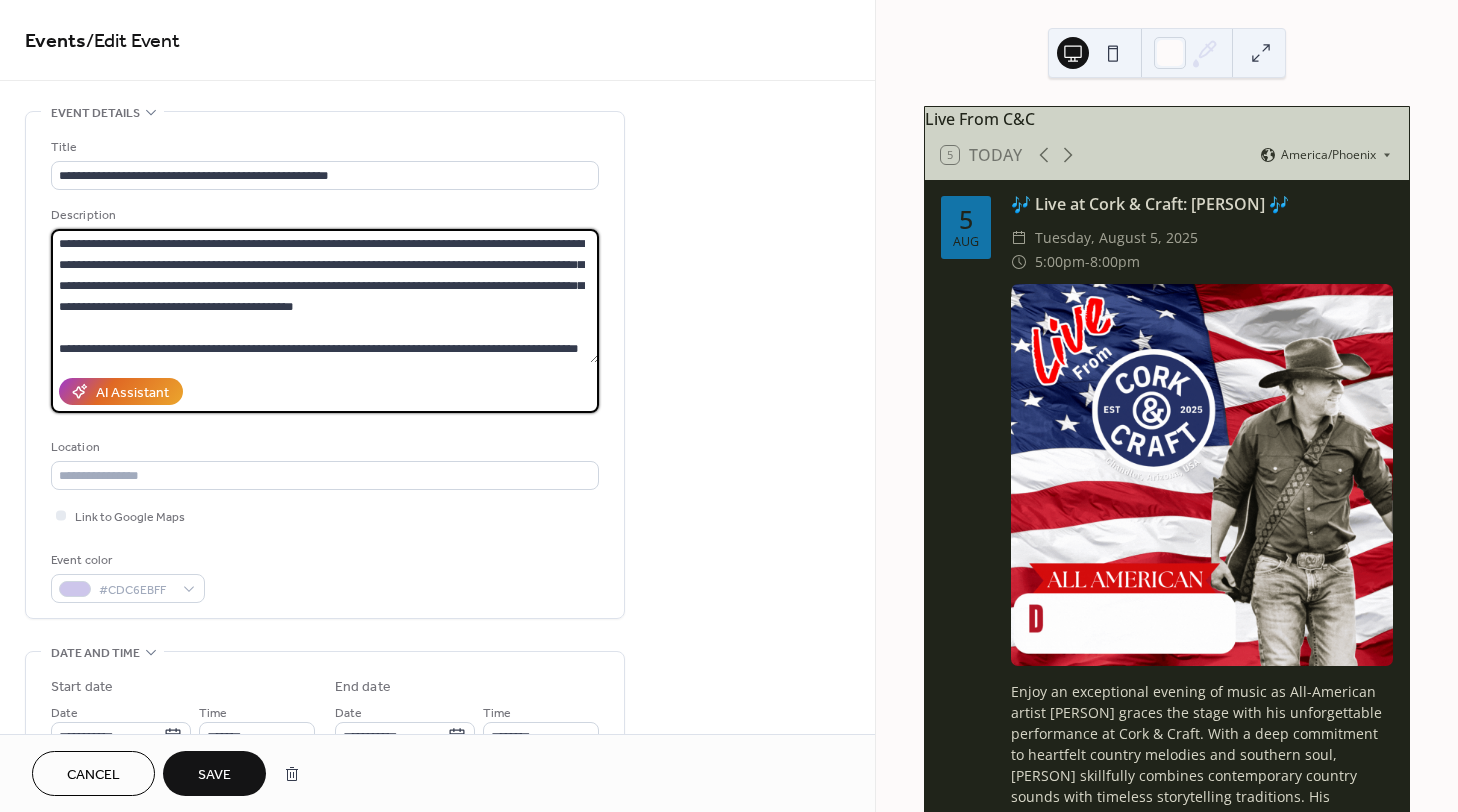 drag, startPoint x: 539, startPoint y: 326, endPoint x: 567, endPoint y: 325, distance: 28.01785 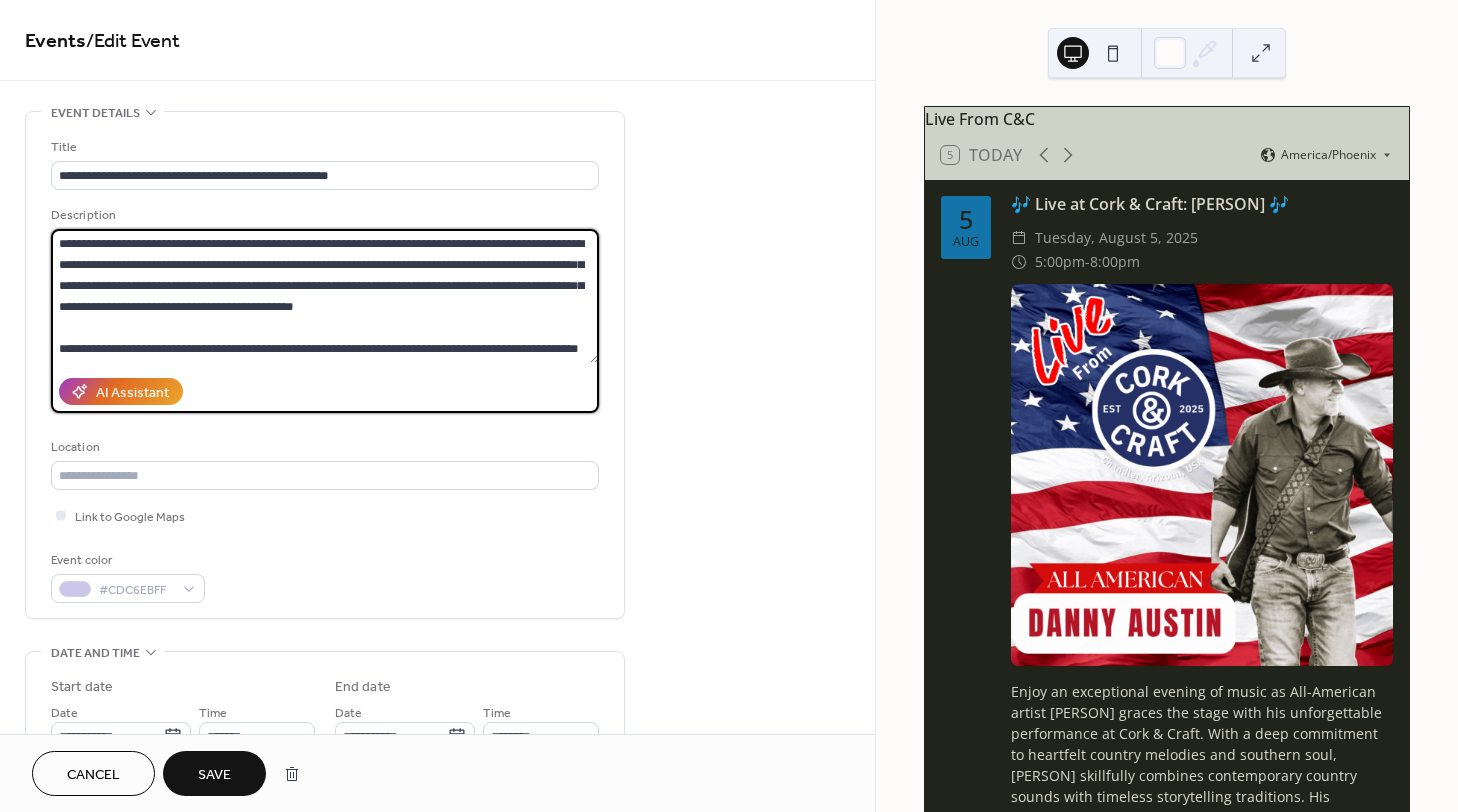 click on "**********" at bounding box center (325, 296) 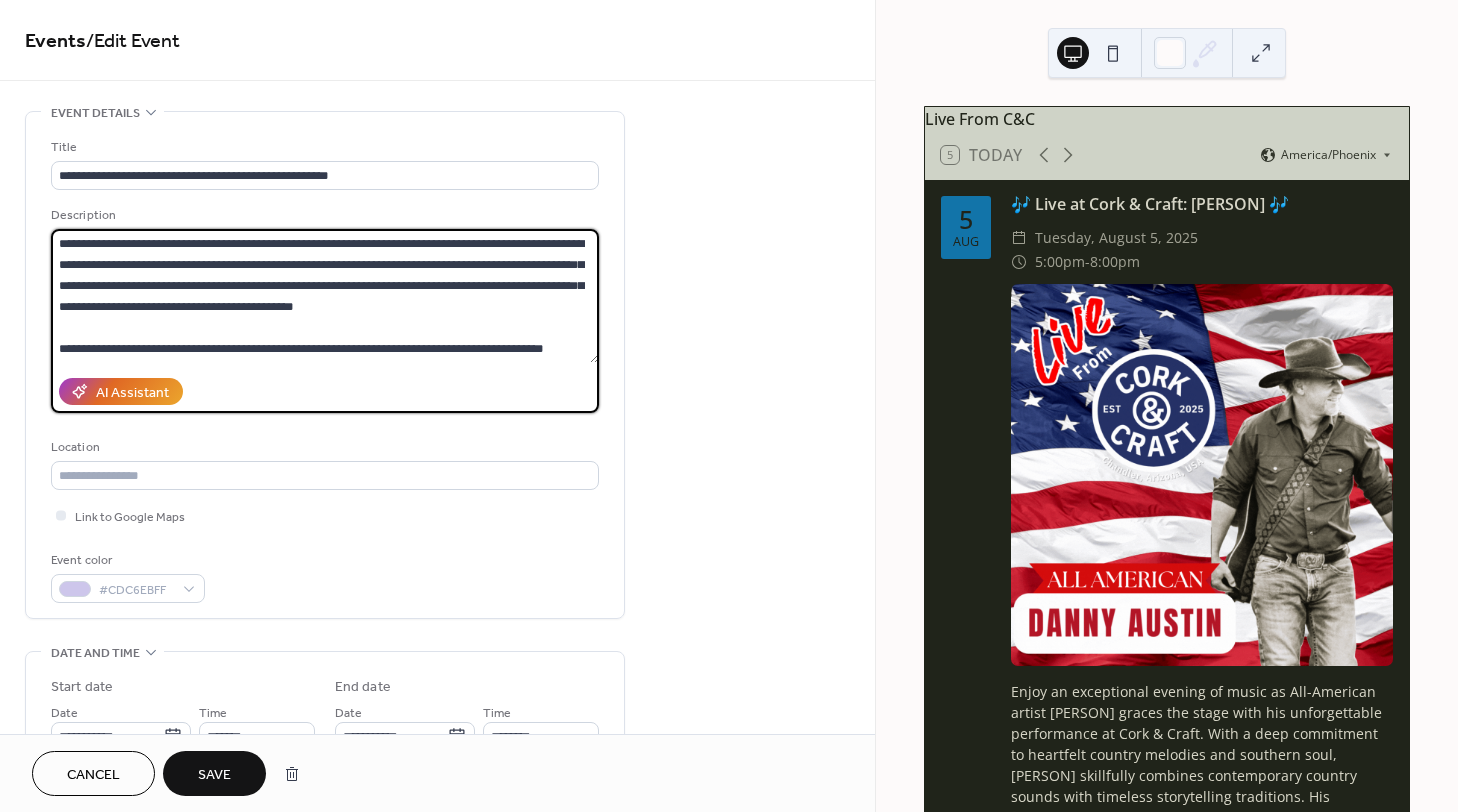 type on "**********" 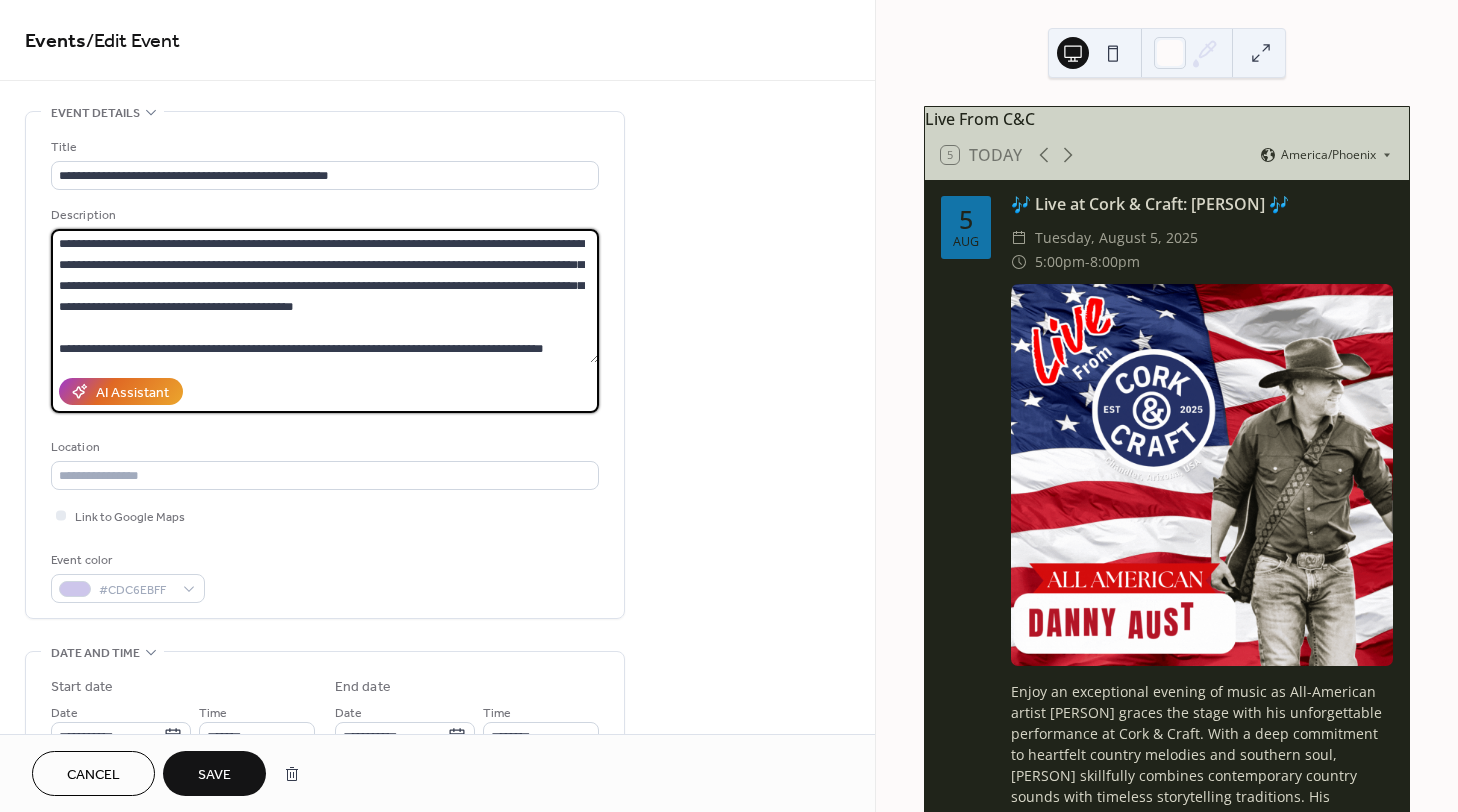click on "**********" at bounding box center (437, 831) 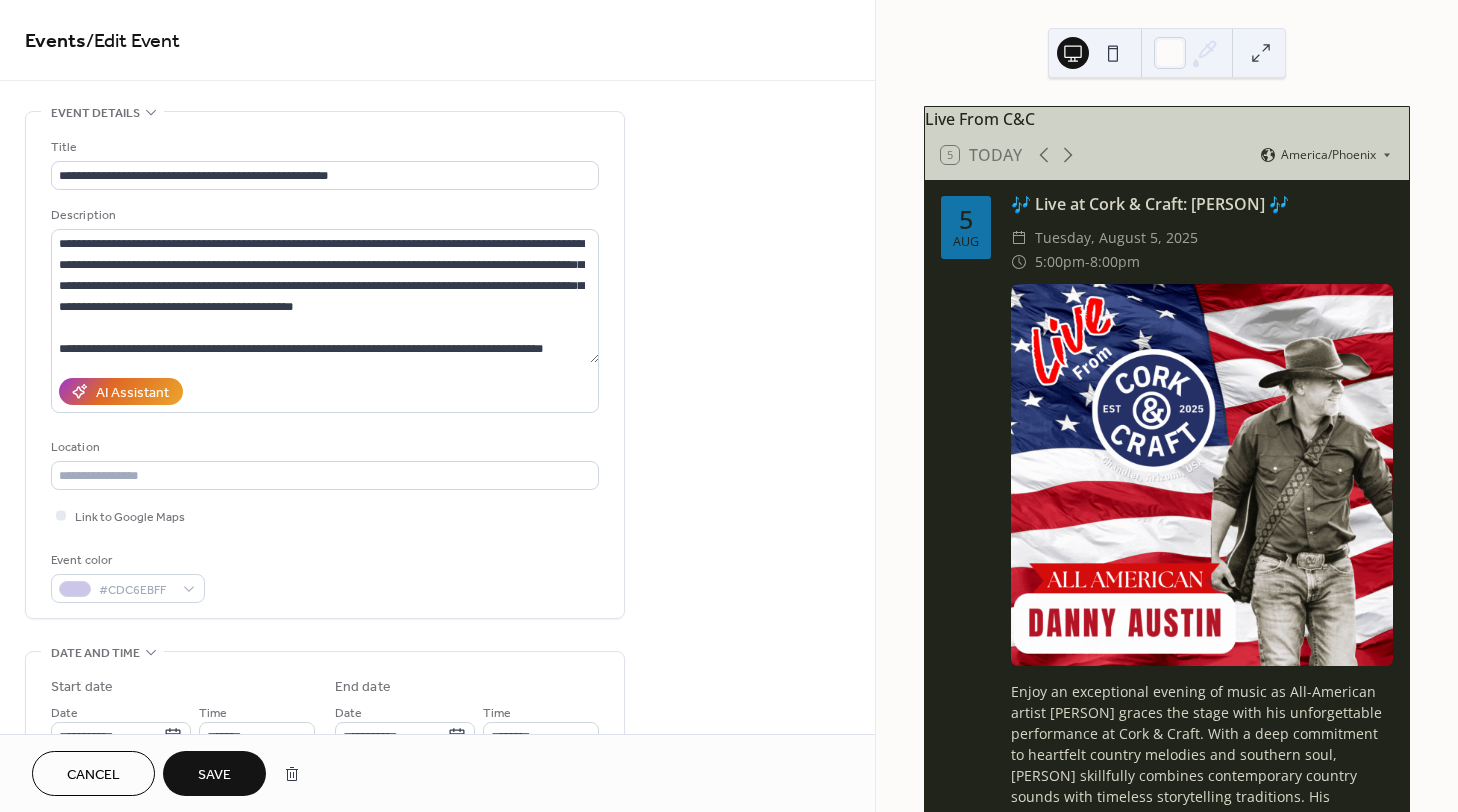 click on "Save" at bounding box center [214, 775] 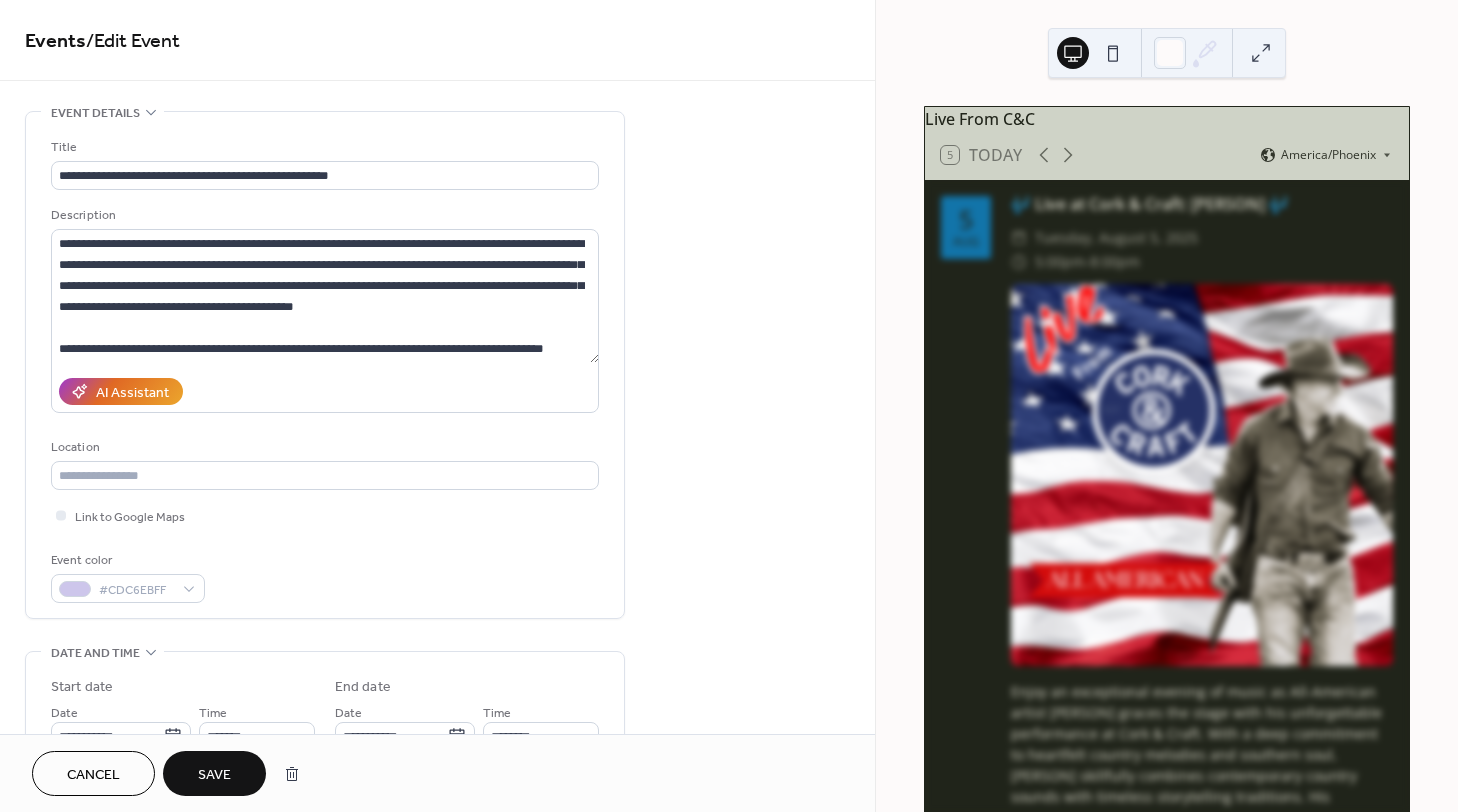 click on "Save" at bounding box center [214, 773] 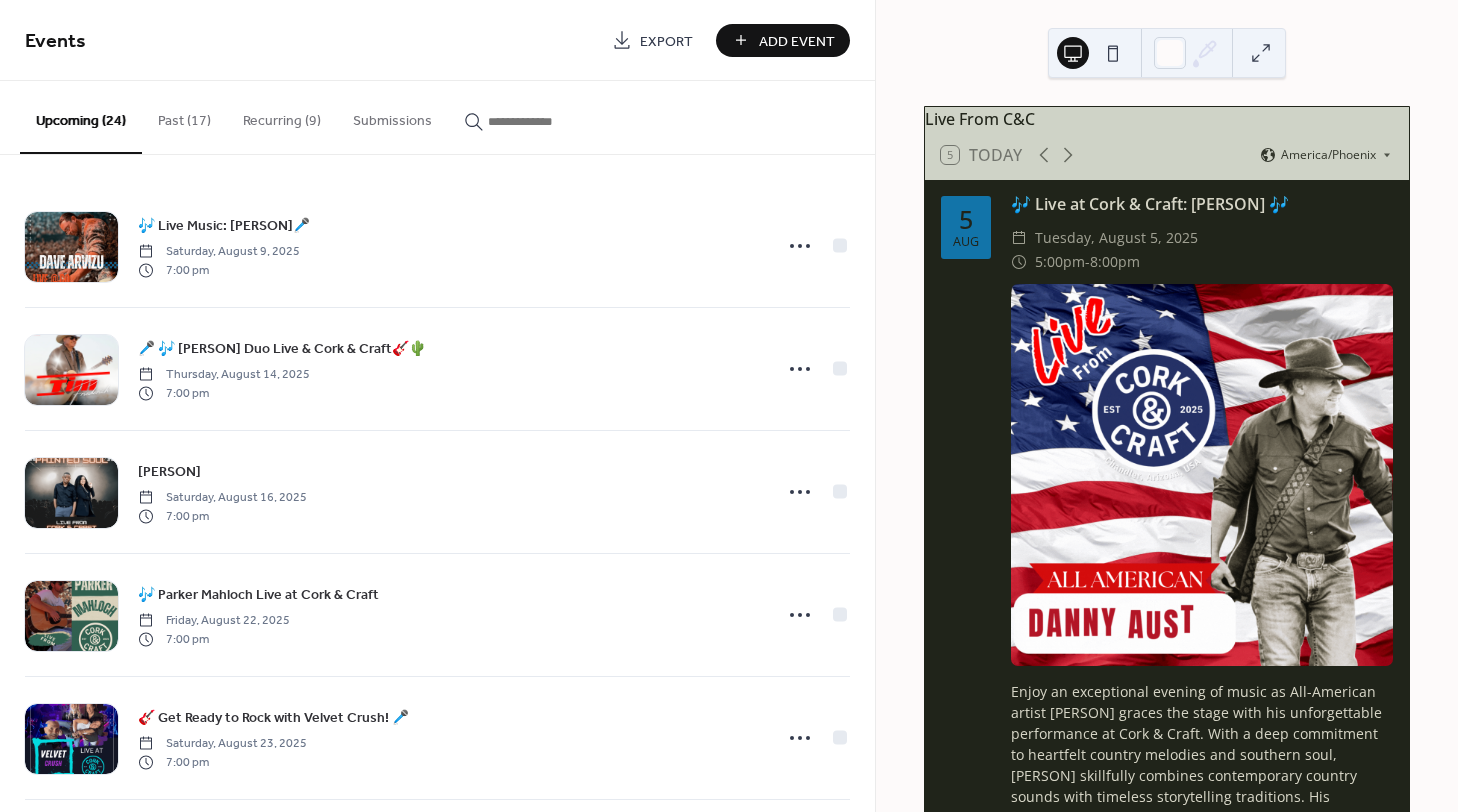 scroll, scrollTop: 197, scrollLeft: 0, axis: vertical 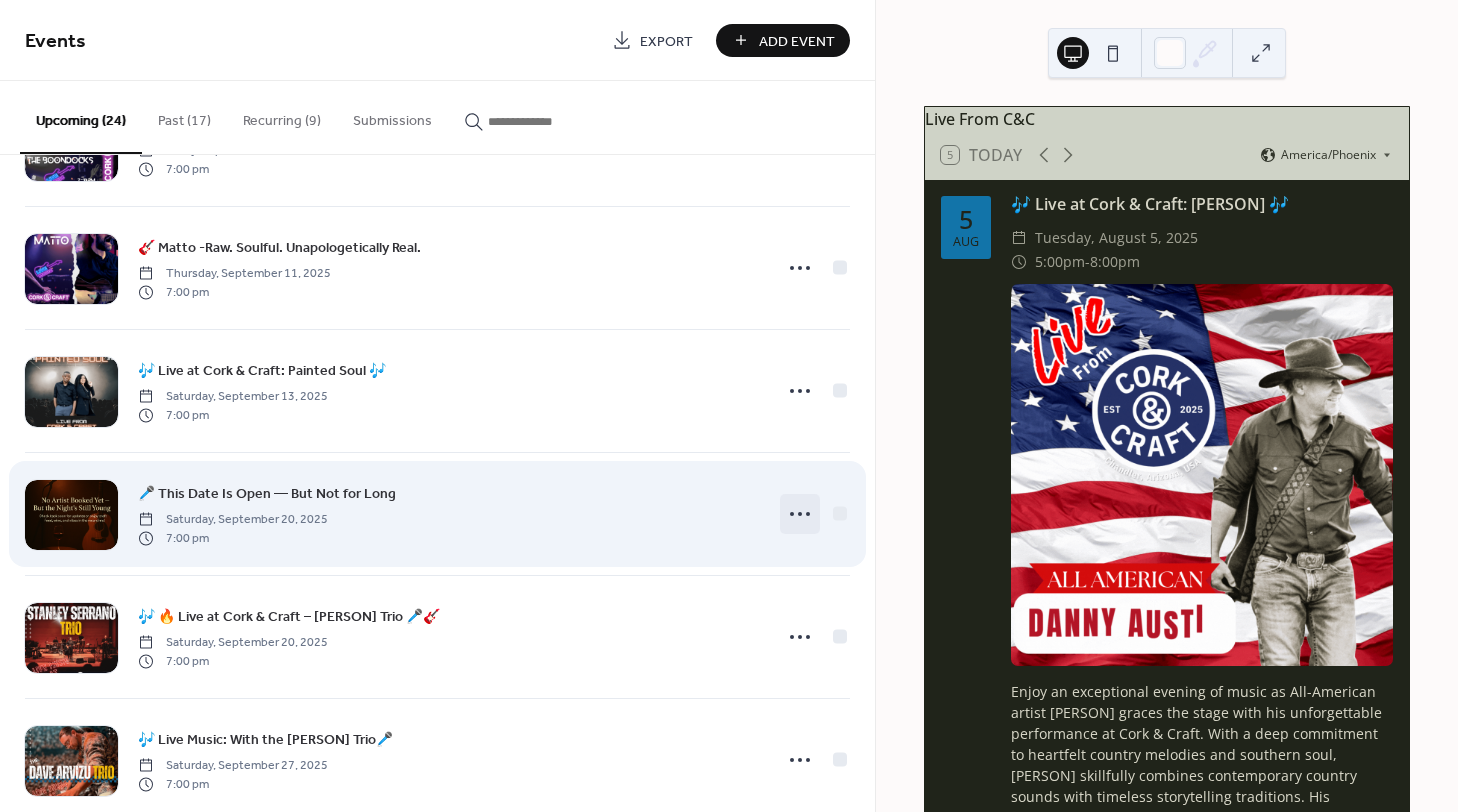 click 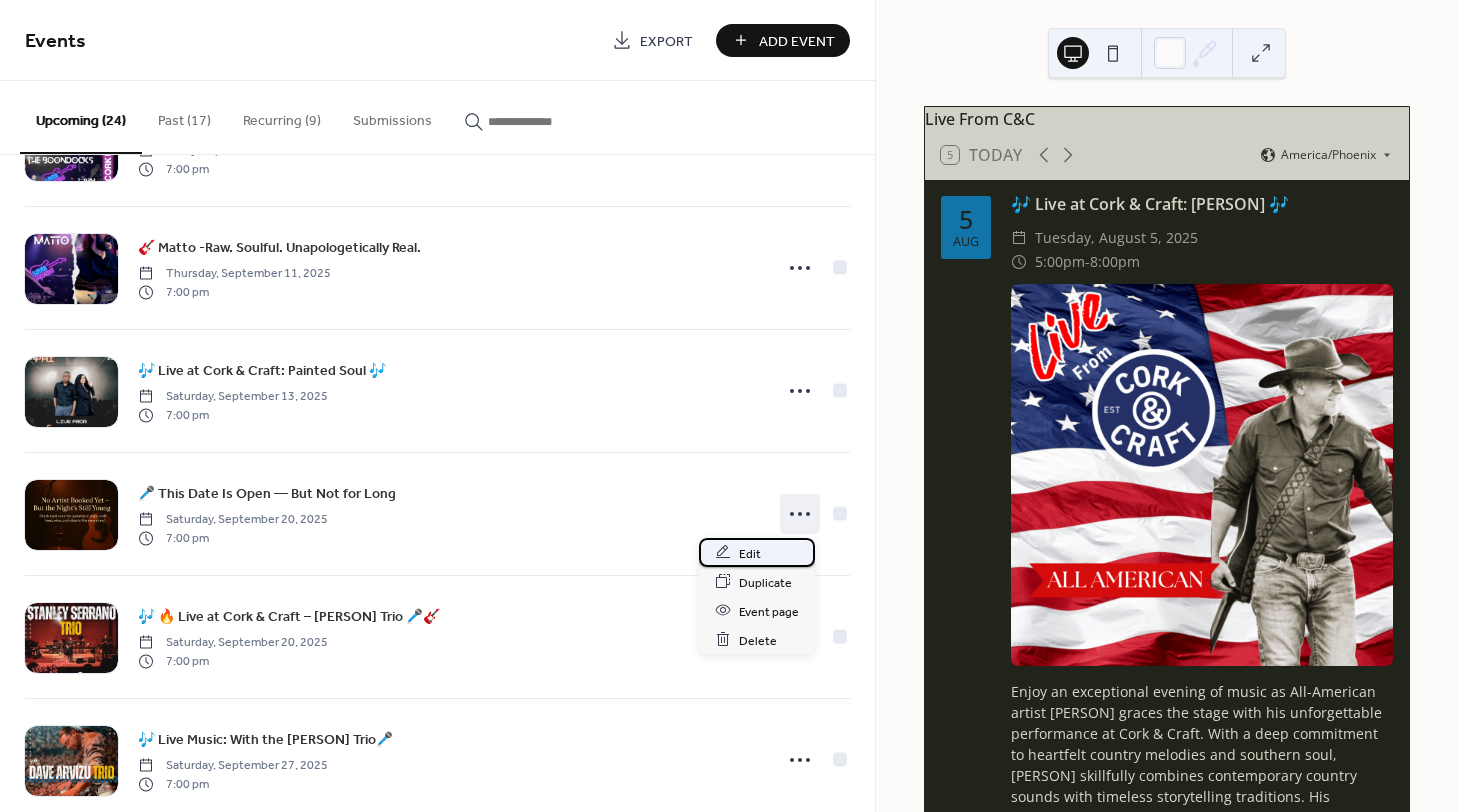 click on "Edit" at bounding box center (750, 553) 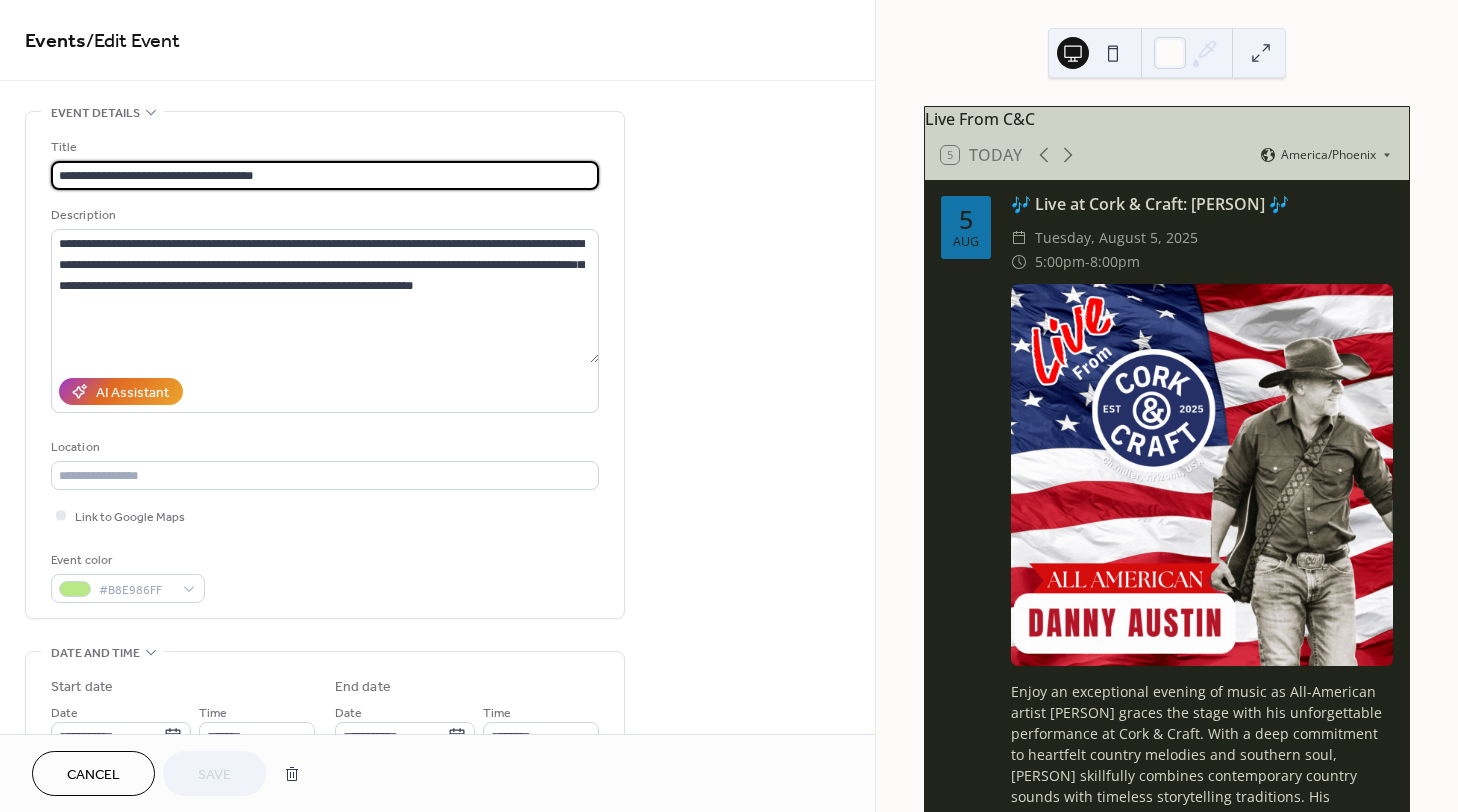 scroll, scrollTop: 366, scrollLeft: 0, axis: vertical 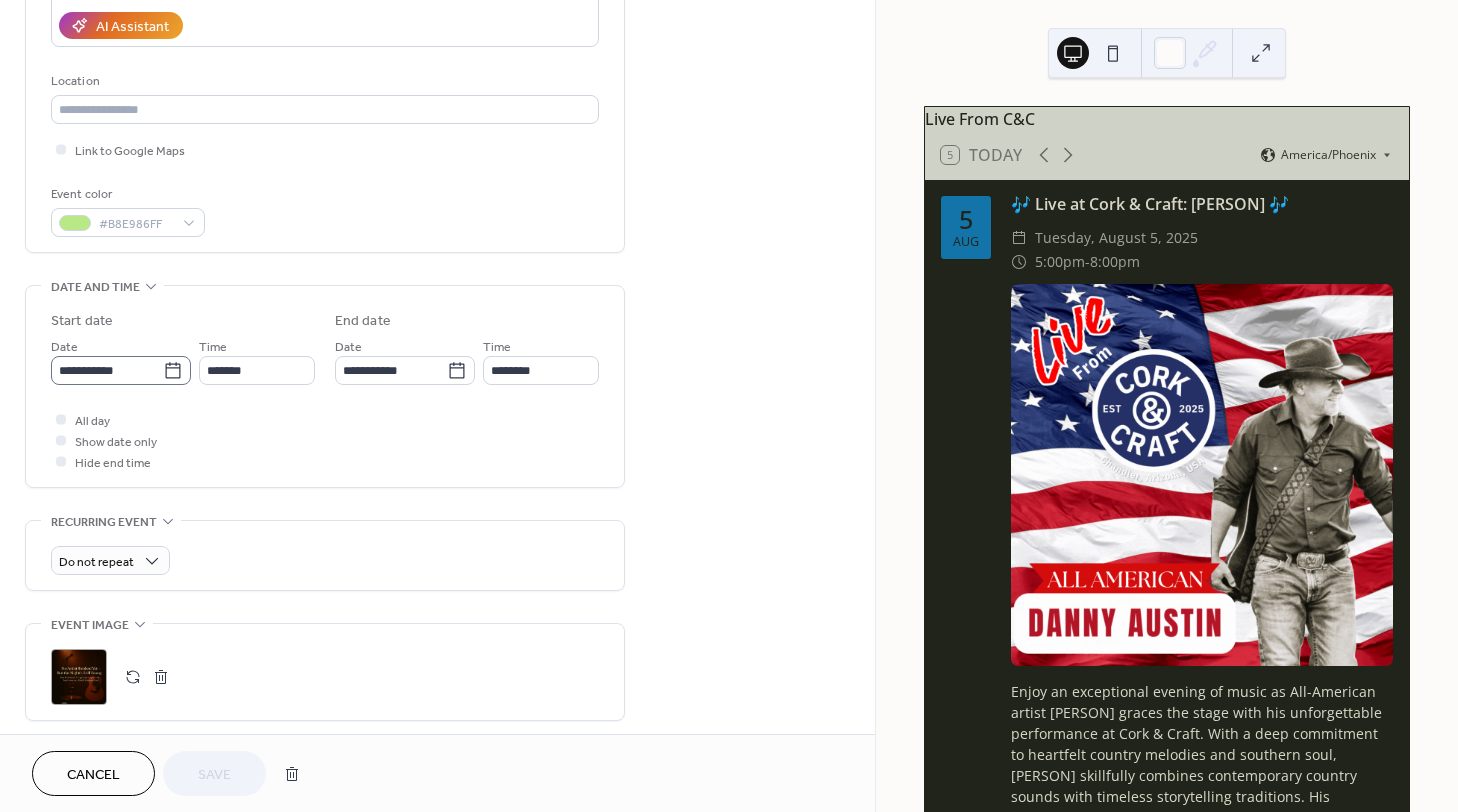 click 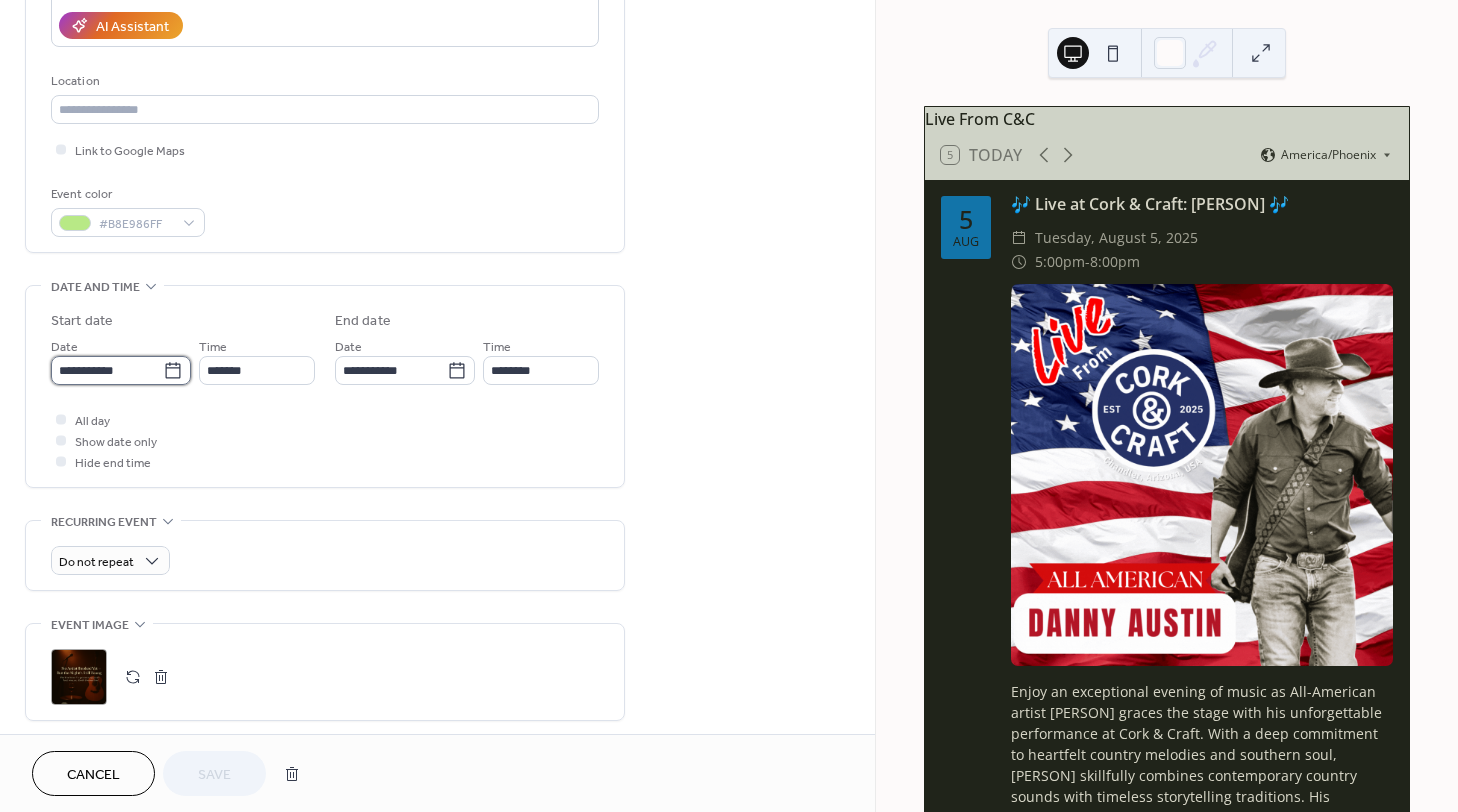 click on "**********" at bounding box center [107, 370] 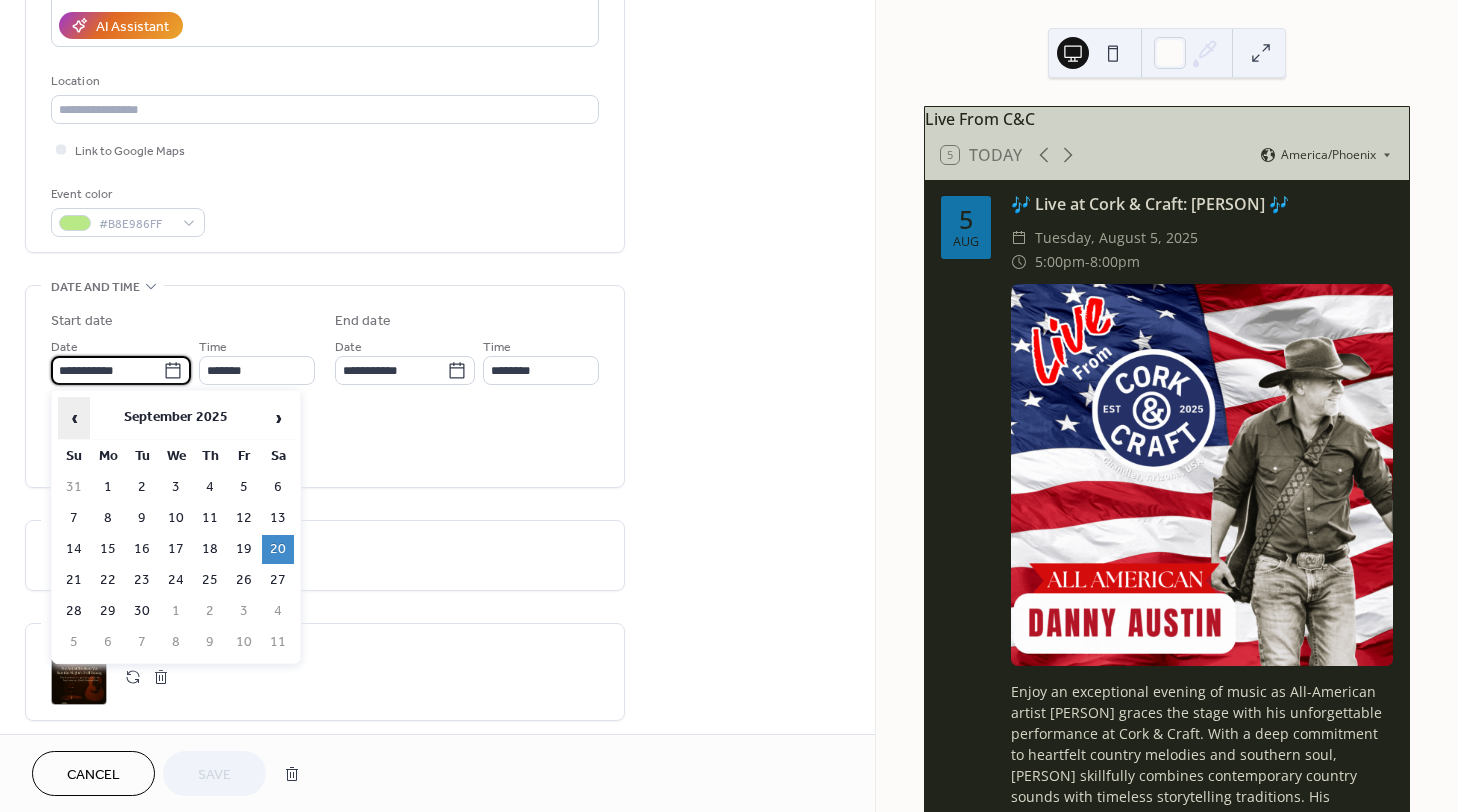 click on "‹" at bounding box center (74, 418) 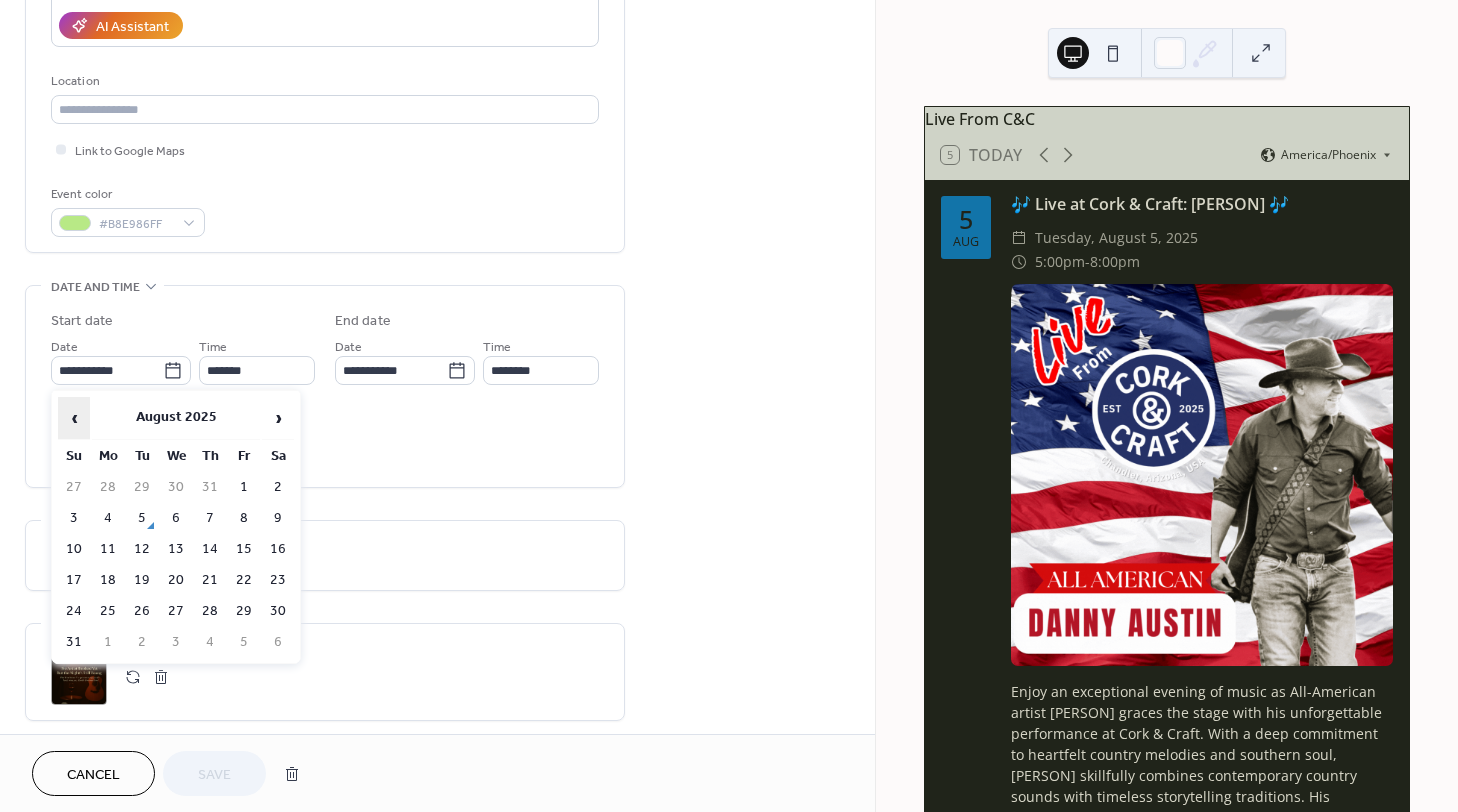 click on "‹" at bounding box center (74, 418) 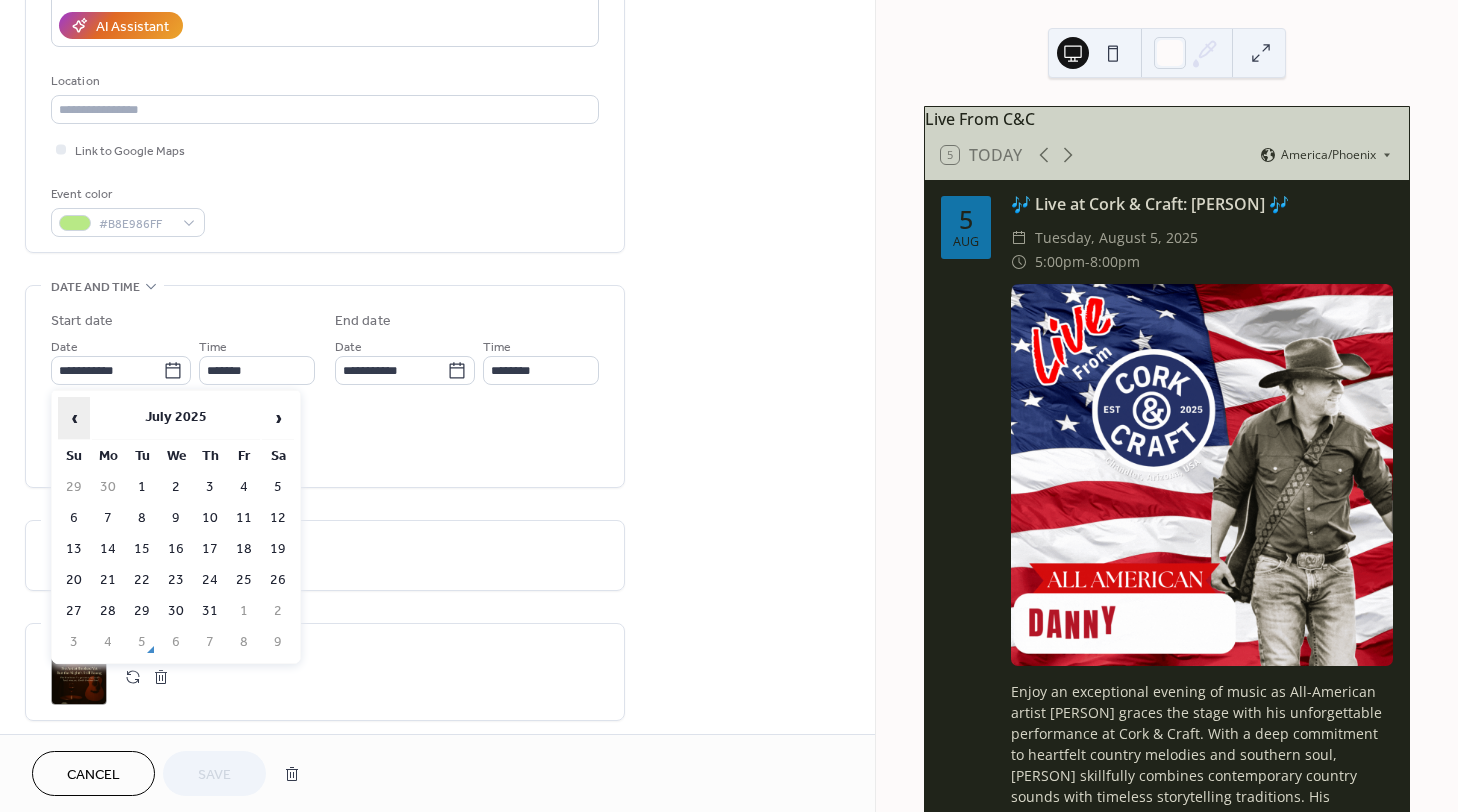 click on "‹" at bounding box center [74, 418] 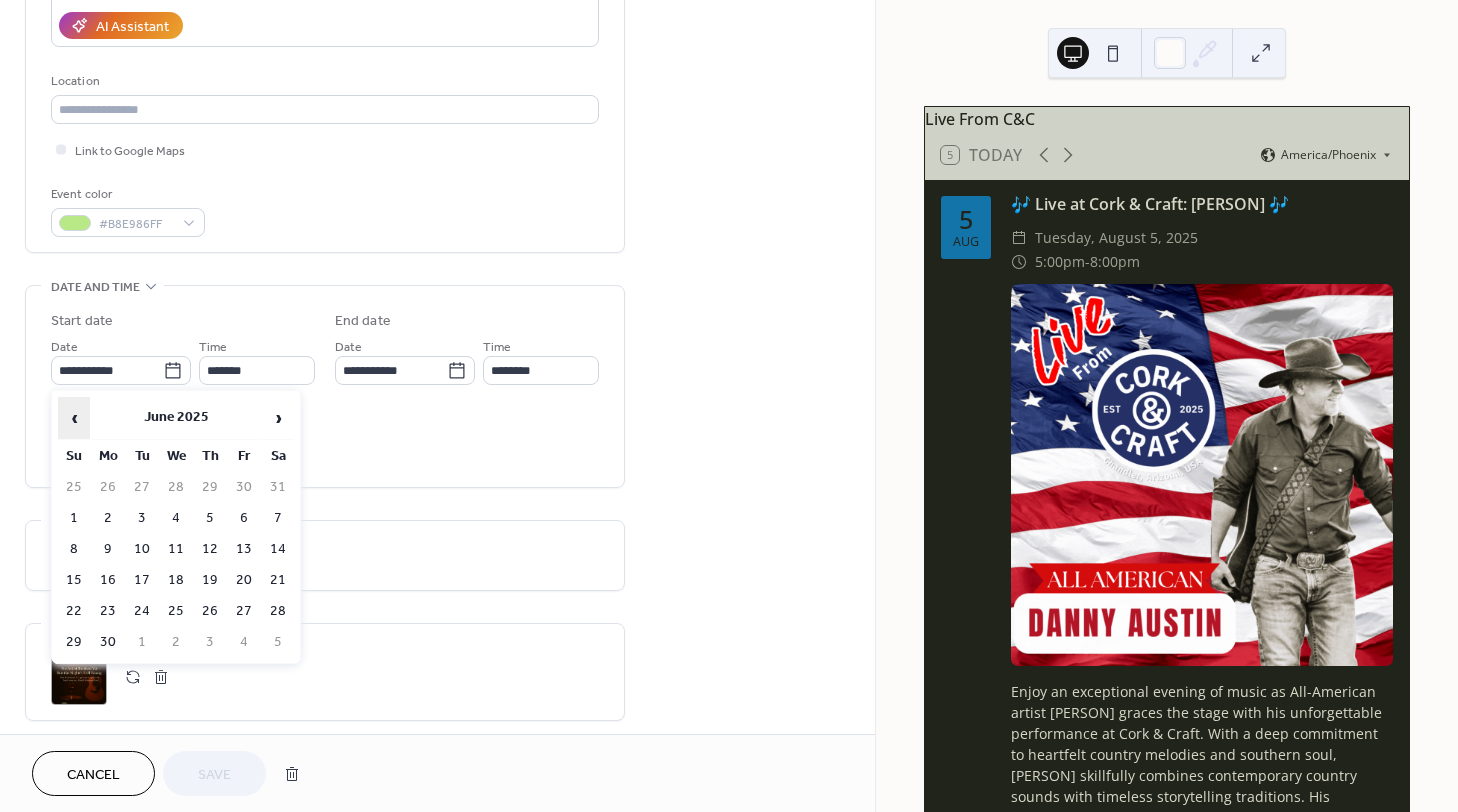 click on "‹" at bounding box center (74, 418) 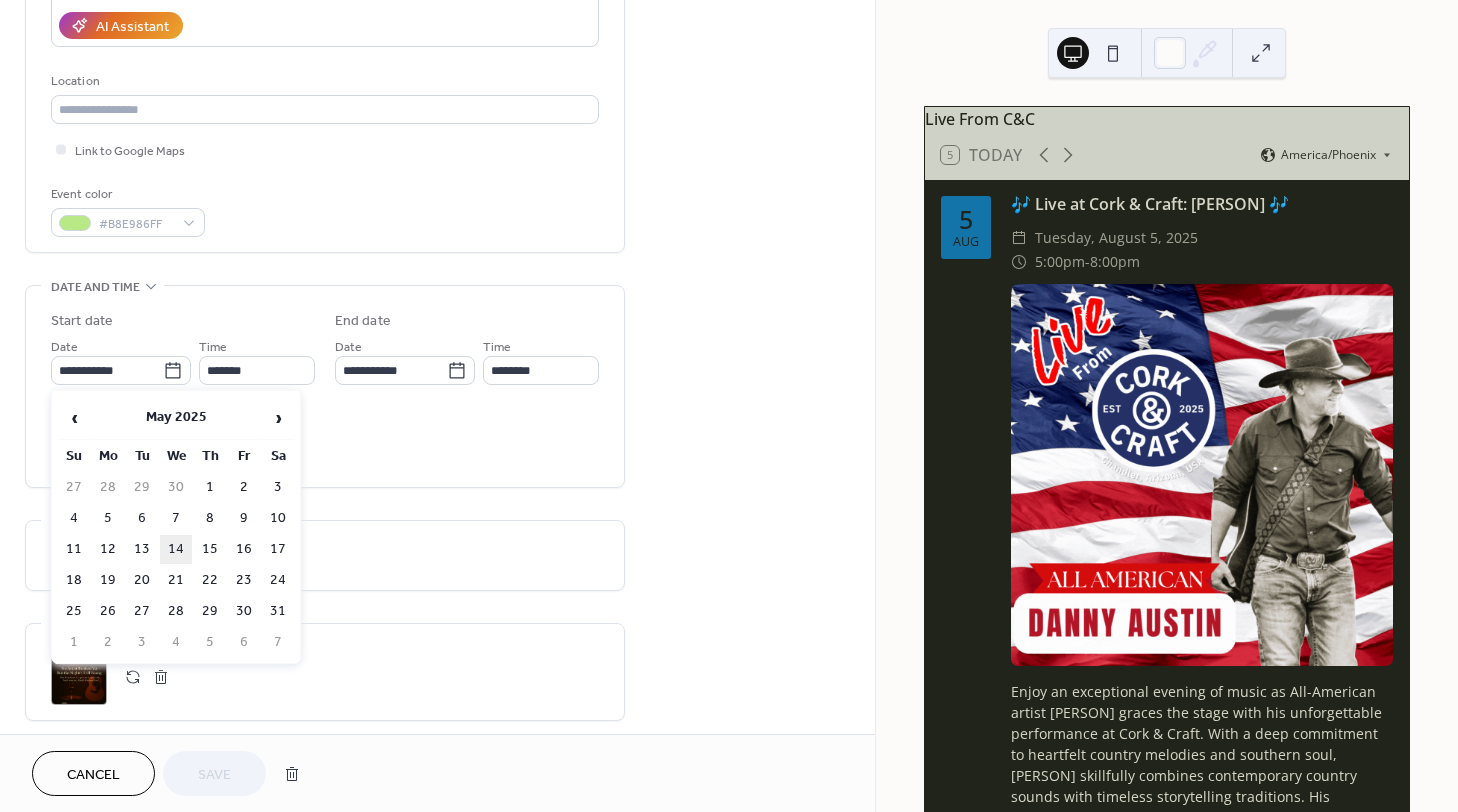 click on "14" at bounding box center [176, 549] 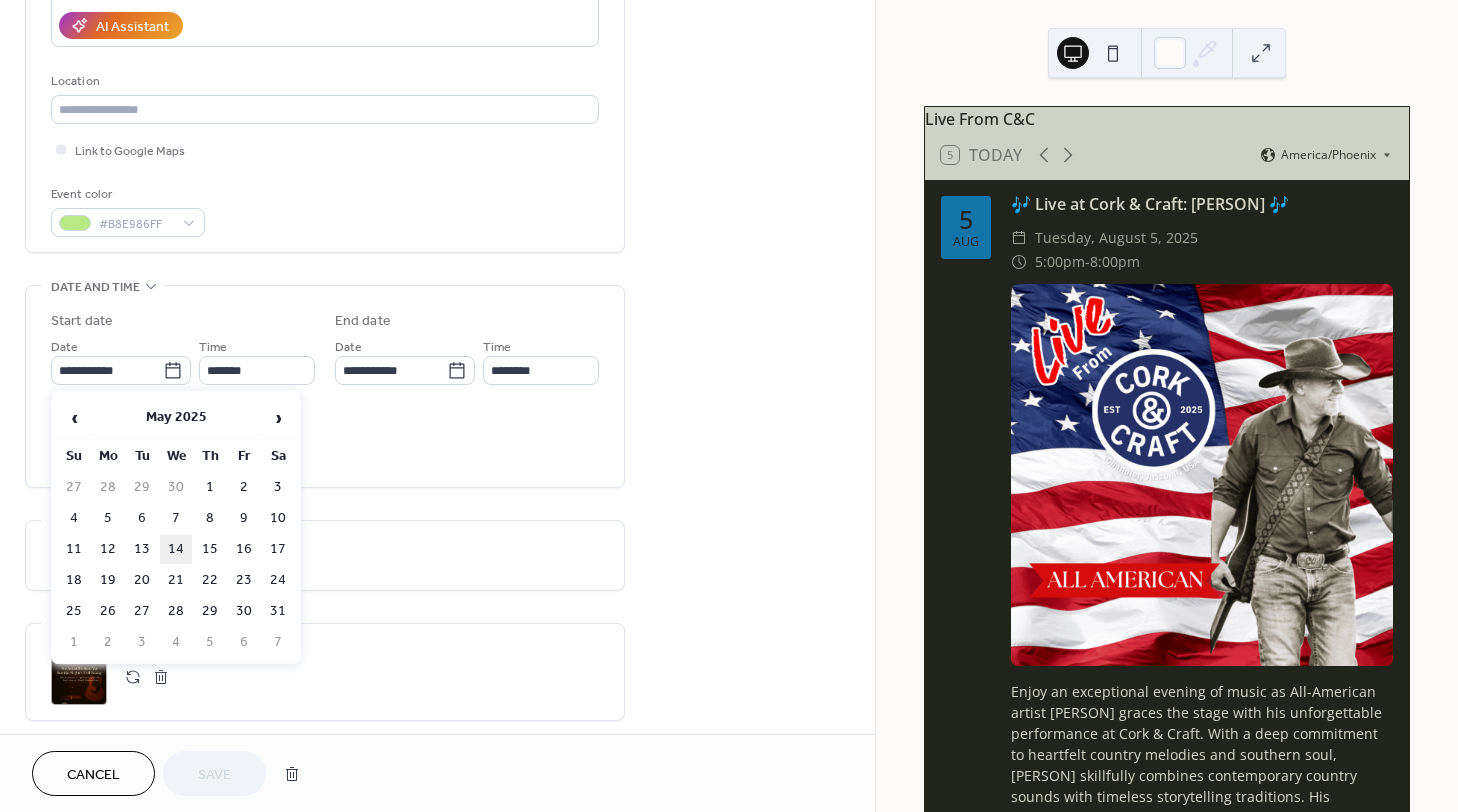type on "**********" 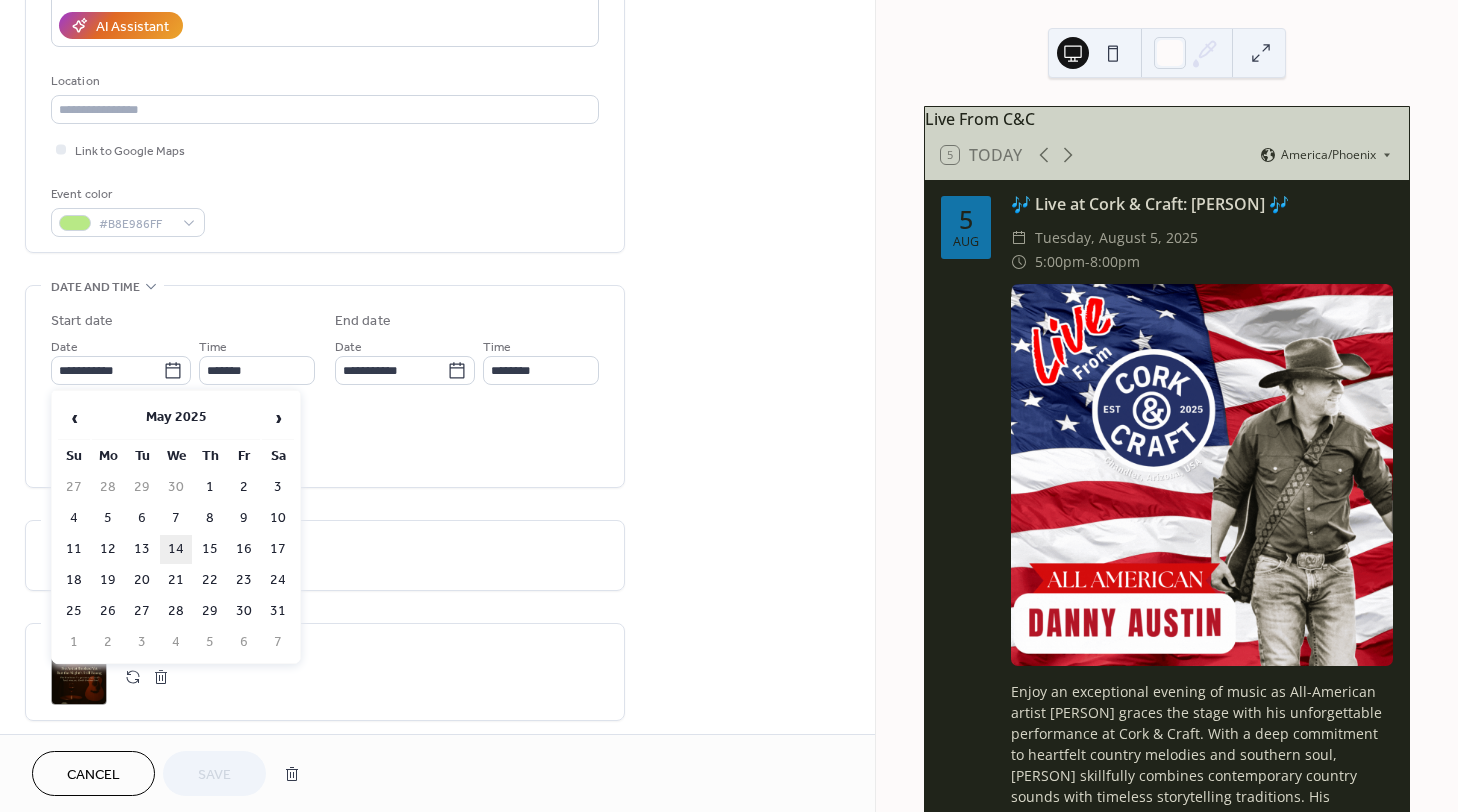 type on "**********" 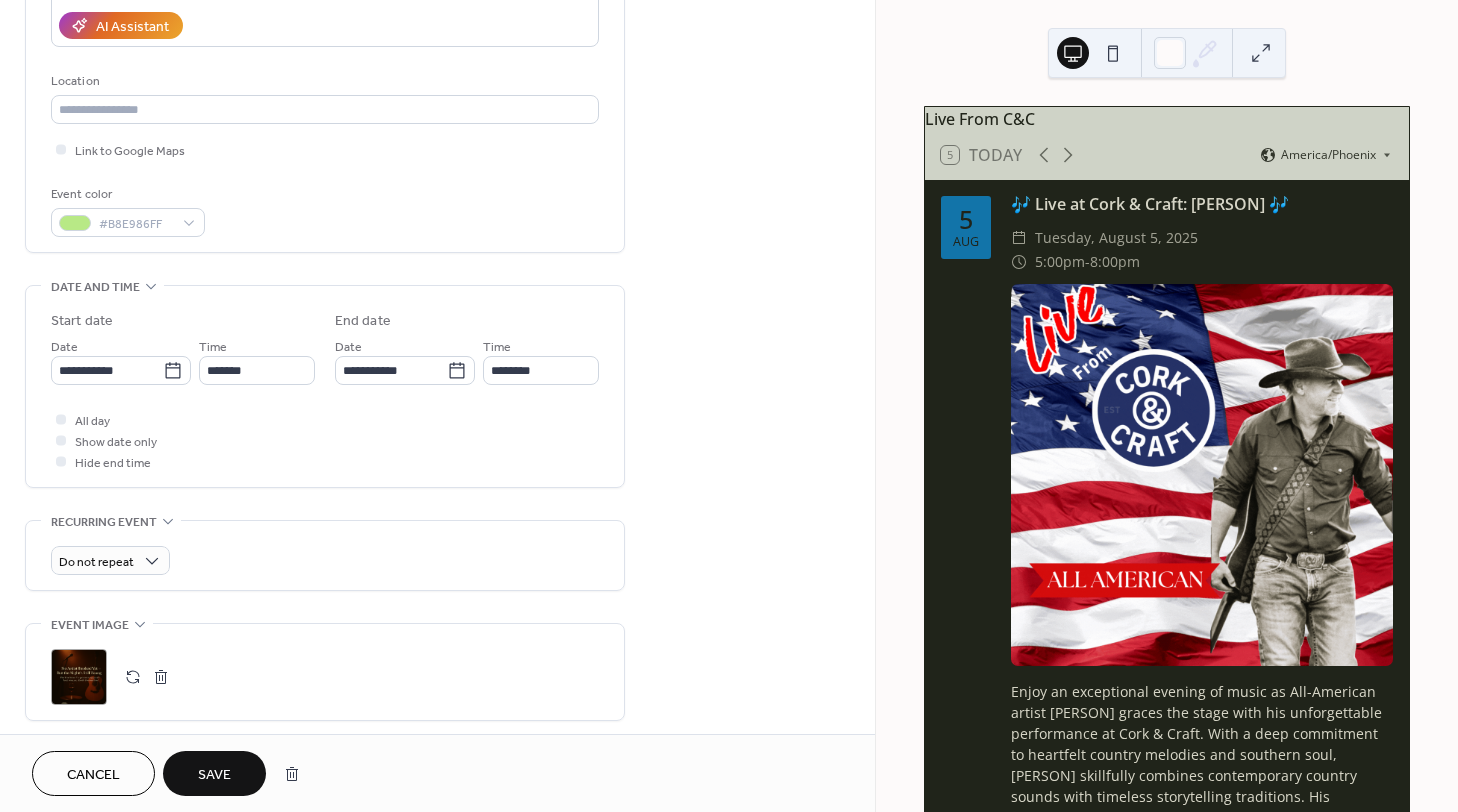 click on "Save" at bounding box center (214, 775) 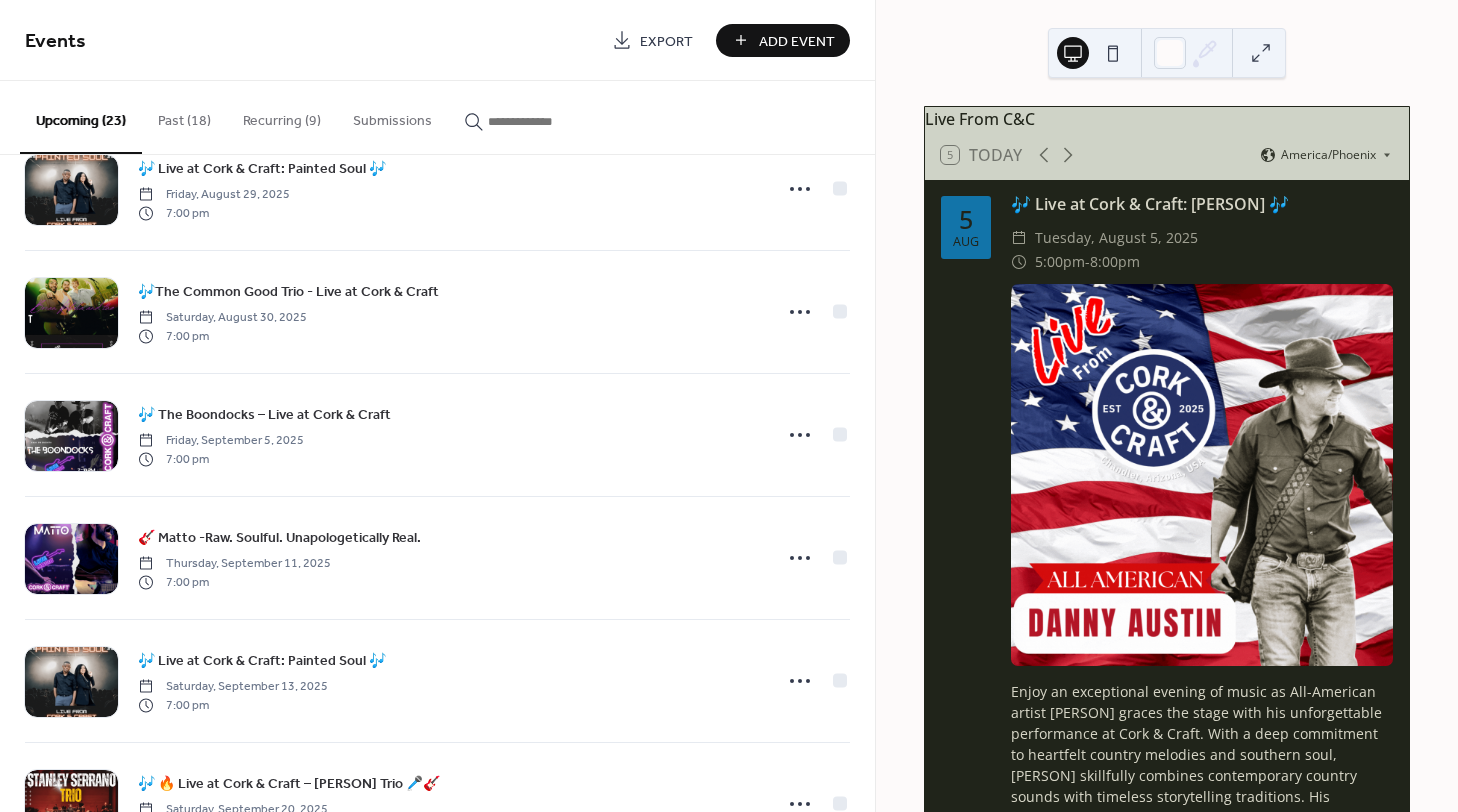 scroll, scrollTop: 1468, scrollLeft: 0, axis: vertical 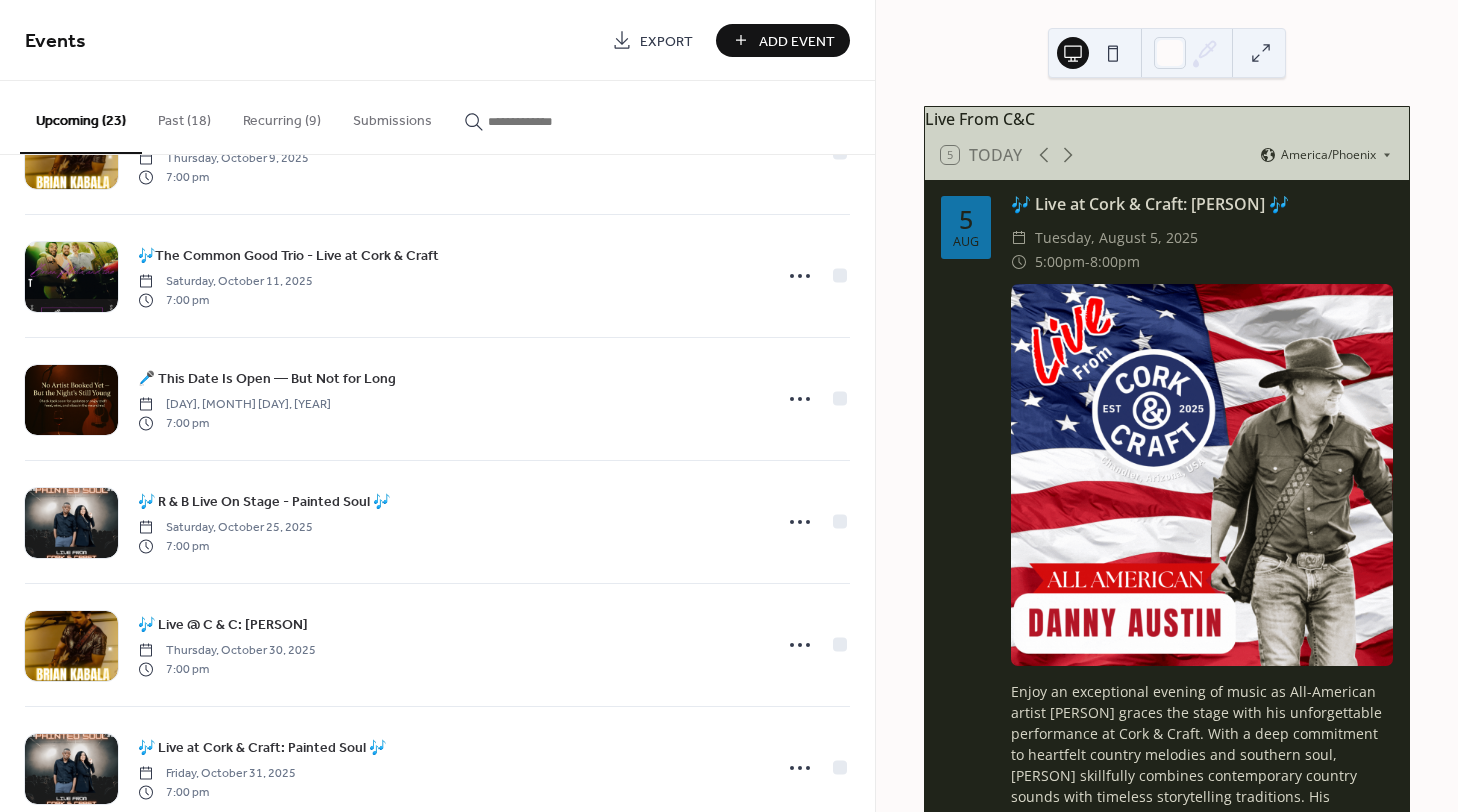 click on "Add Event" at bounding box center [783, 40] 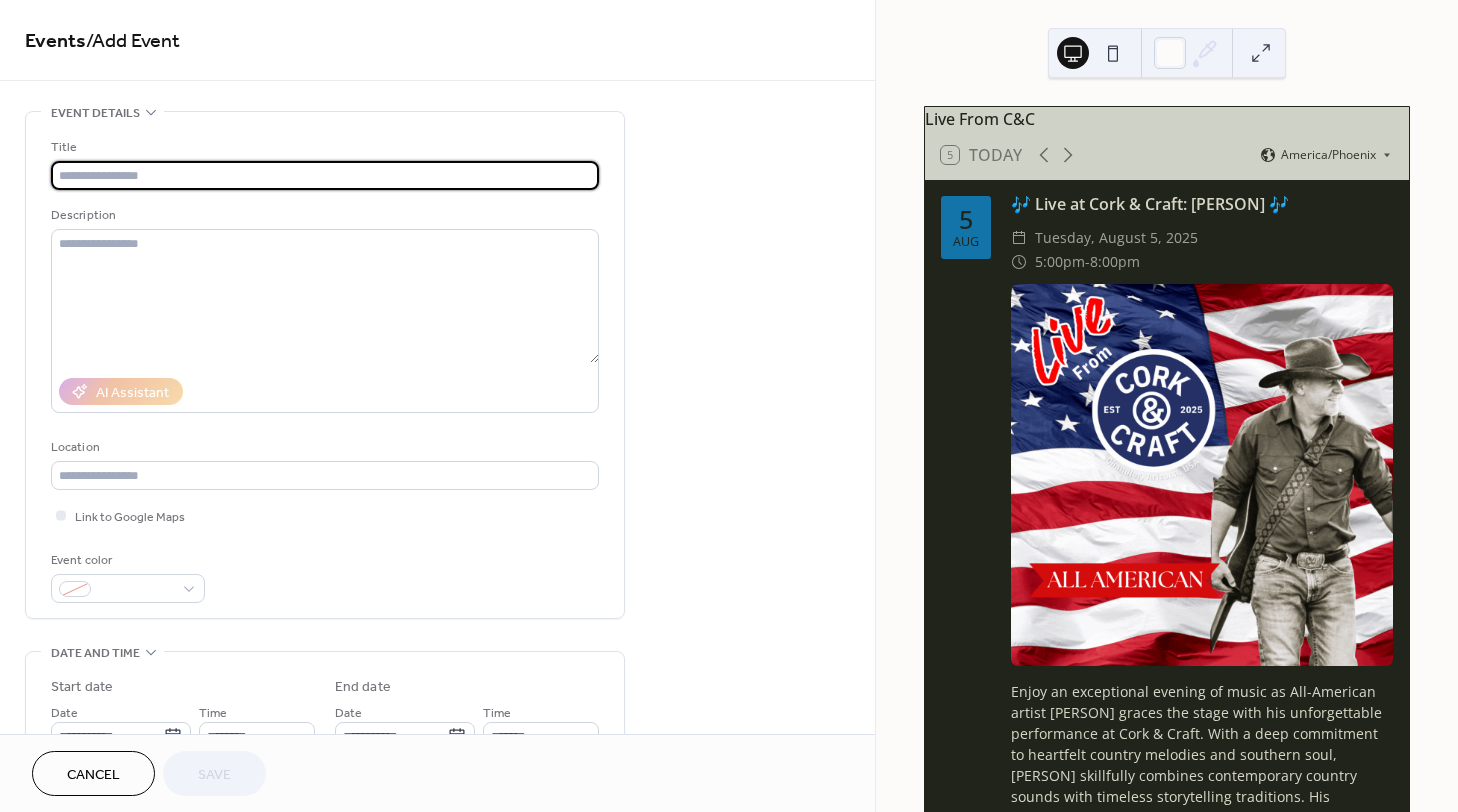 click at bounding box center [325, 175] 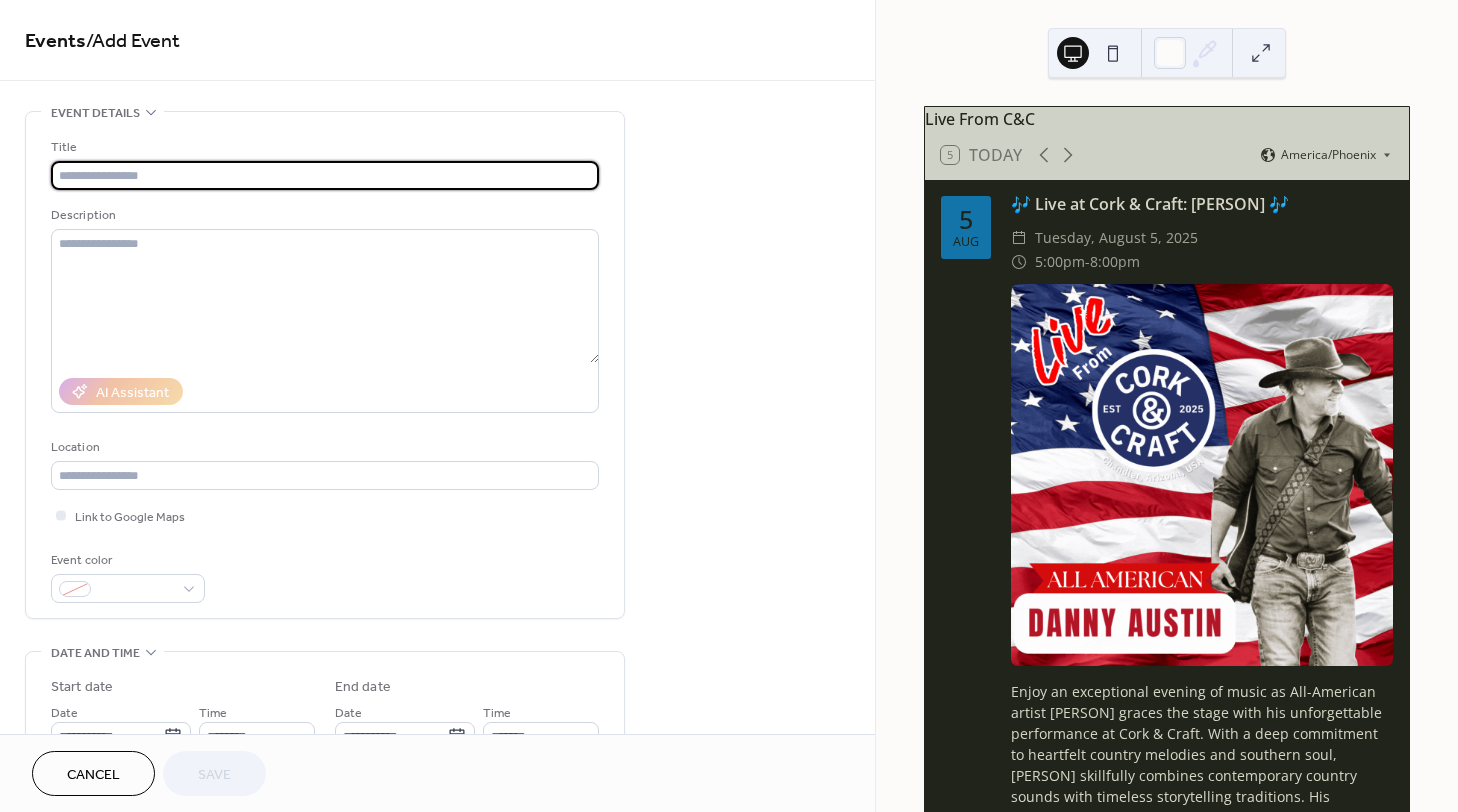 scroll, scrollTop: 366, scrollLeft: 0, axis: vertical 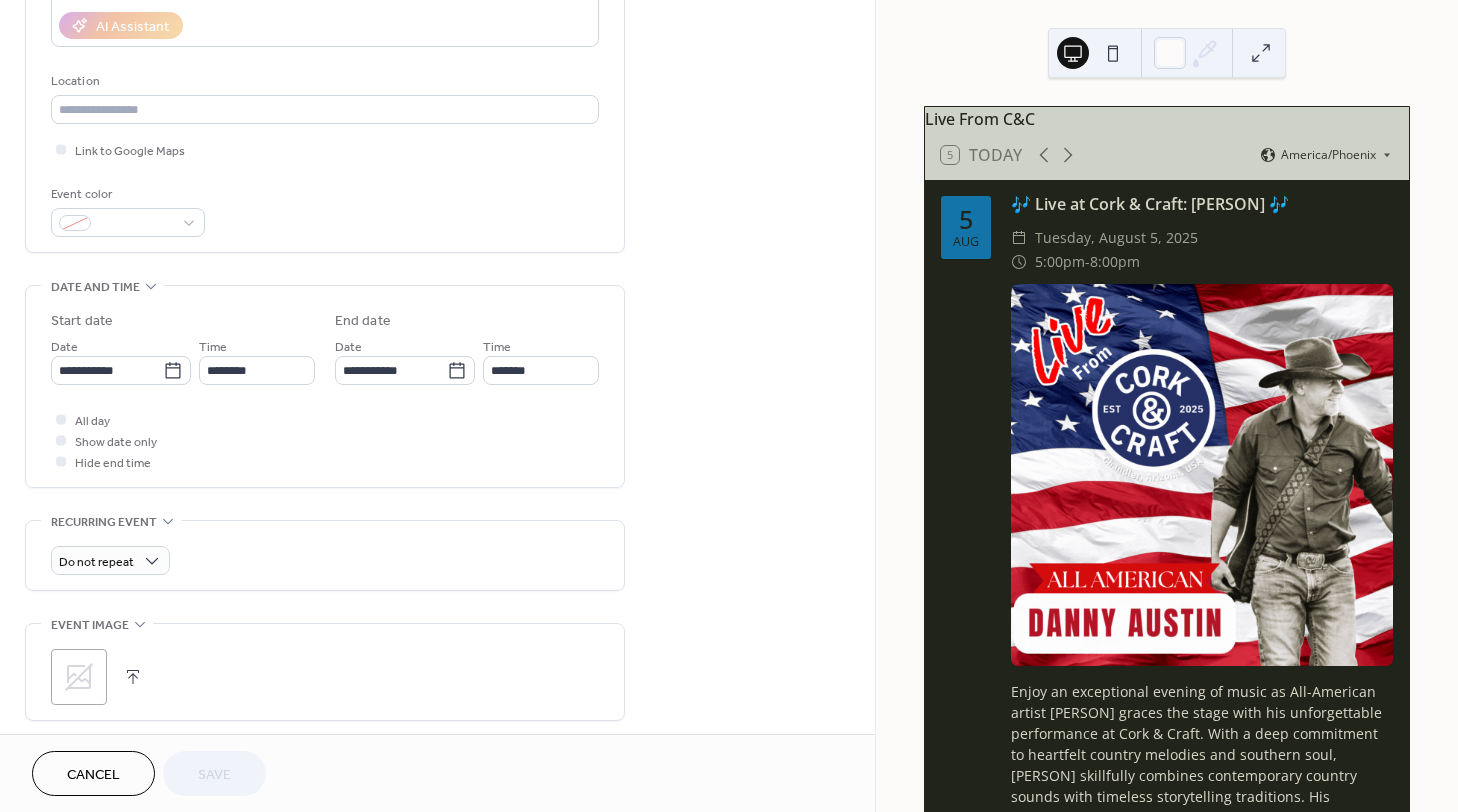 click 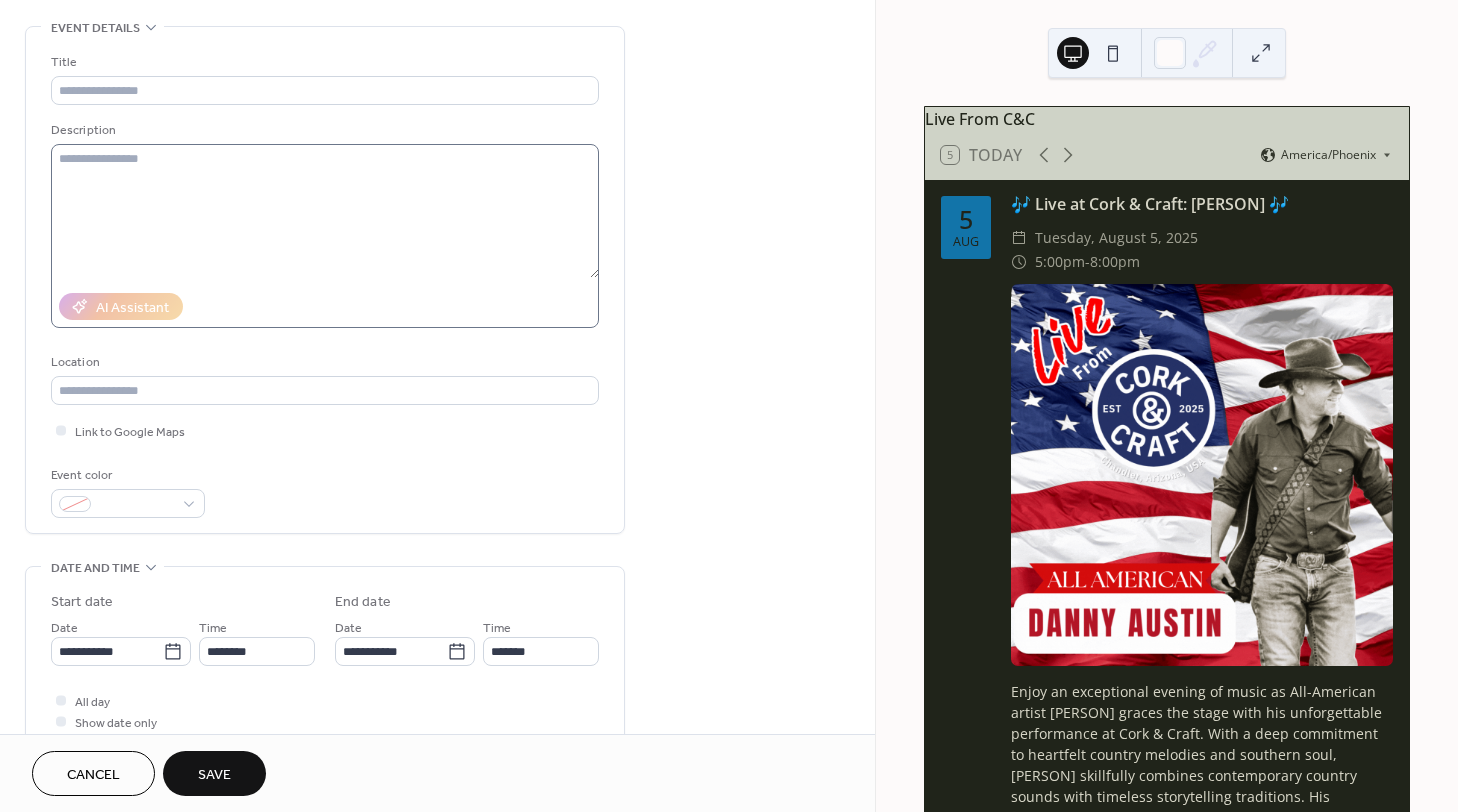 scroll, scrollTop: 0, scrollLeft: 0, axis: both 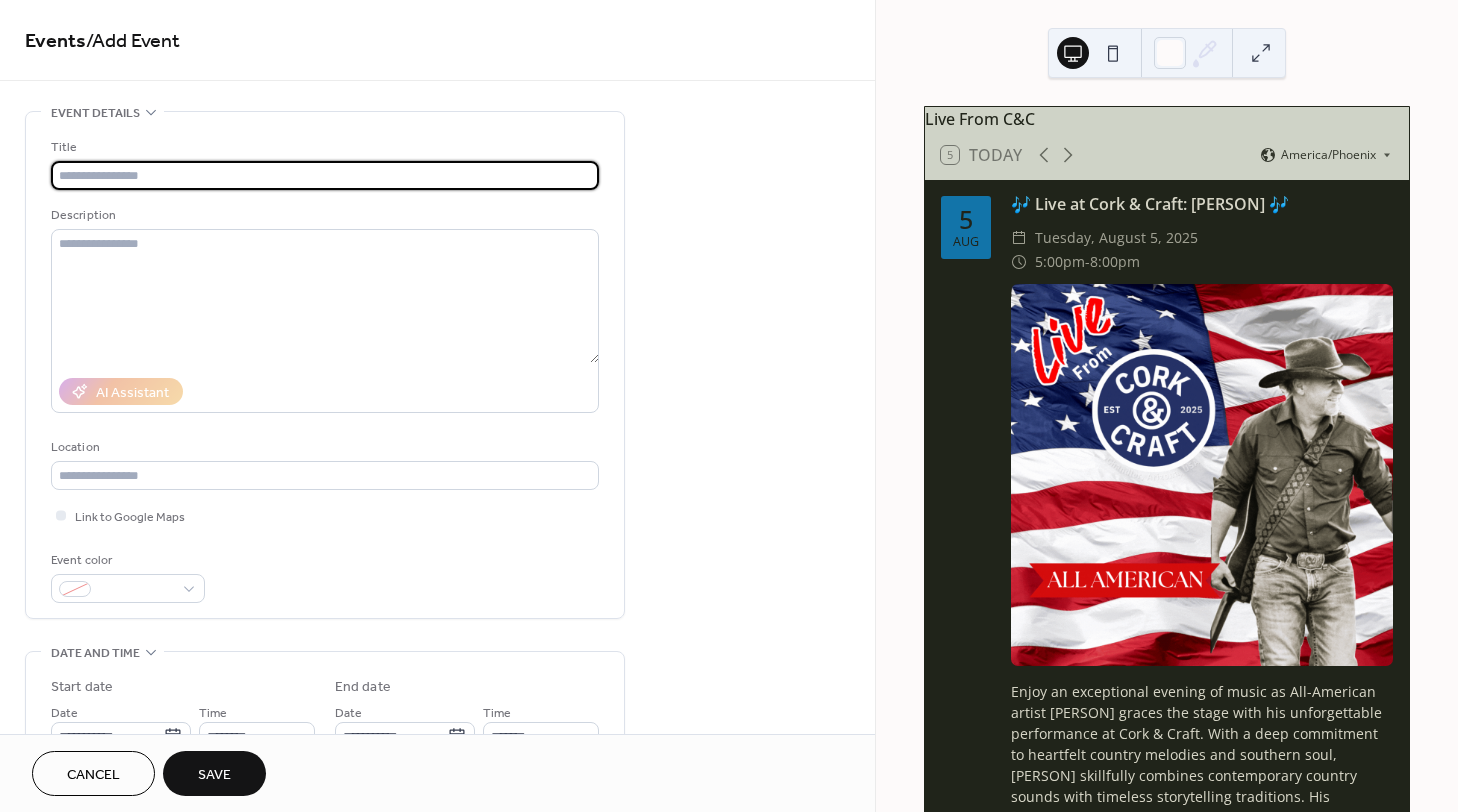click at bounding box center (325, 175) 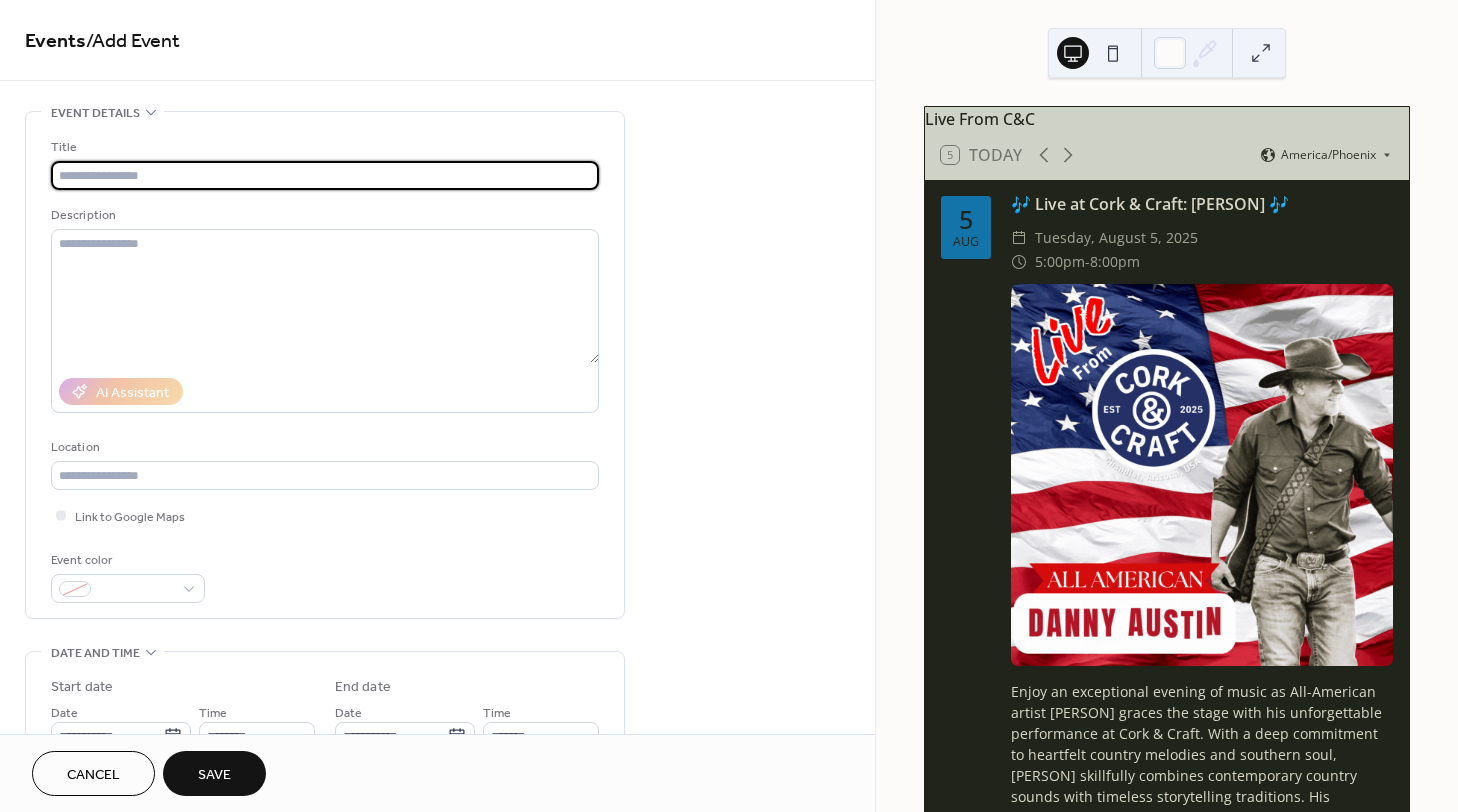 click at bounding box center (325, 175) 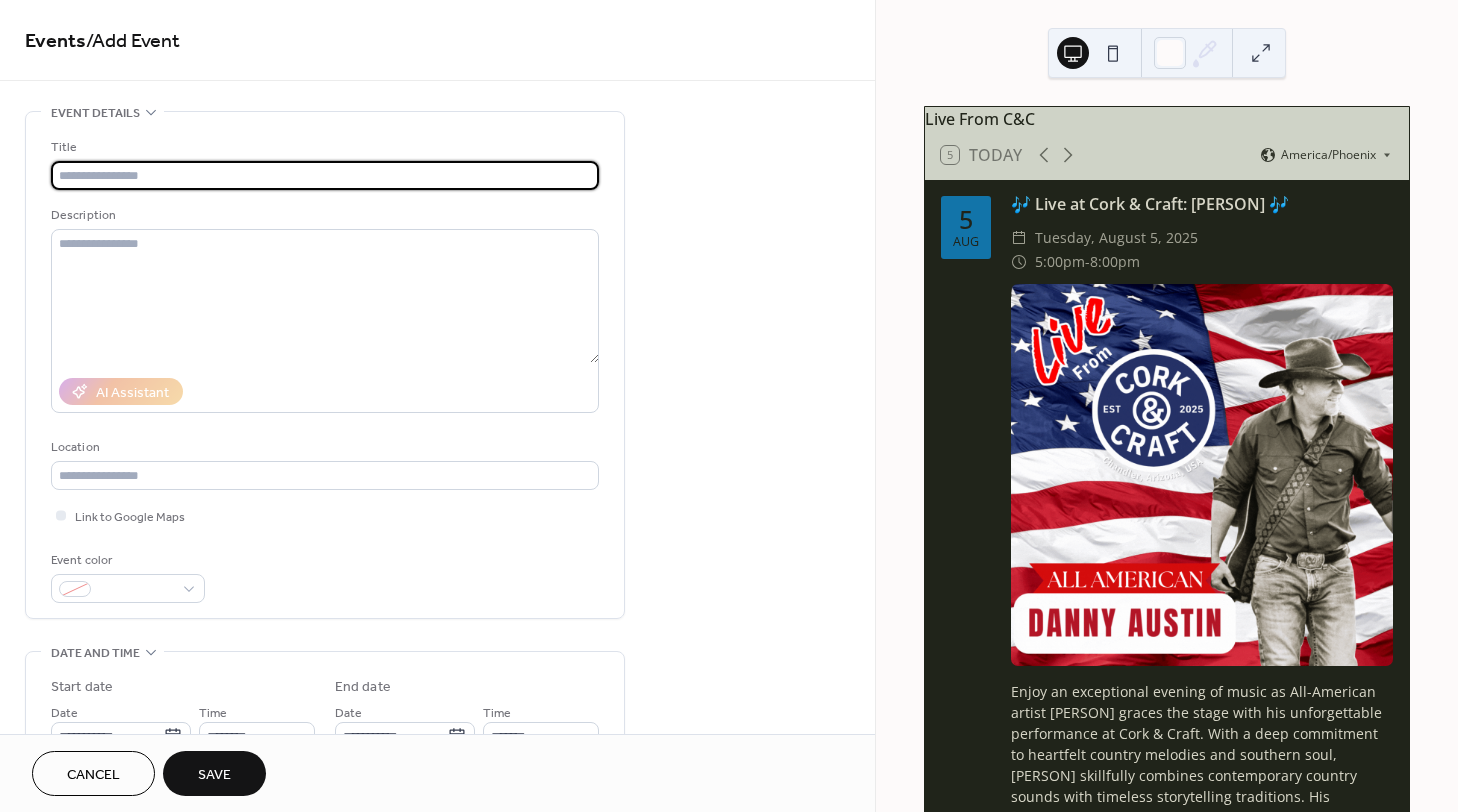 paste on "**********" 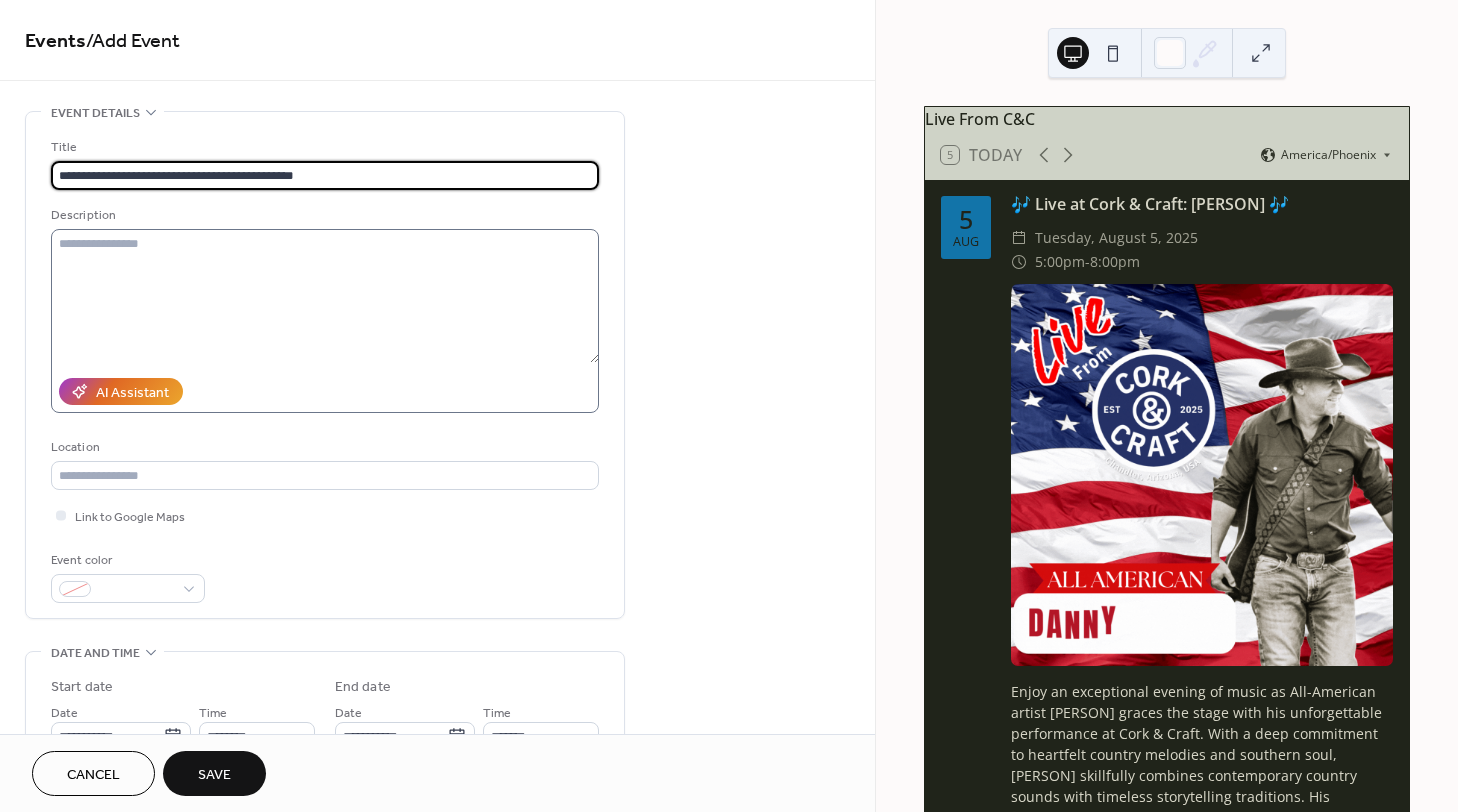 type on "**********" 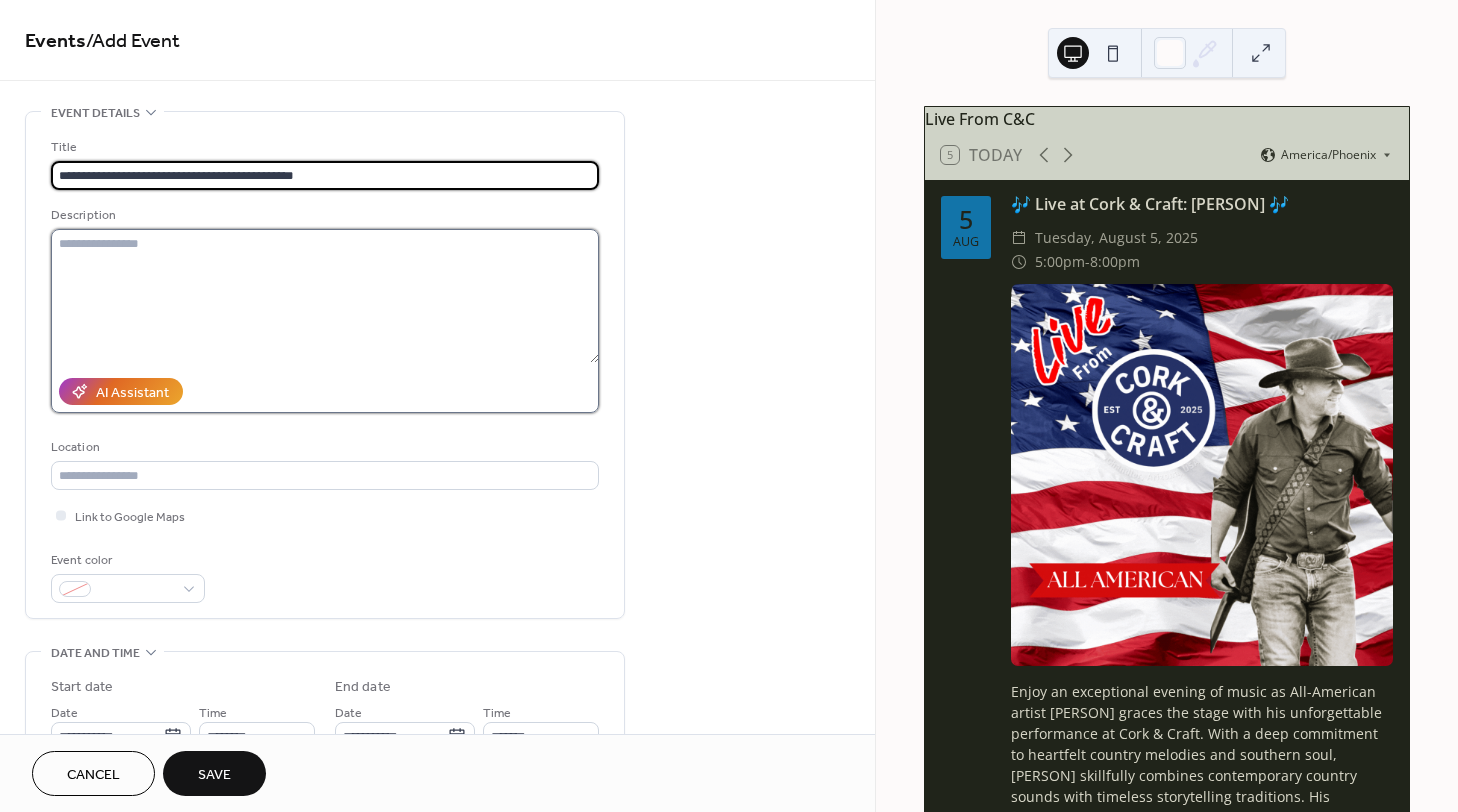 click at bounding box center [325, 296] 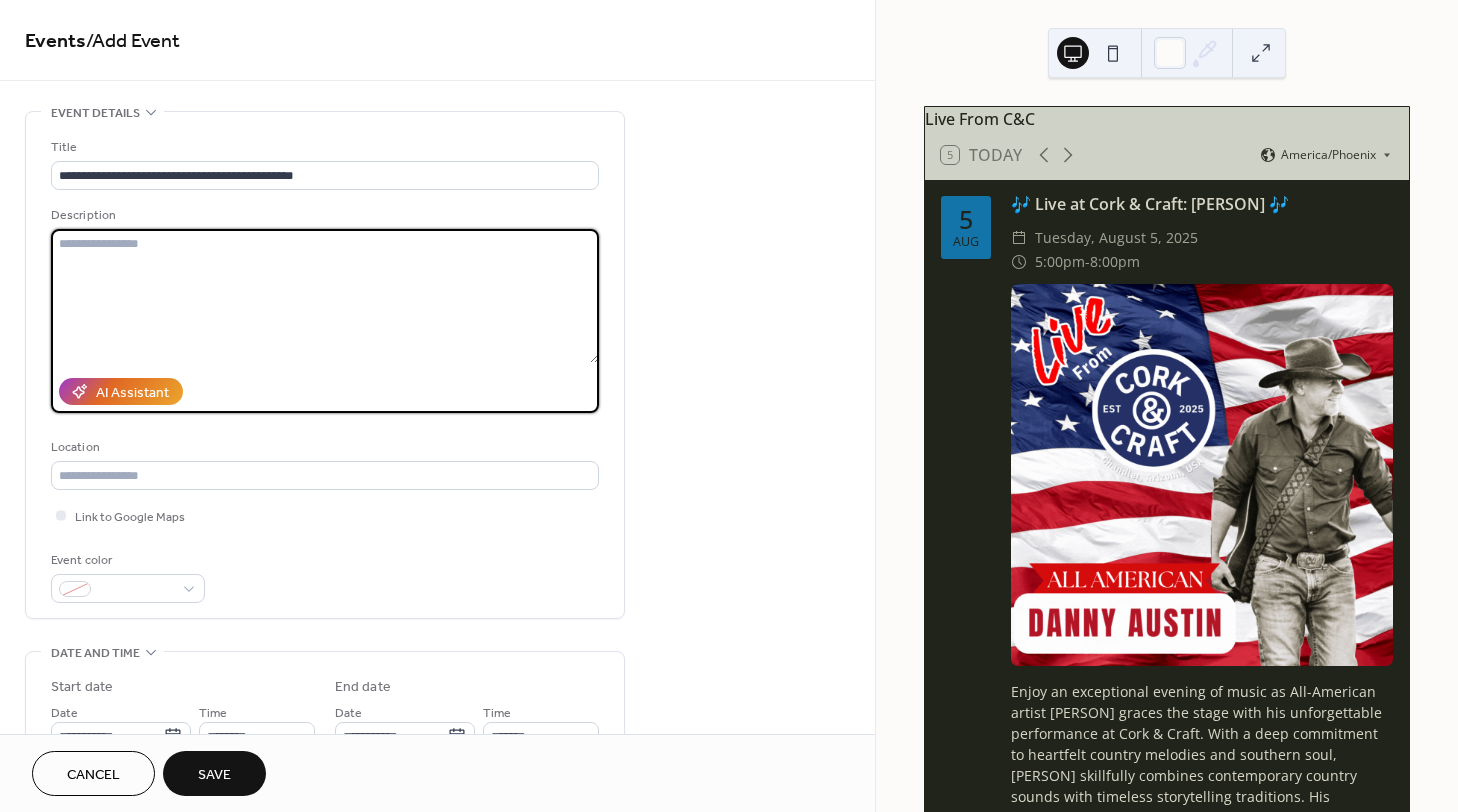 paste on "**********" 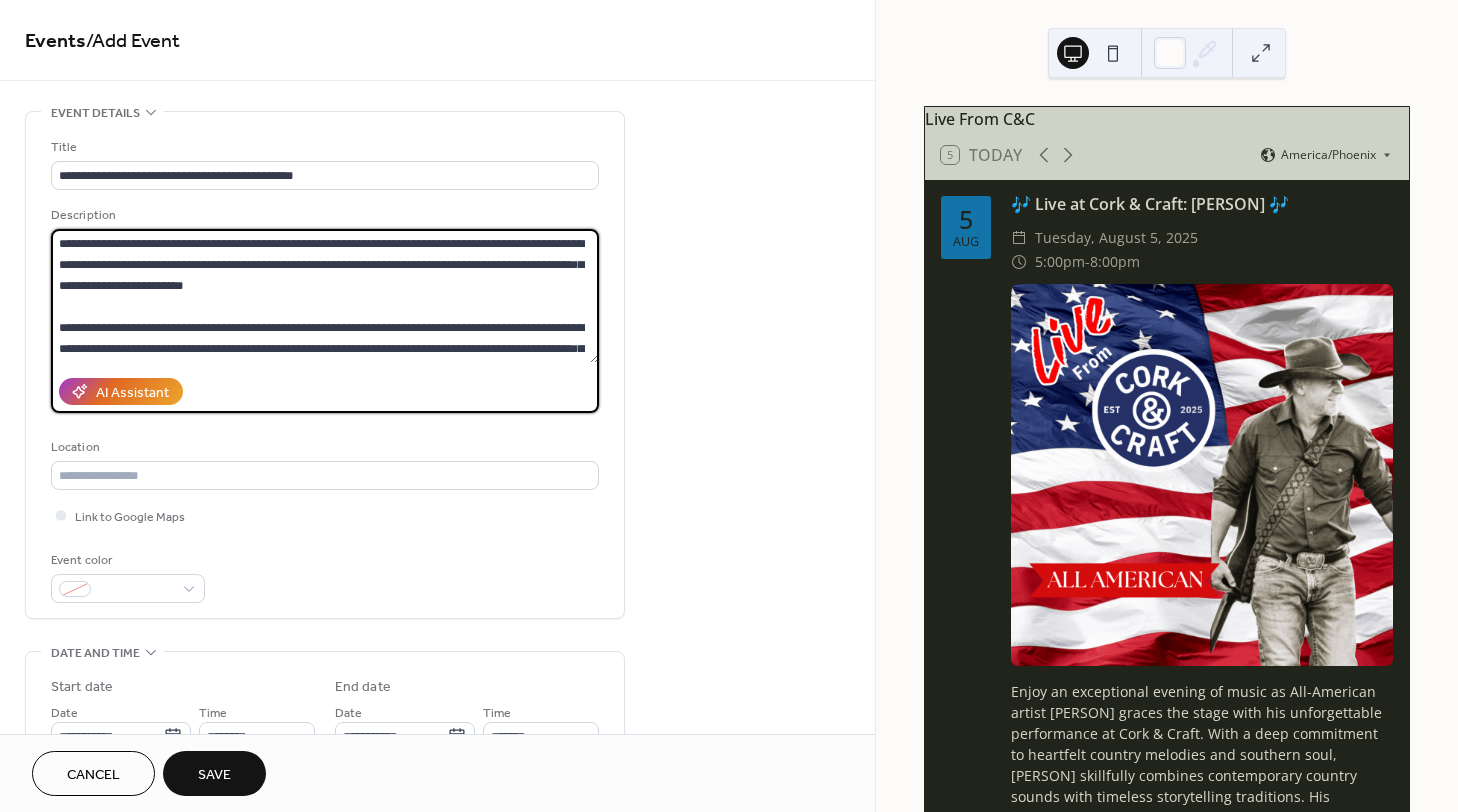 scroll, scrollTop: 228, scrollLeft: 0, axis: vertical 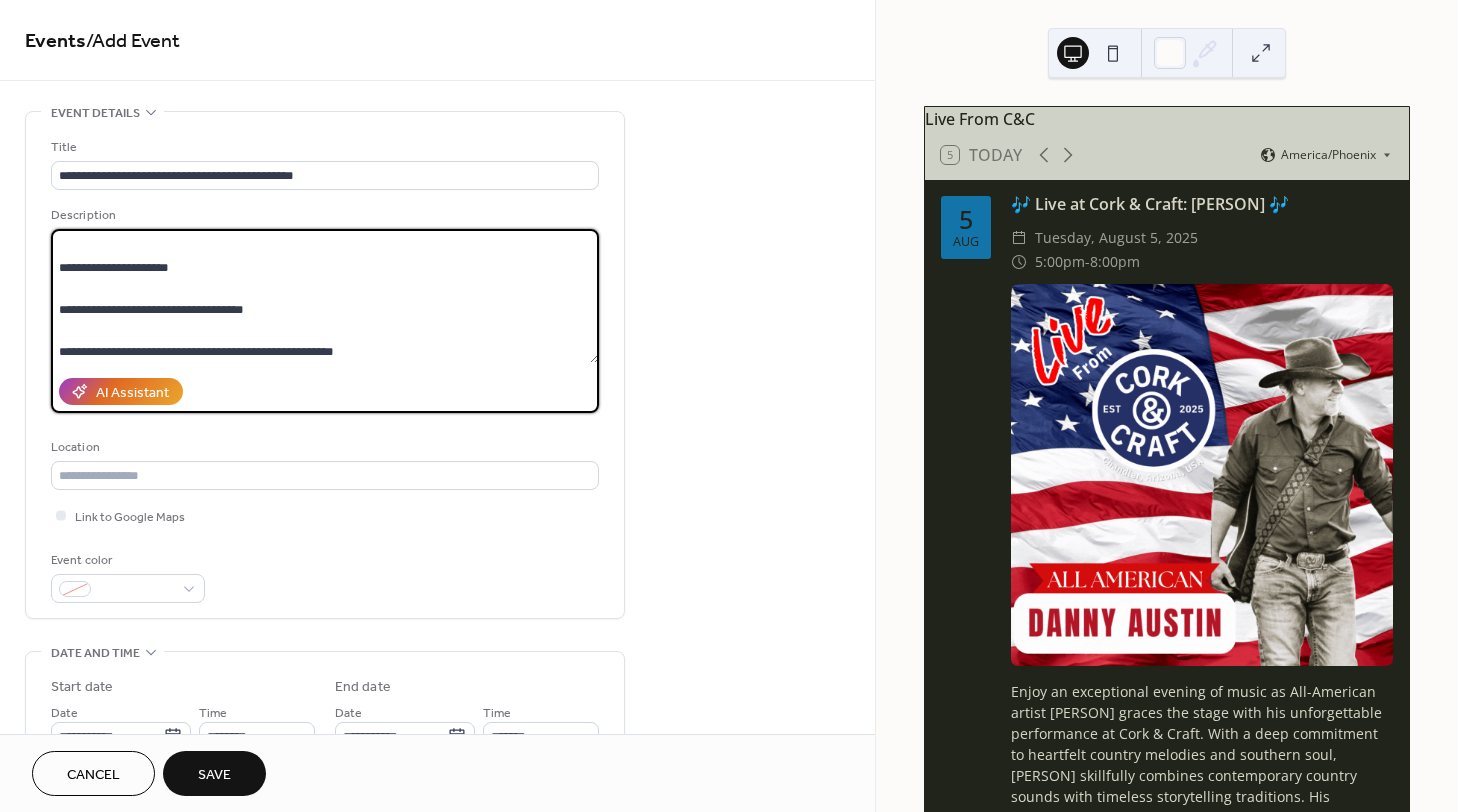 drag, startPoint x: 592, startPoint y: 339, endPoint x: 590, endPoint y: 319, distance: 20.09975 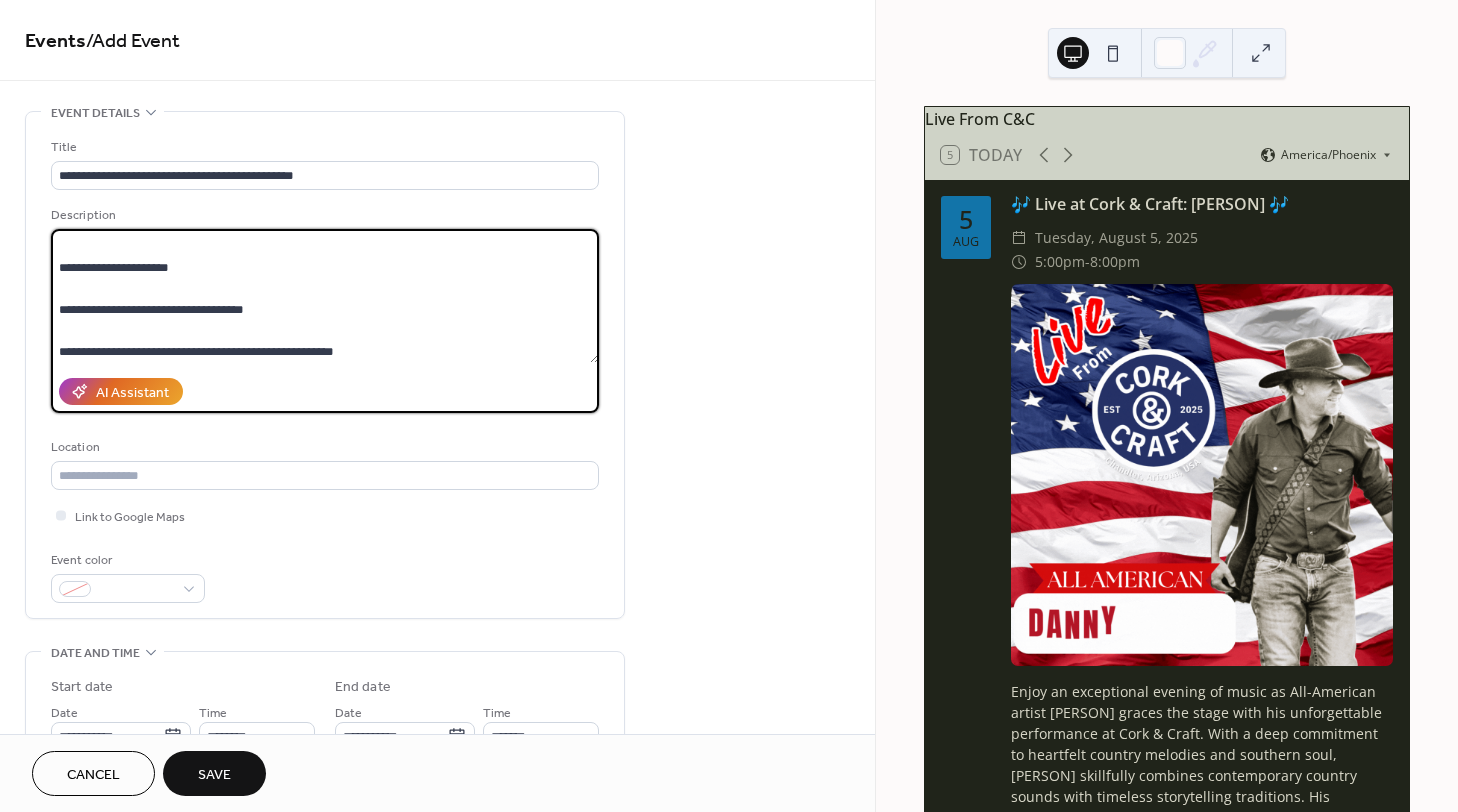 click on "**********" at bounding box center (325, 296) 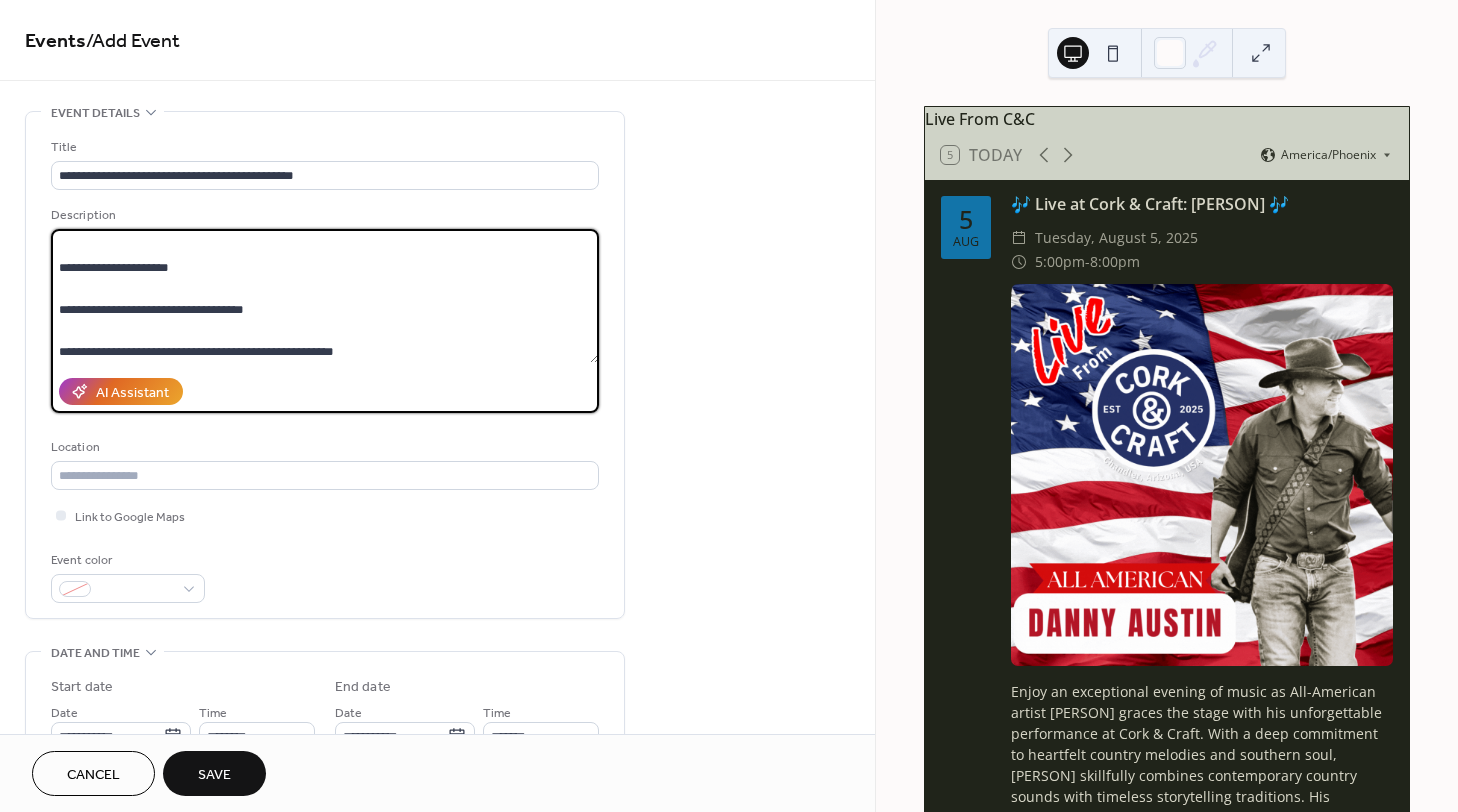 scroll, scrollTop: 0, scrollLeft: 0, axis: both 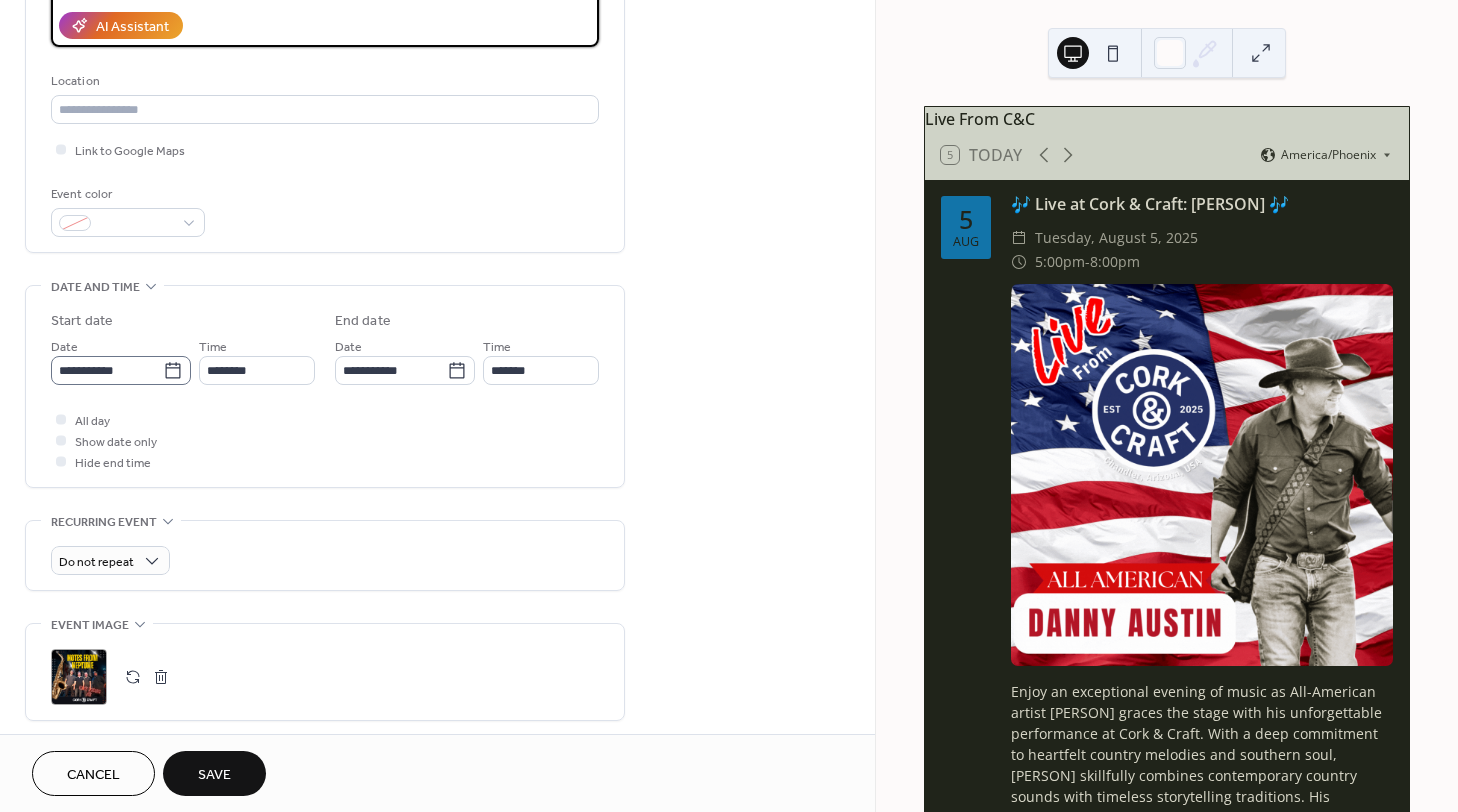 type on "**********" 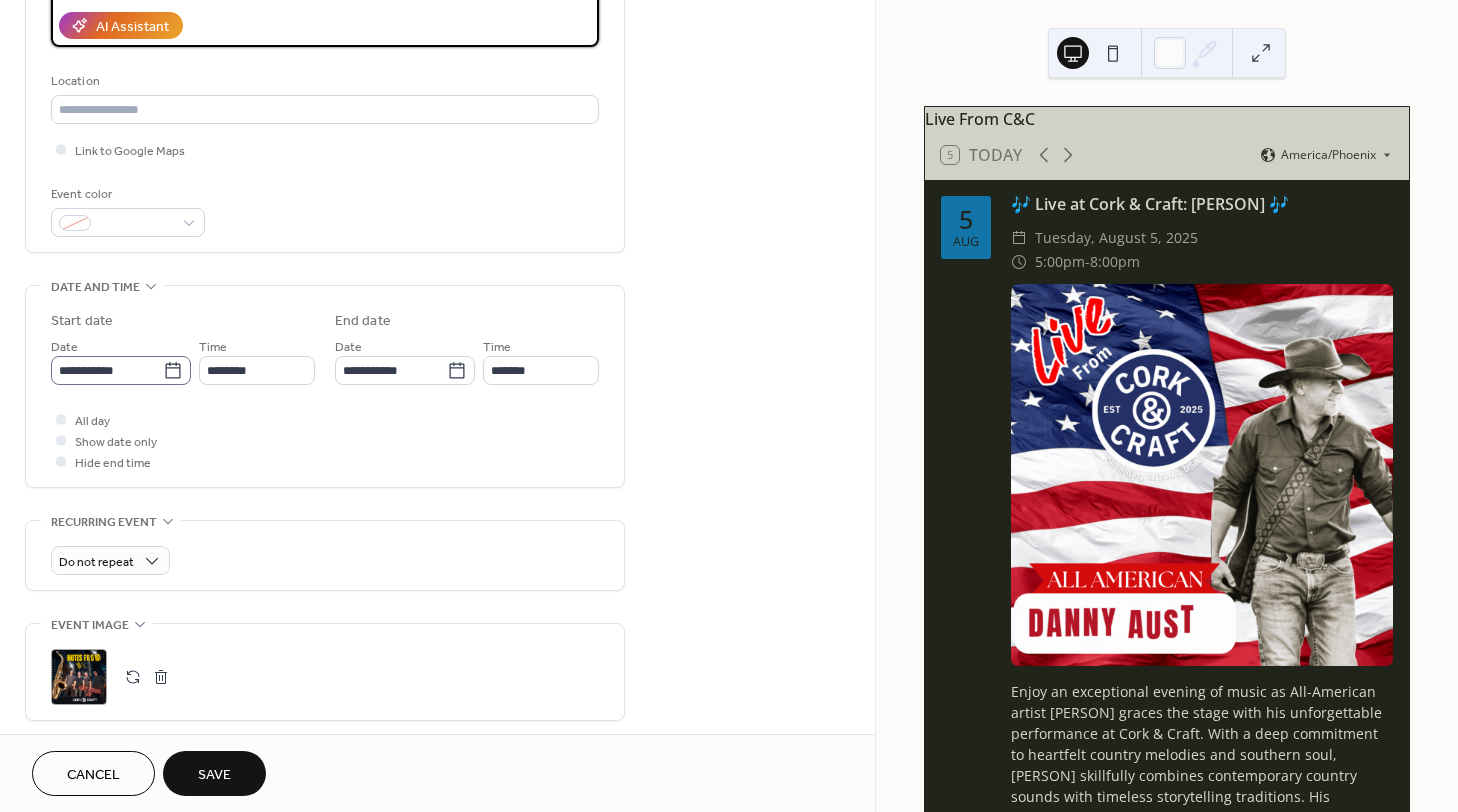 click 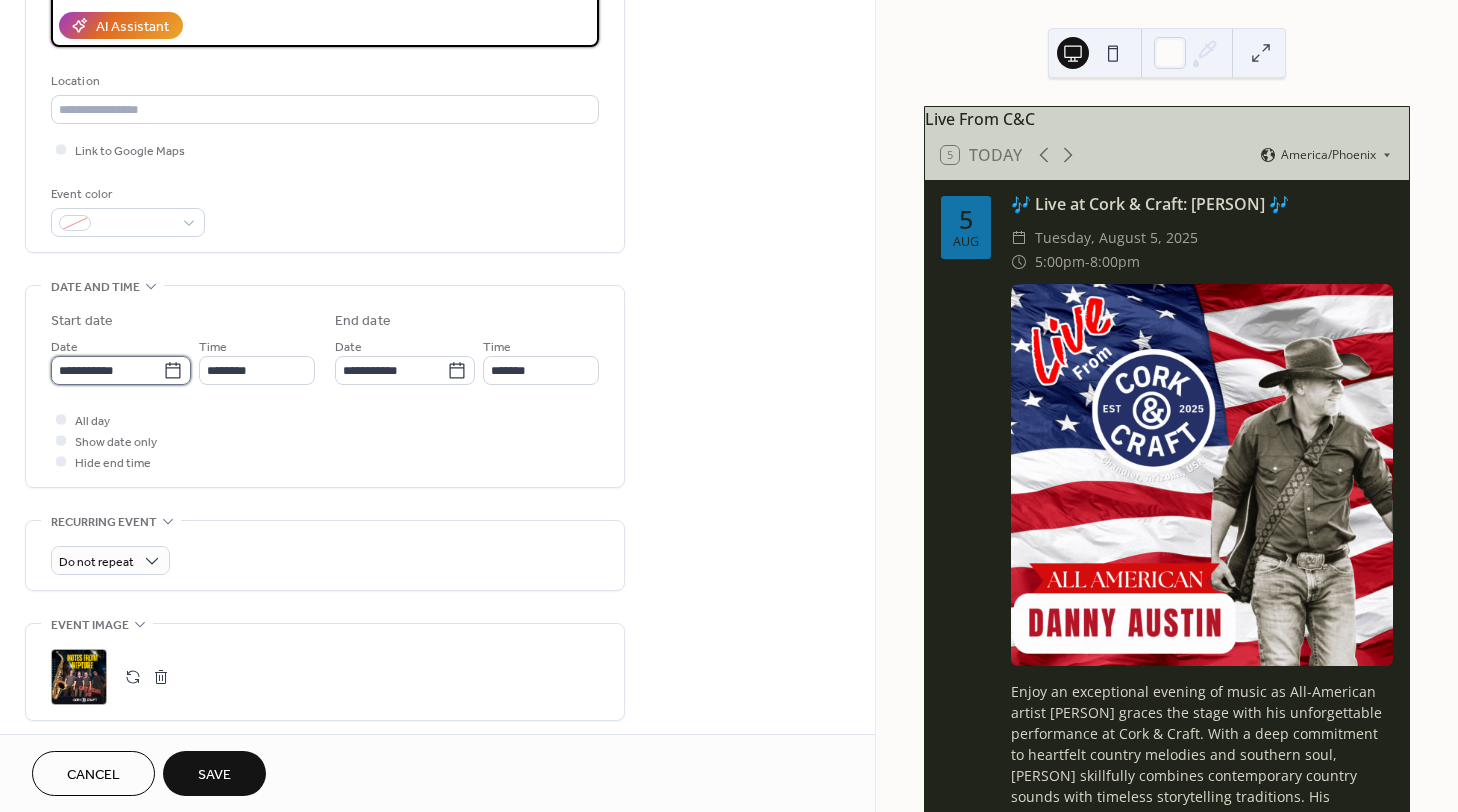 click on "**********" at bounding box center [107, 370] 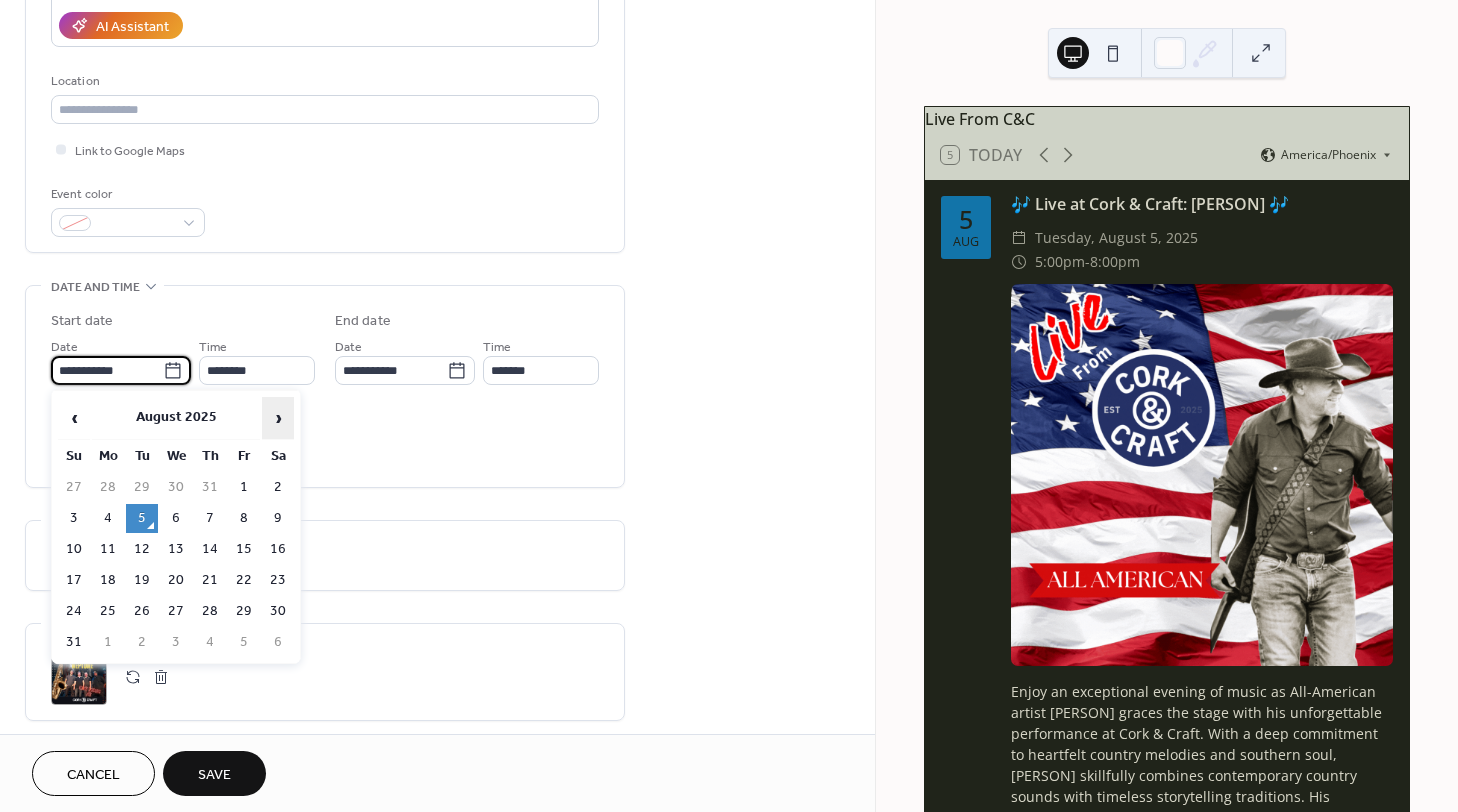 click on "›" at bounding box center (278, 418) 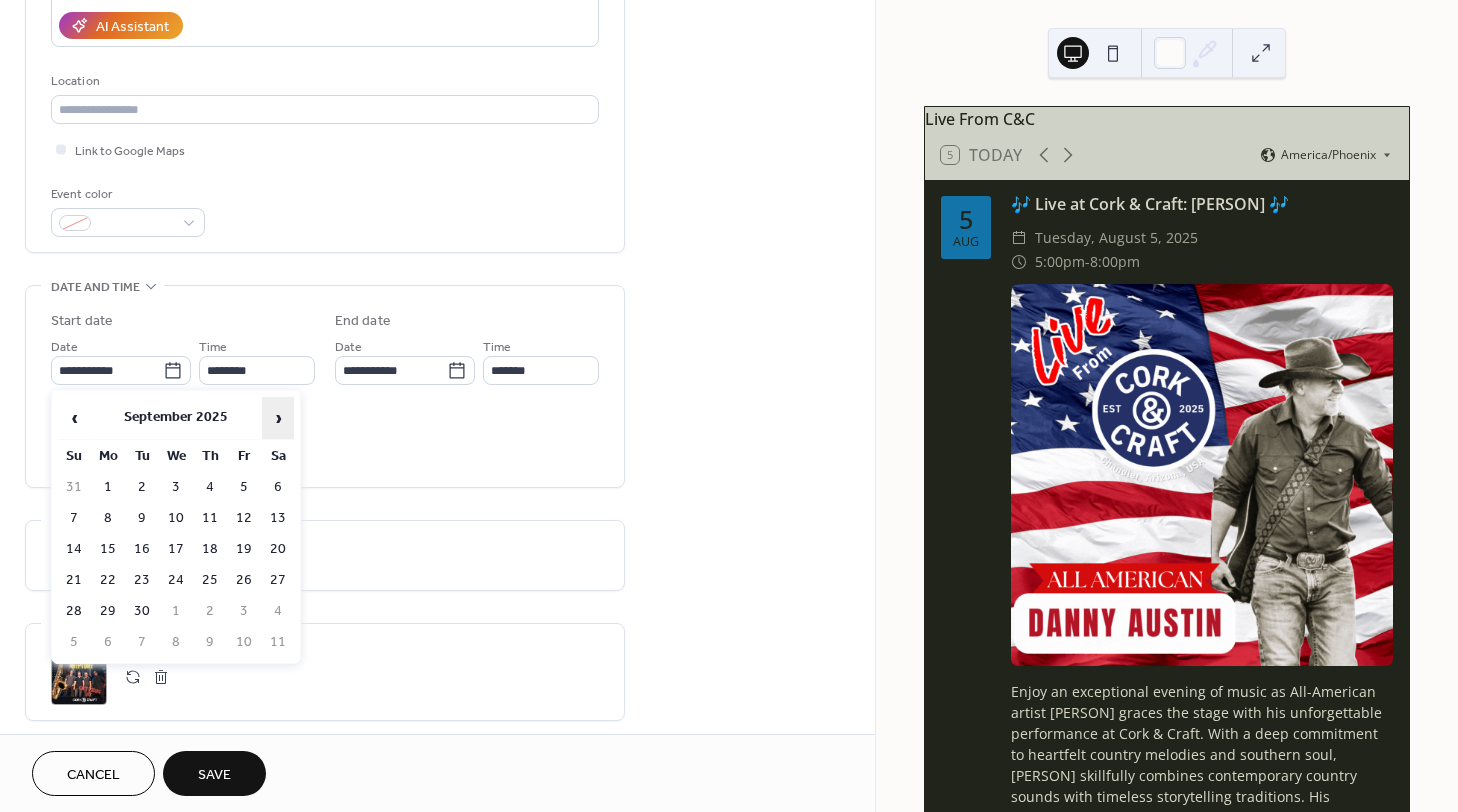 click on "›" at bounding box center [278, 418] 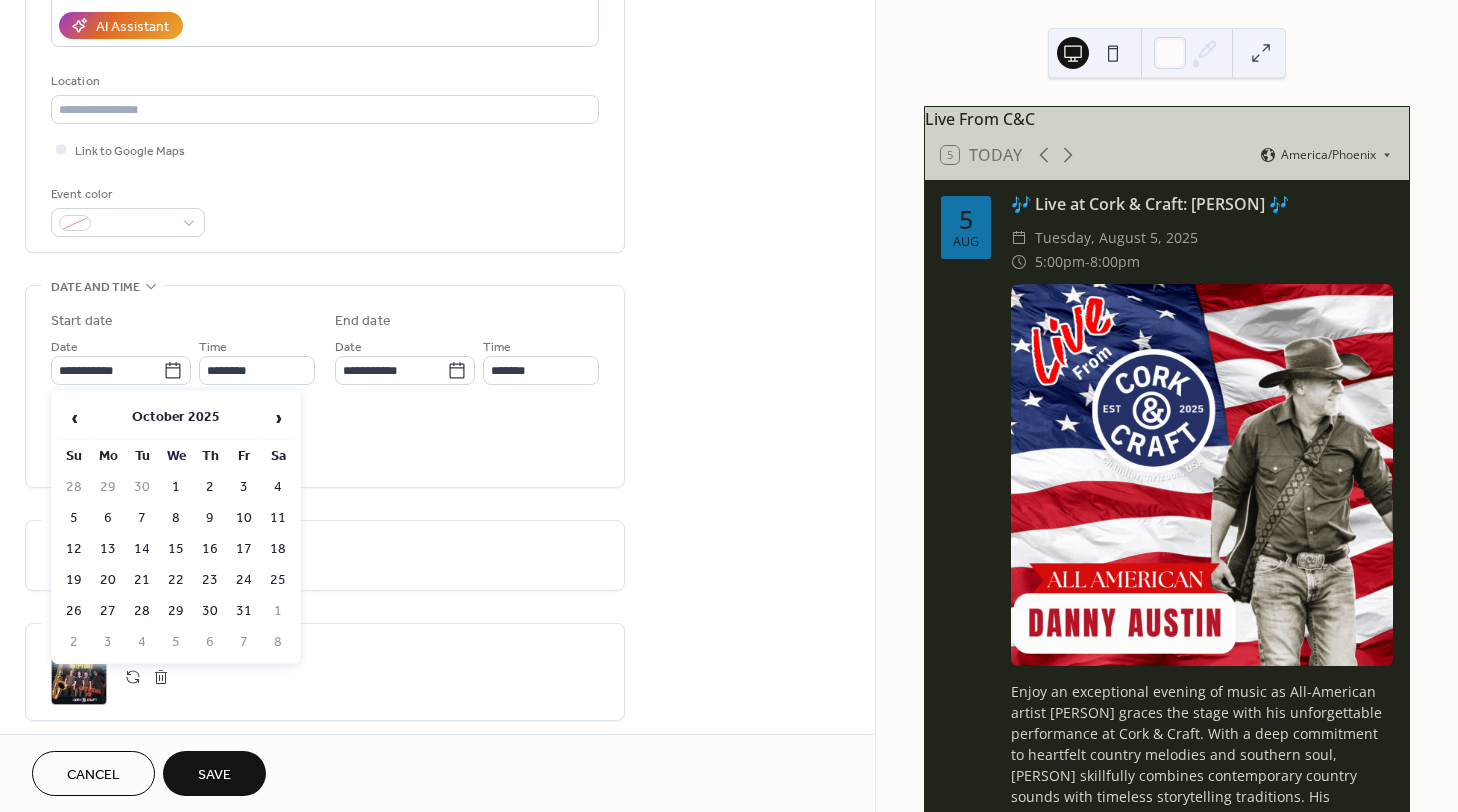 click on "All day Show date only Hide end time" at bounding box center (325, 440) 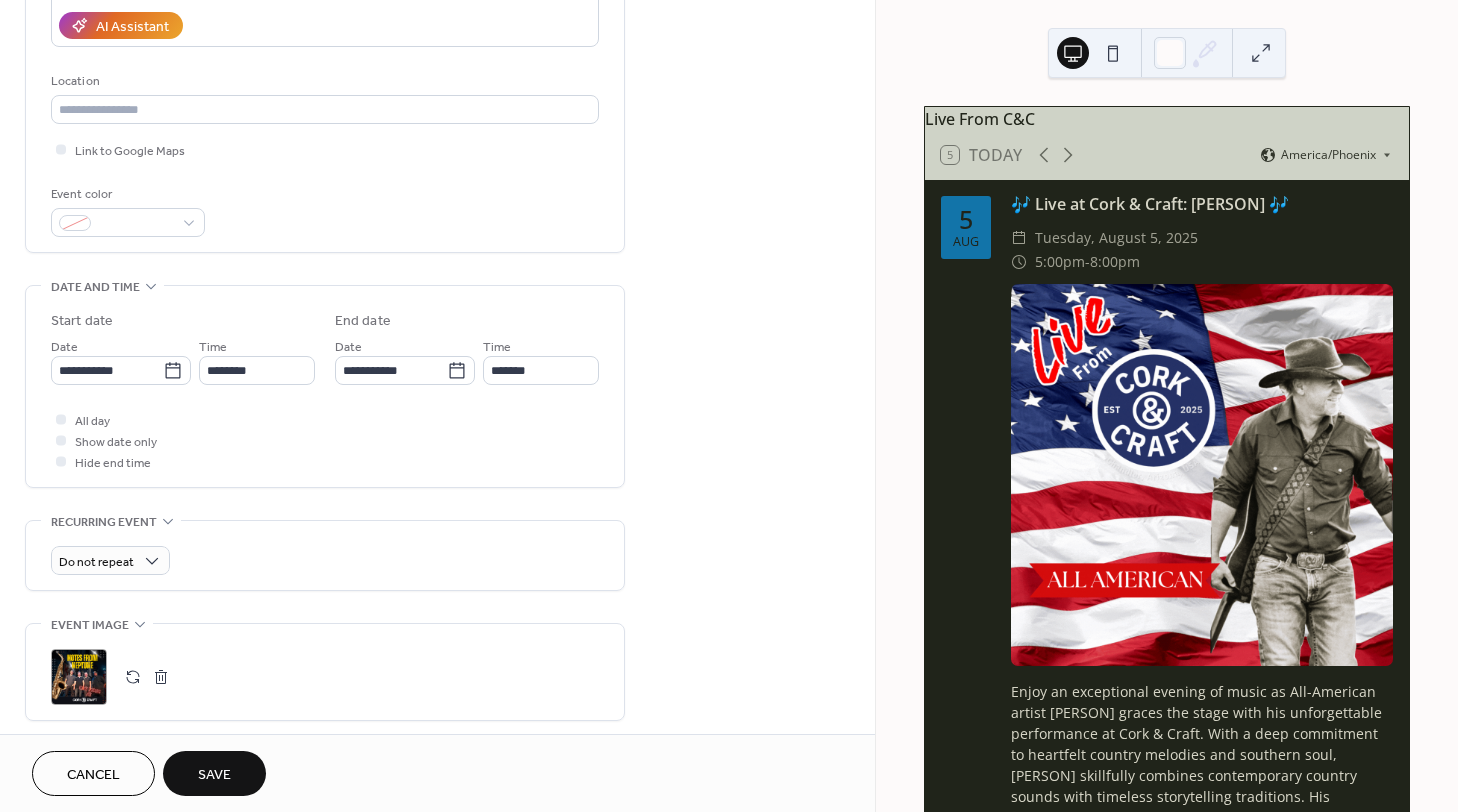 scroll, scrollTop: 733, scrollLeft: 0, axis: vertical 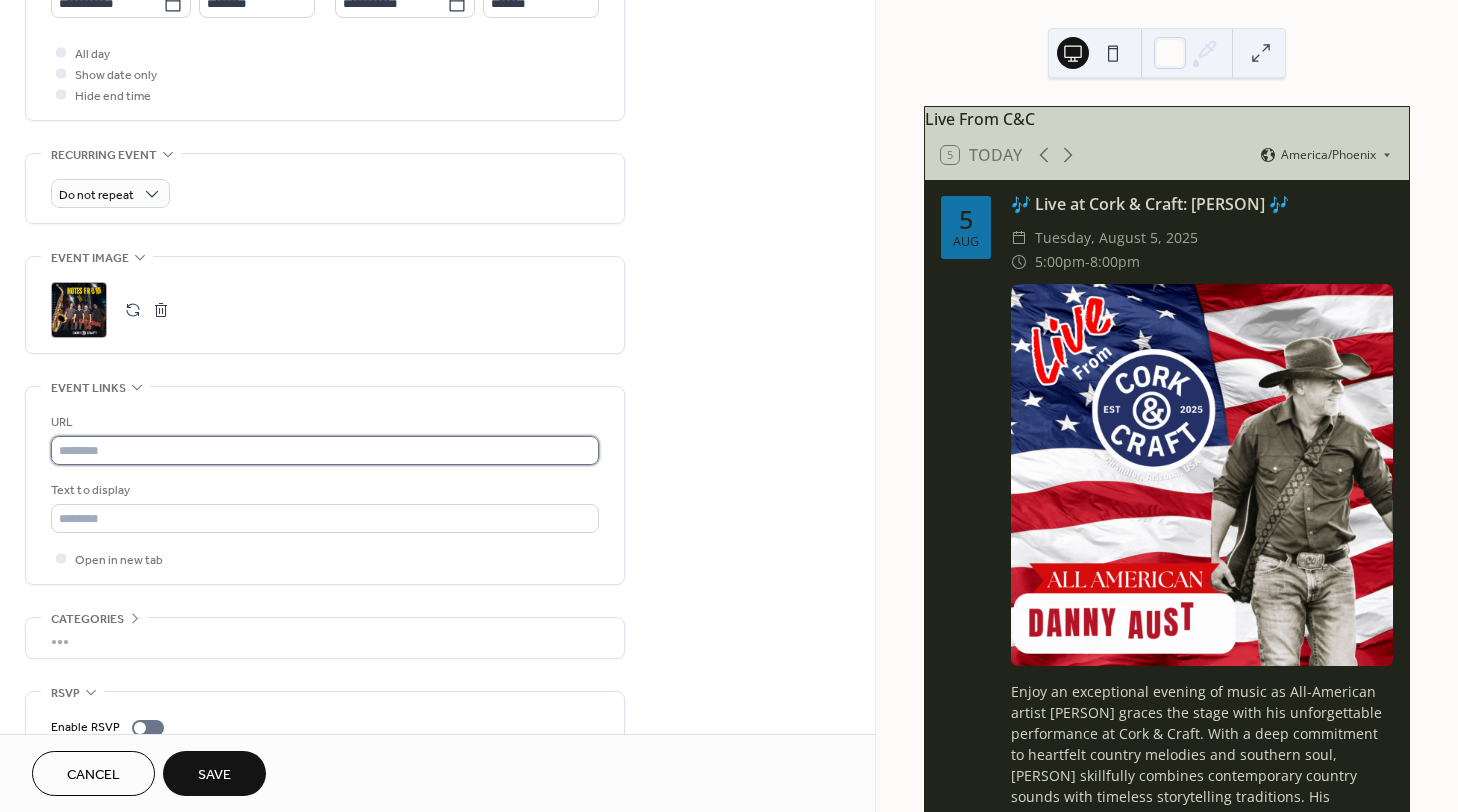 click at bounding box center (325, 450) 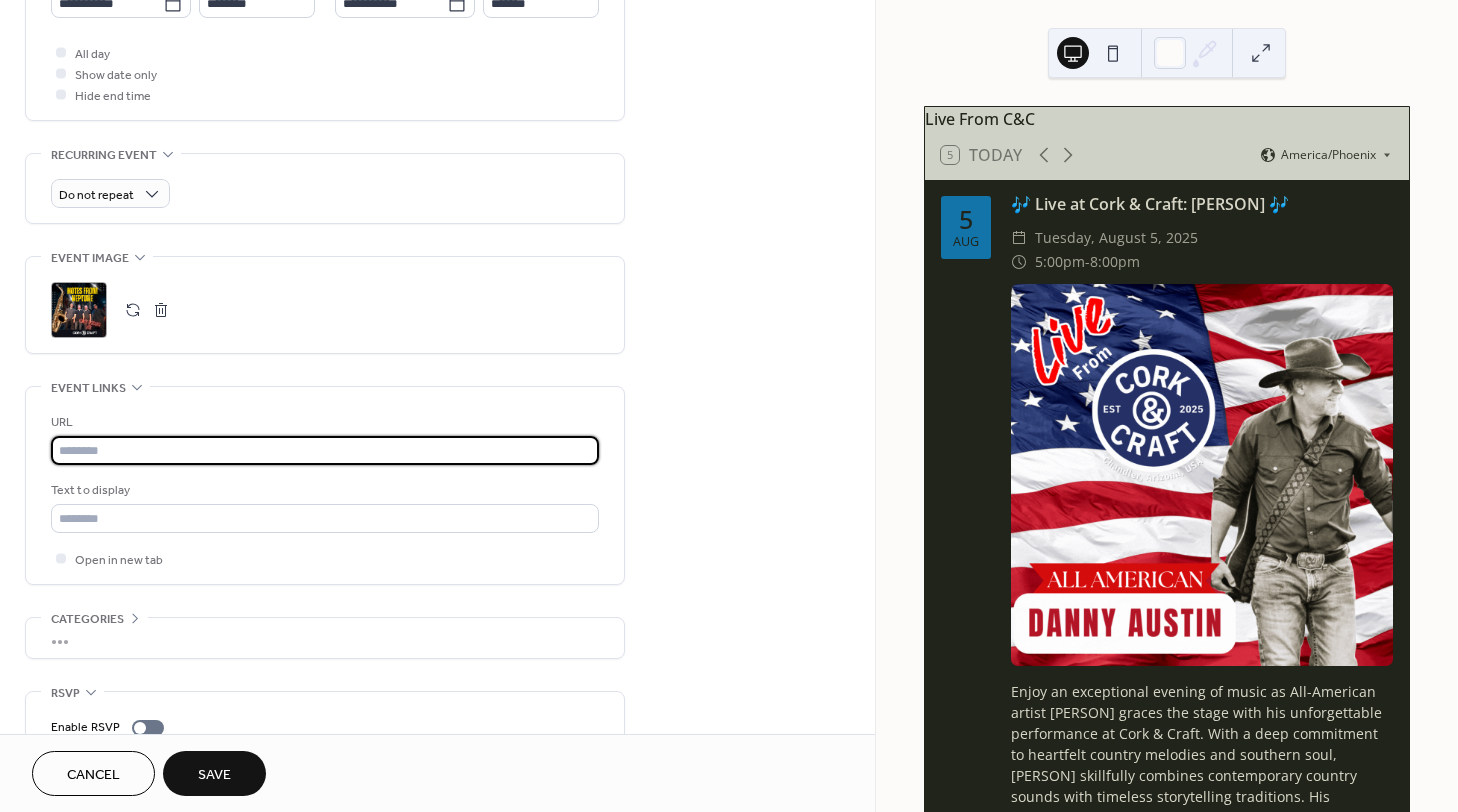 type on "**********" 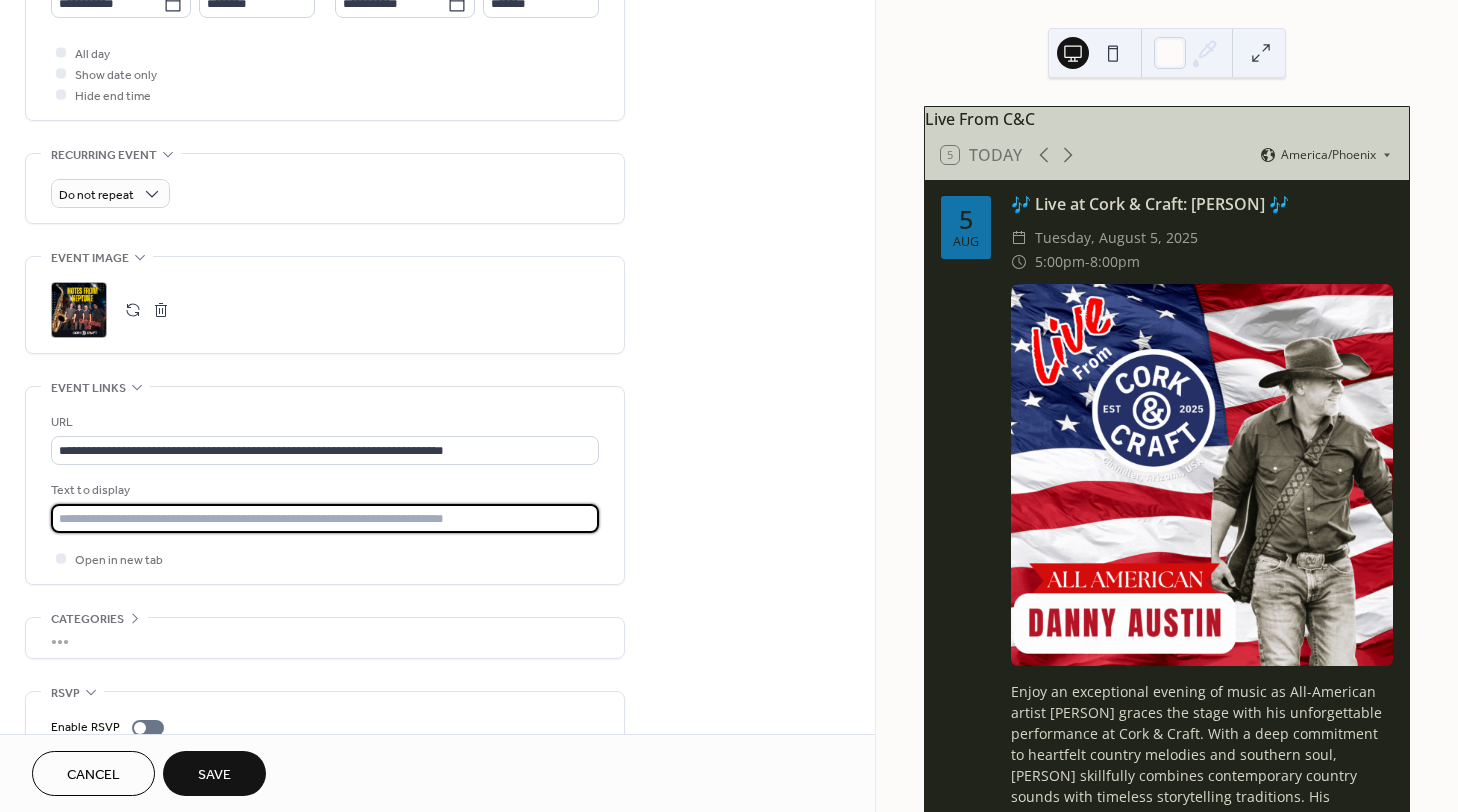 click at bounding box center [325, 518] 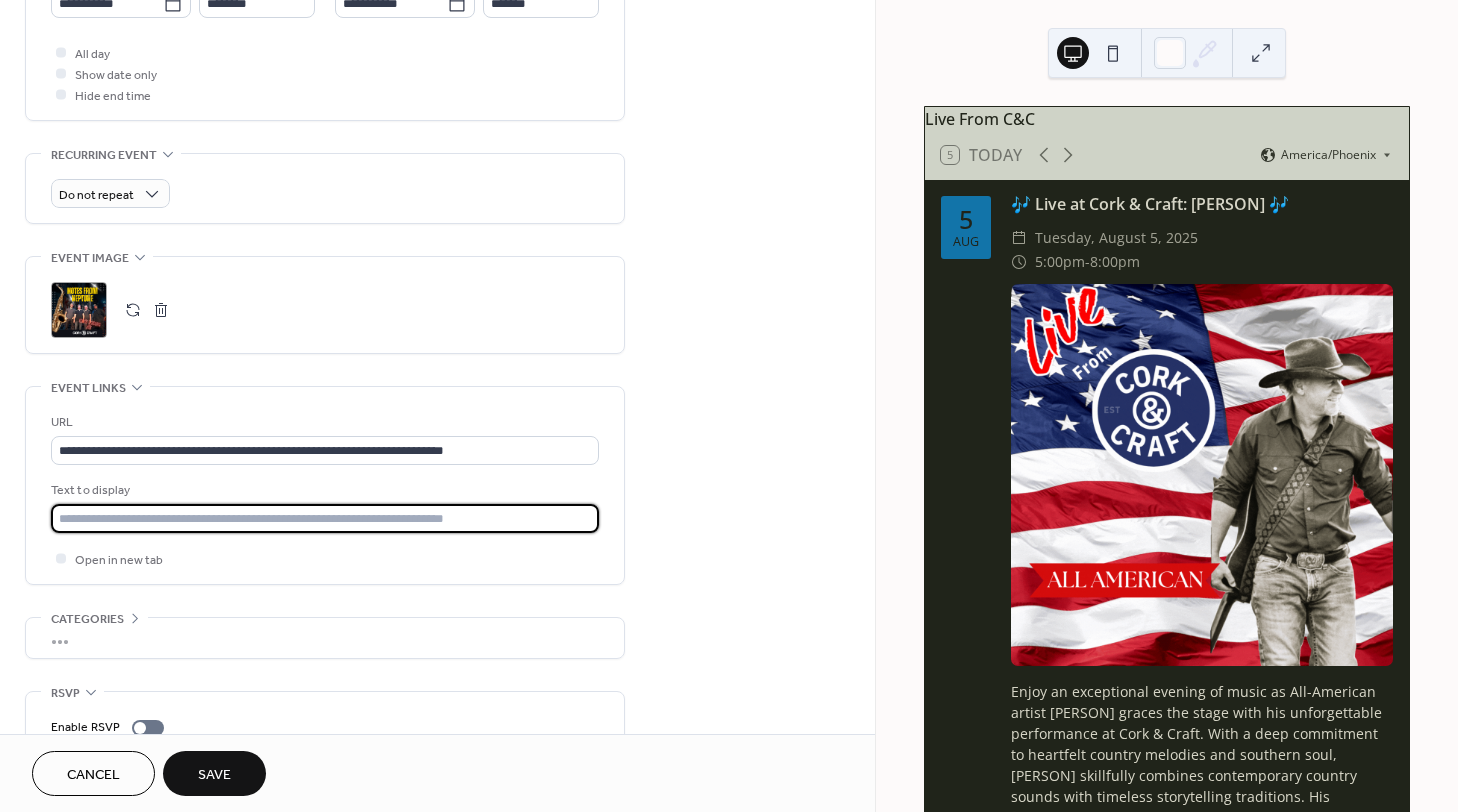 type on "**********" 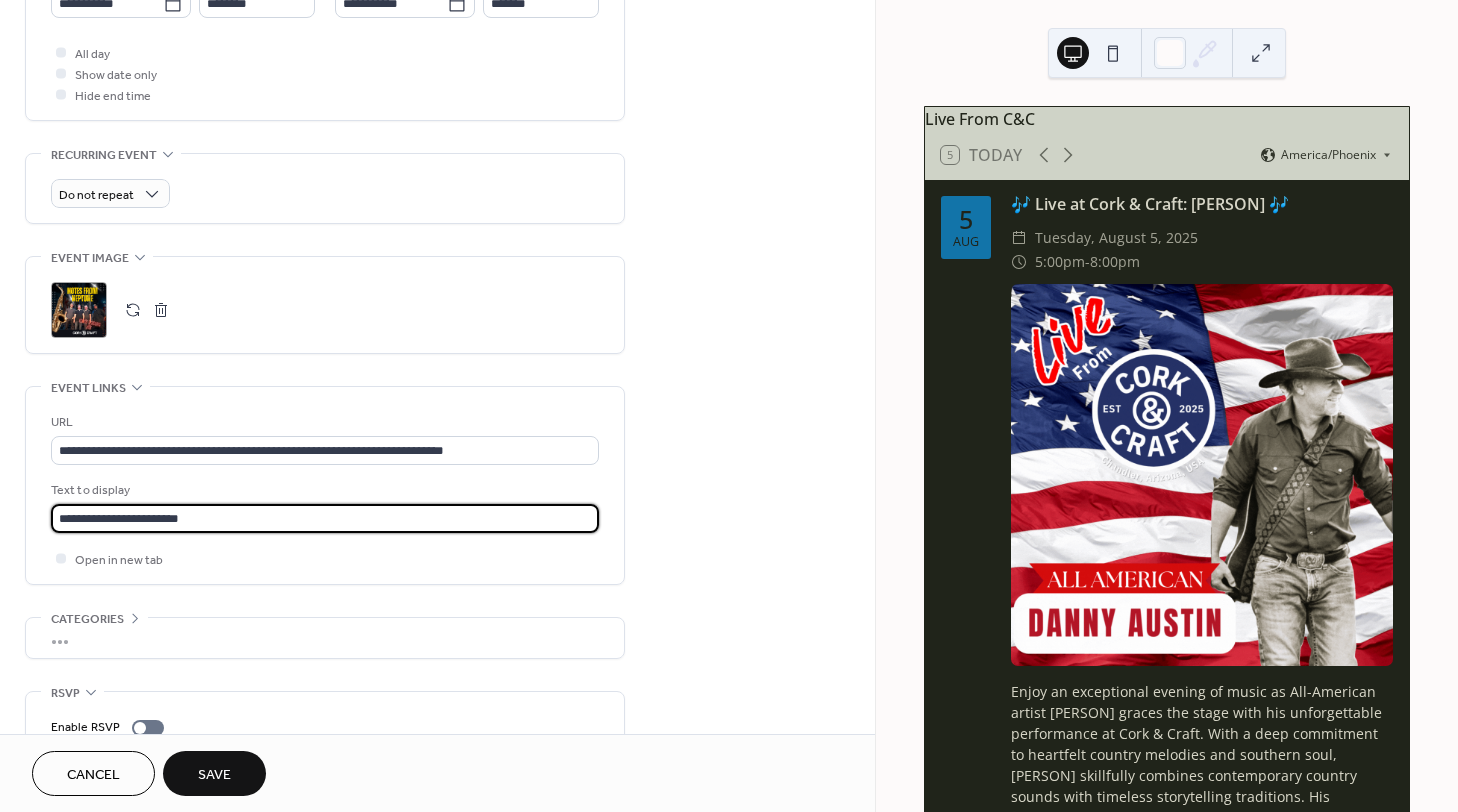 click on "**********" at bounding box center (437, 98) 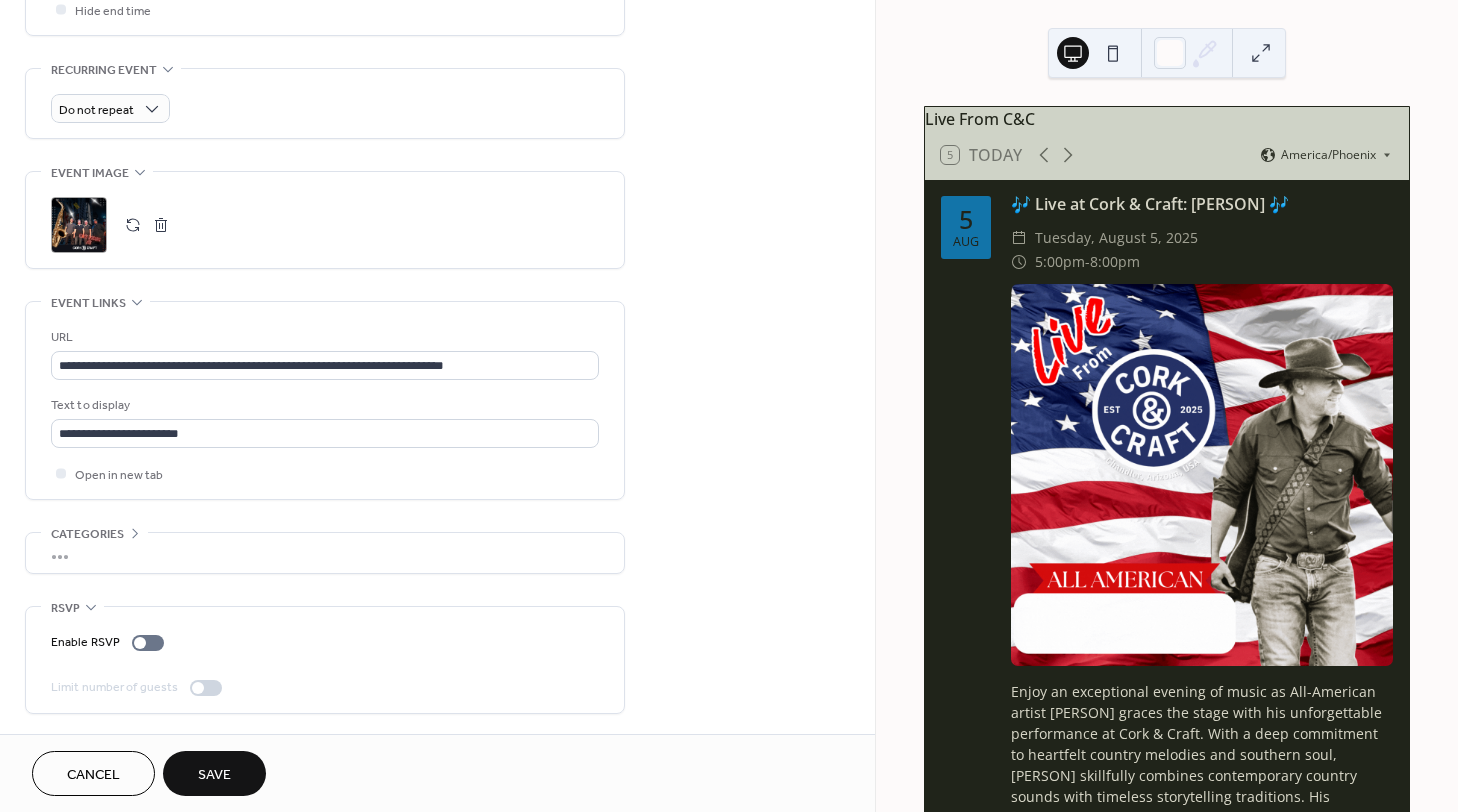 scroll, scrollTop: 452, scrollLeft: 0, axis: vertical 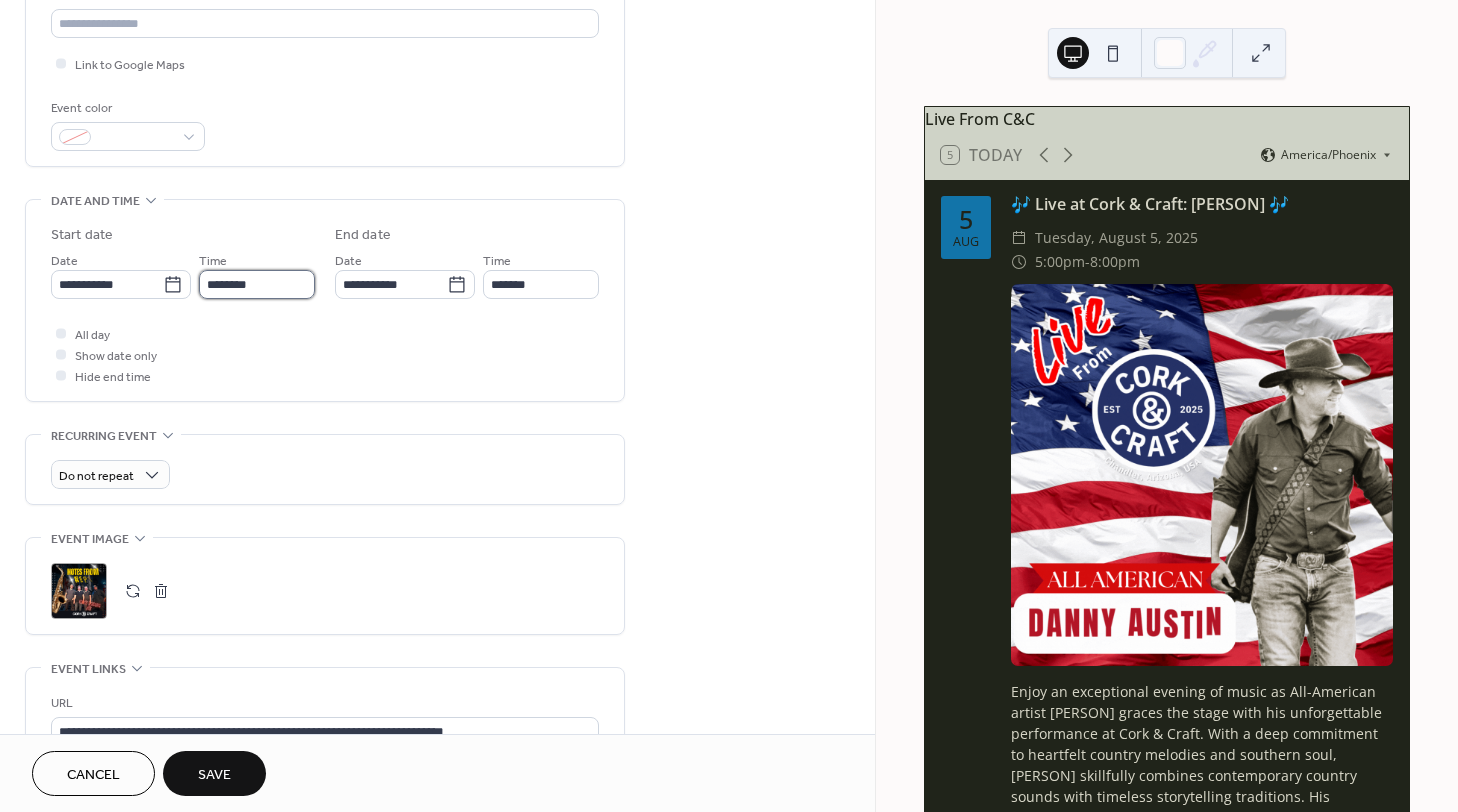click on "********" at bounding box center [257, 284] 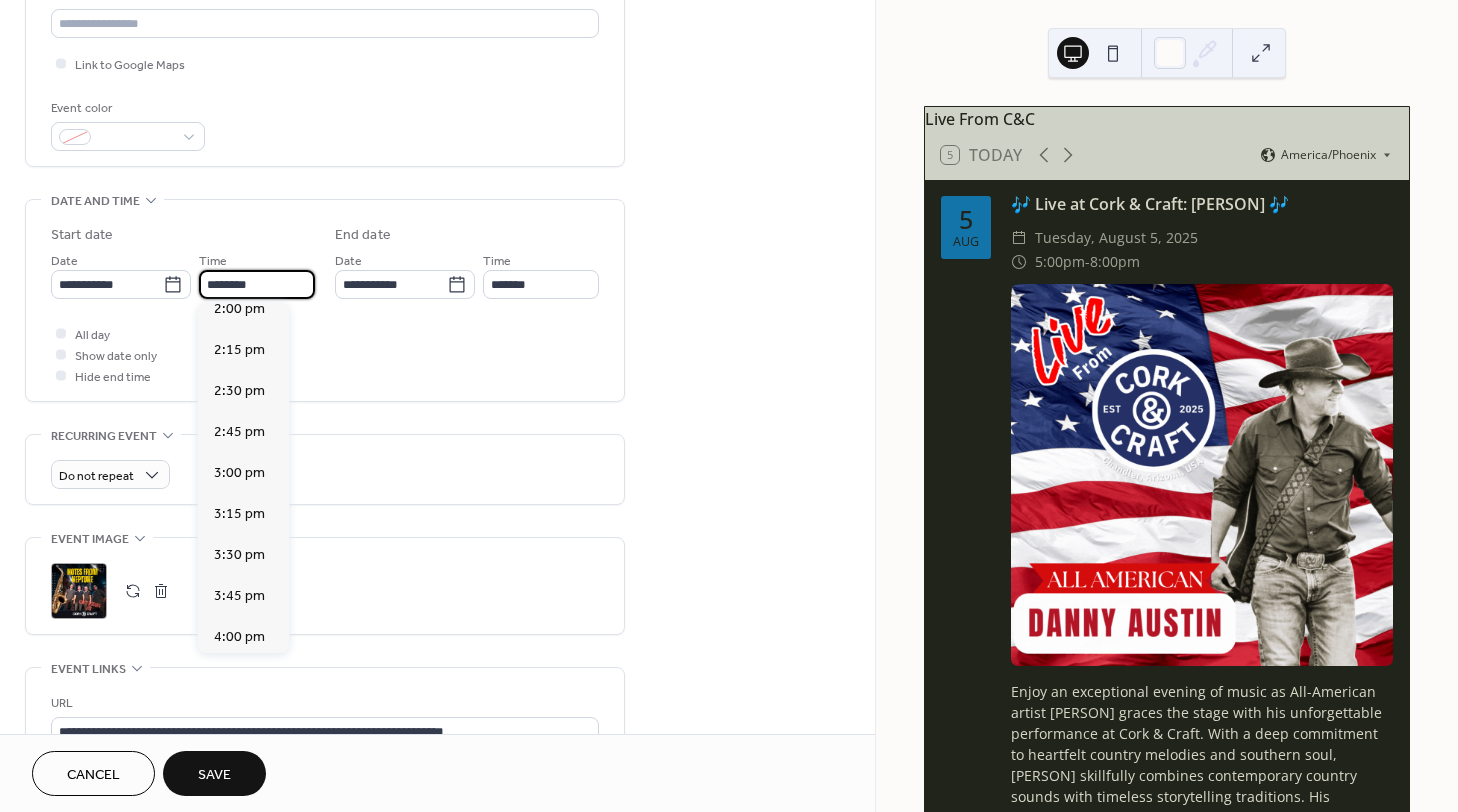 scroll, scrollTop: 2677, scrollLeft: 0, axis: vertical 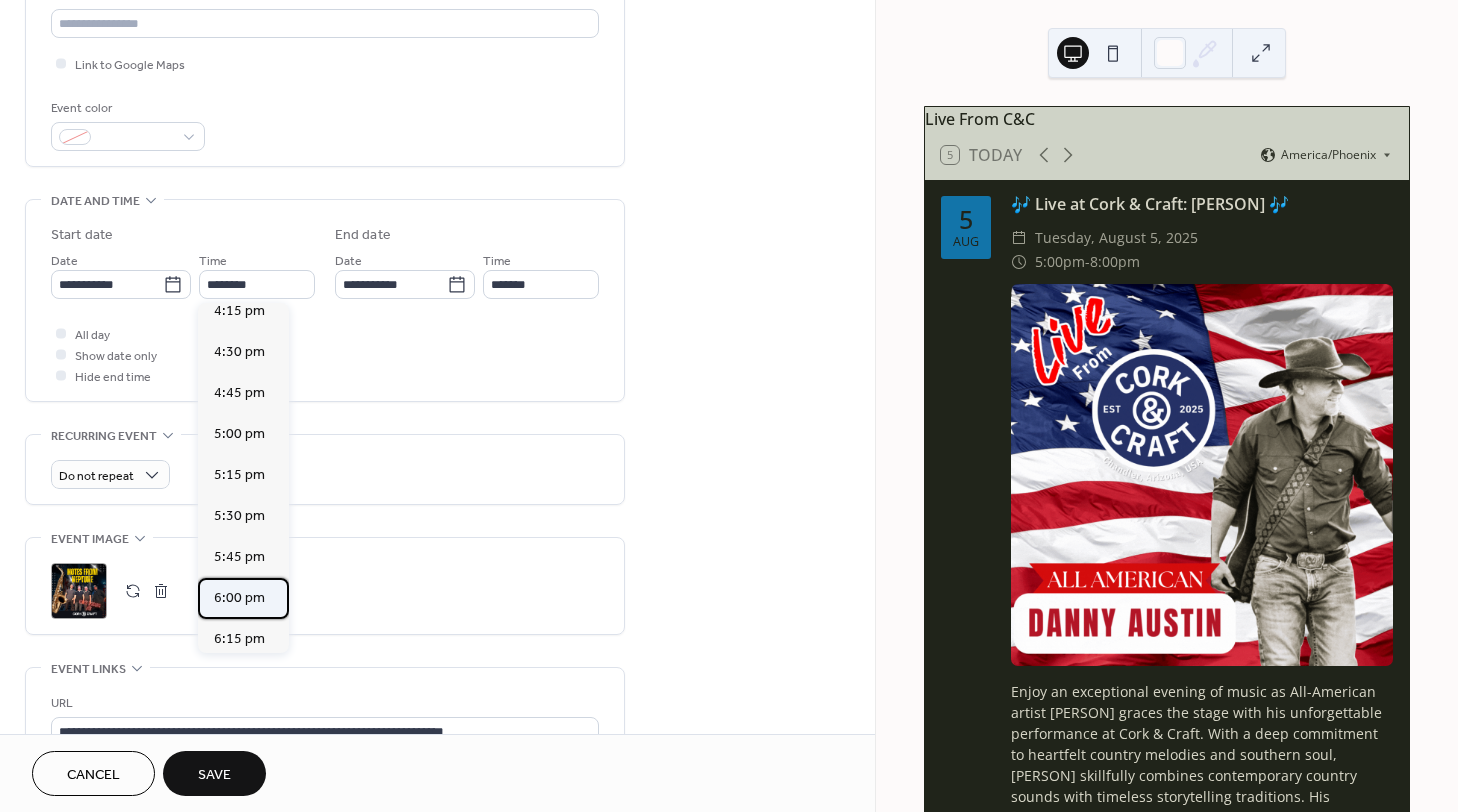 drag, startPoint x: 286, startPoint y: 568, endPoint x: 285, endPoint y: 578, distance: 10.049875 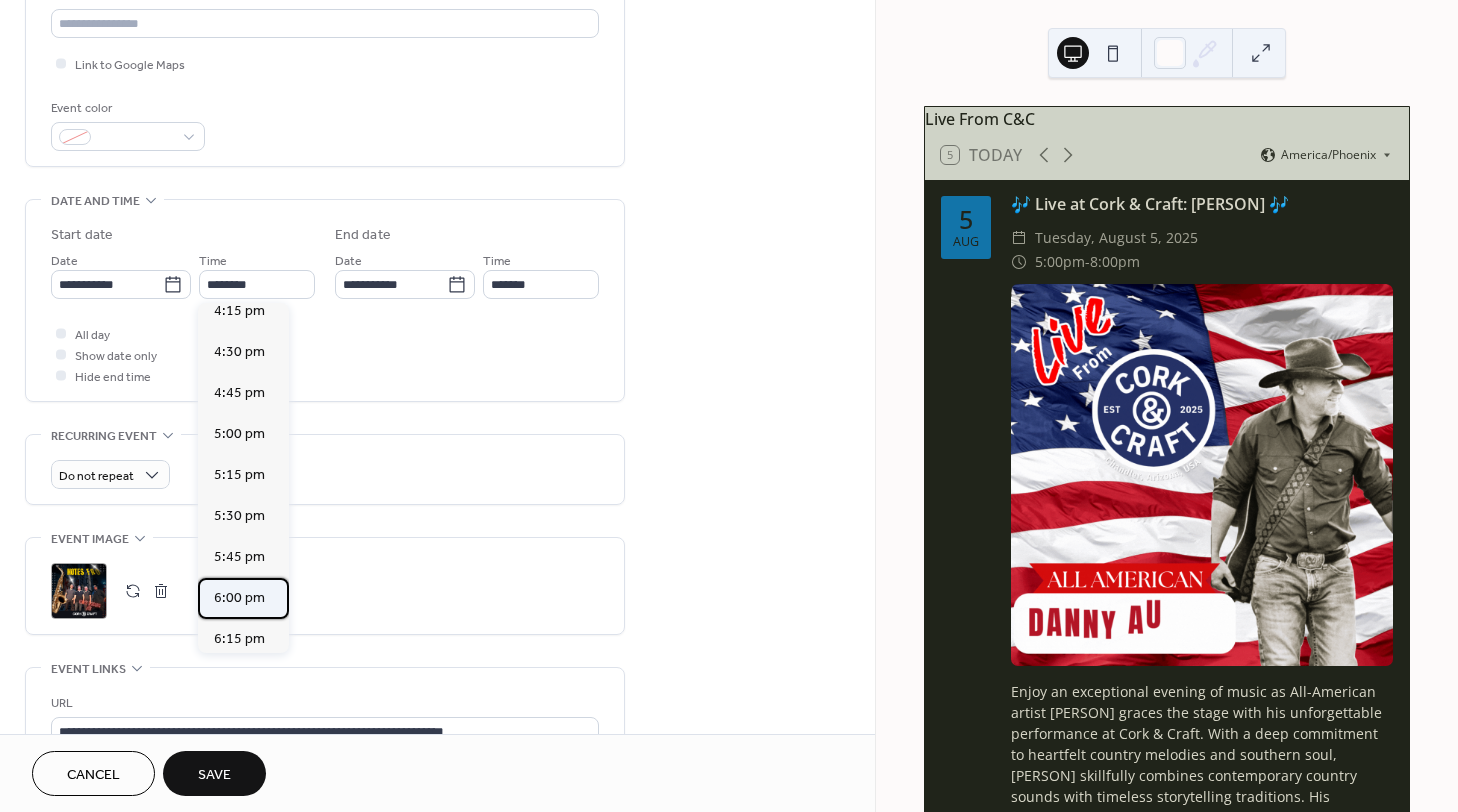 click on "6:00 pm" at bounding box center (243, 598) 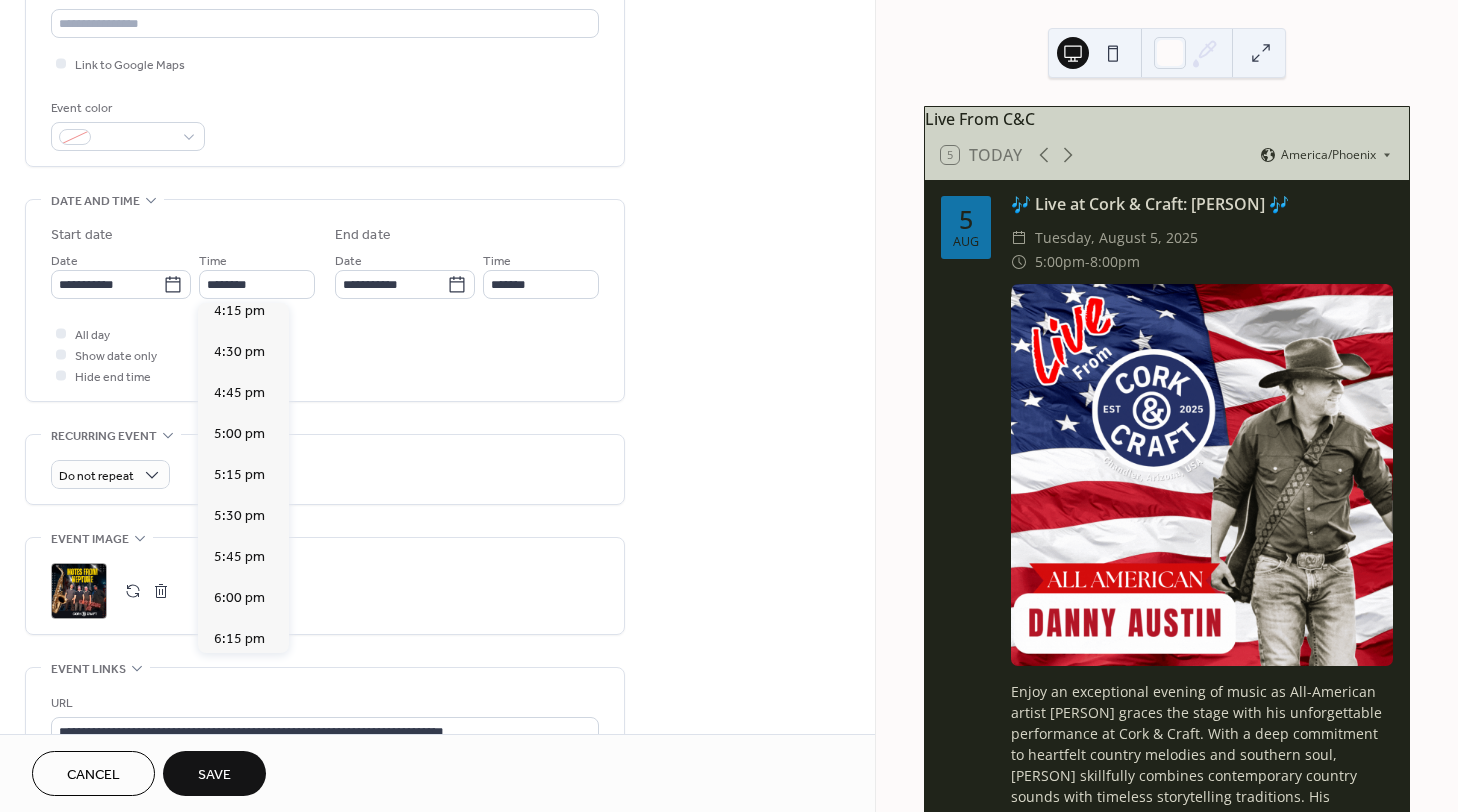 type on "*******" 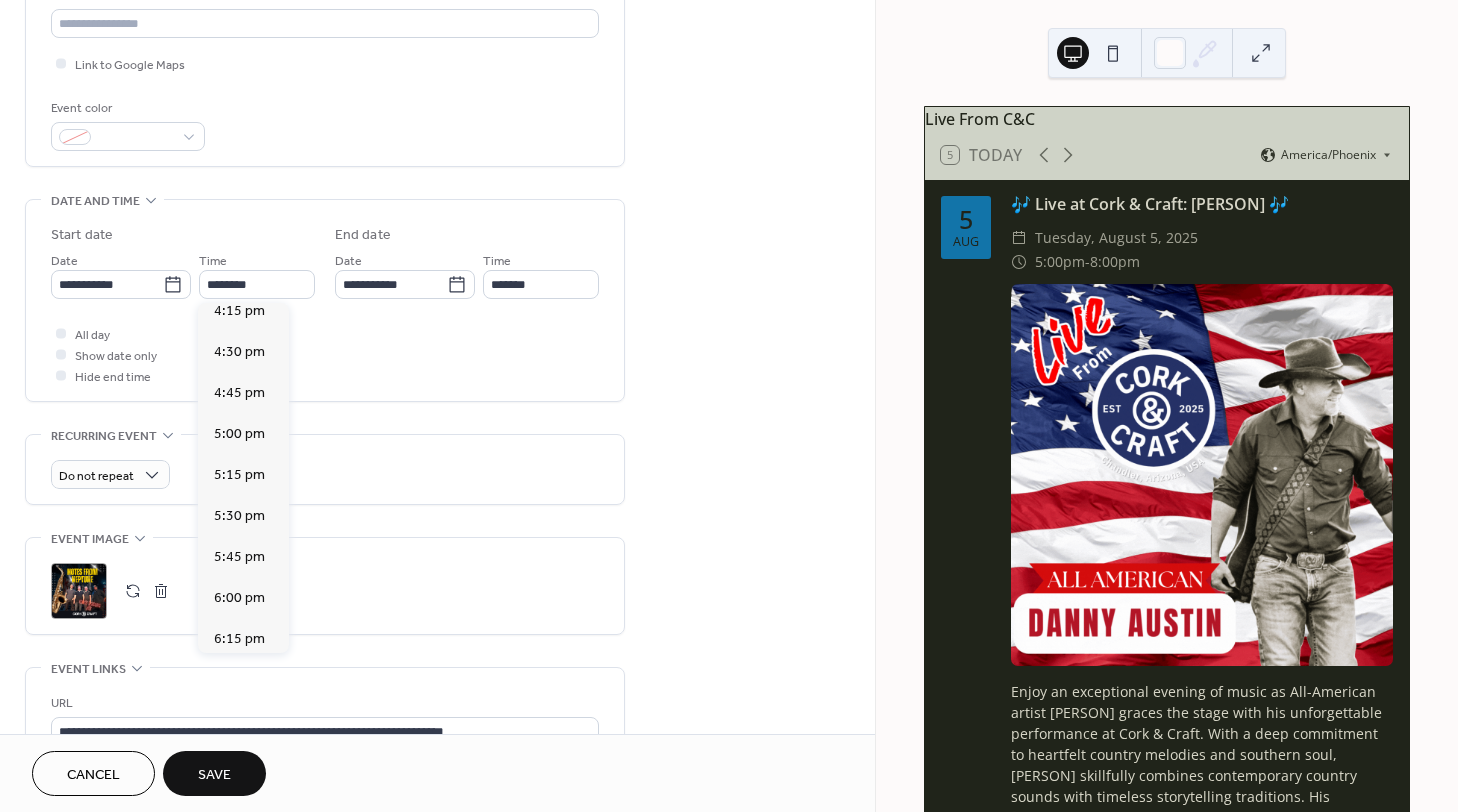 type on "*******" 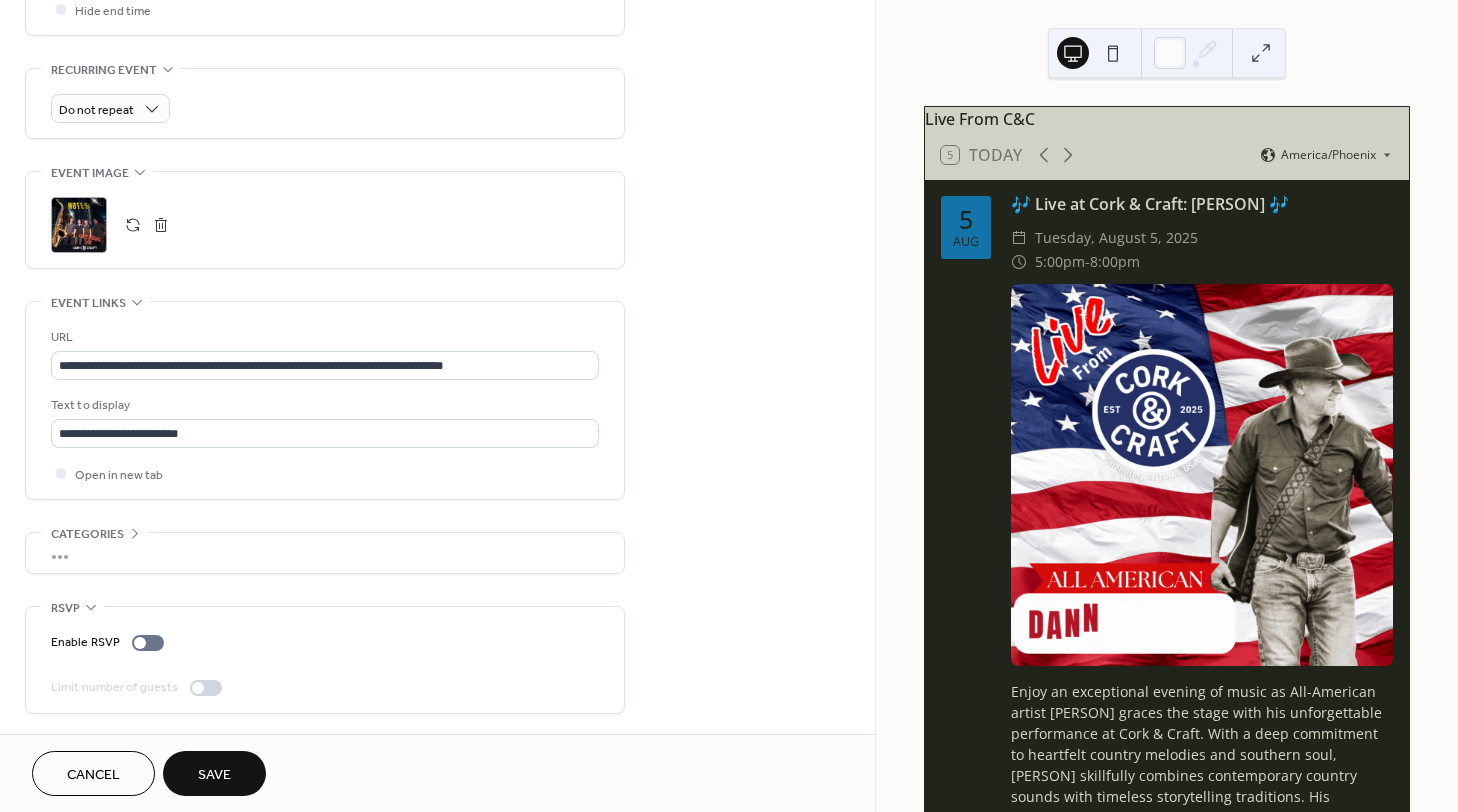 scroll, scrollTop: 452, scrollLeft: 0, axis: vertical 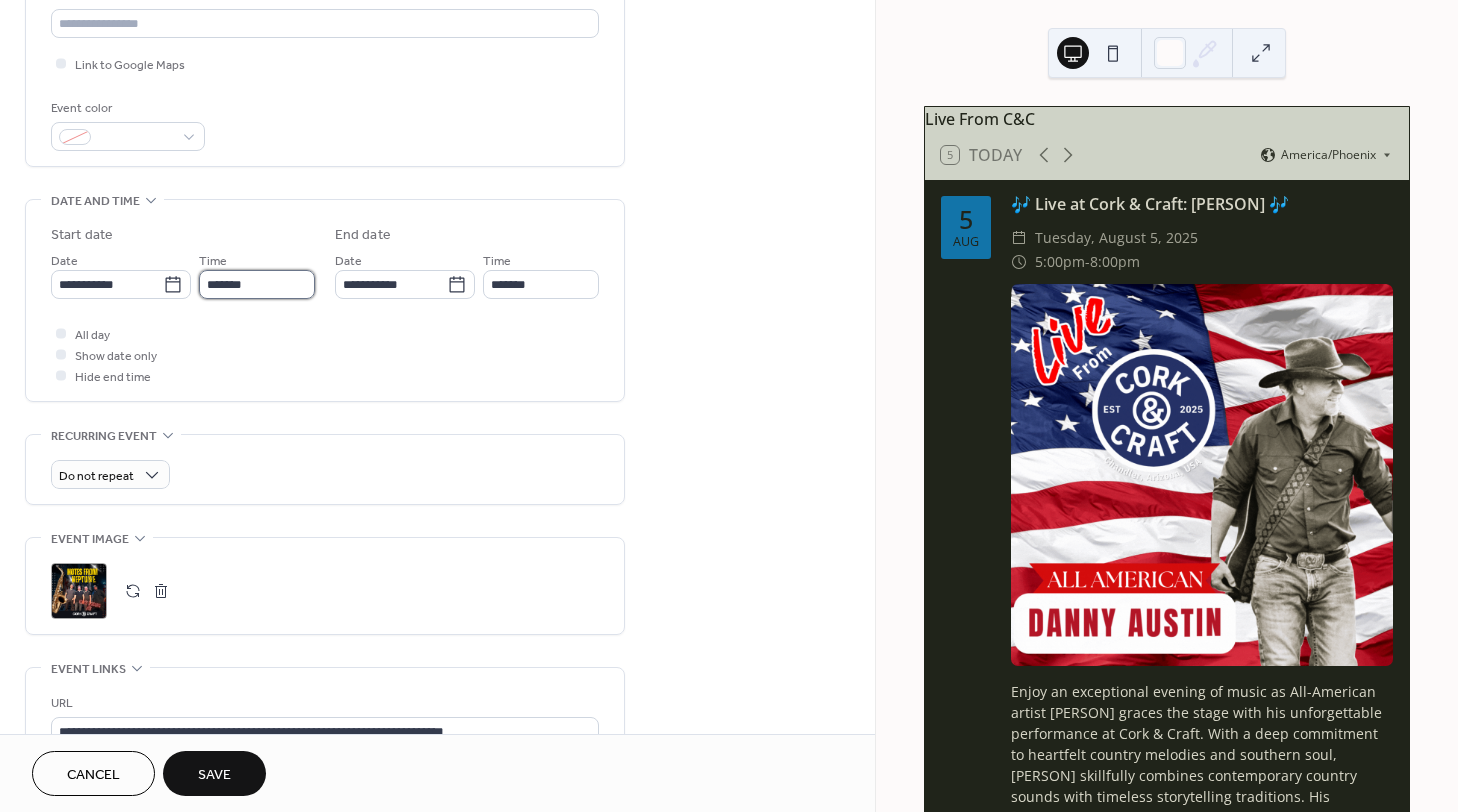 click on "*******" at bounding box center [257, 284] 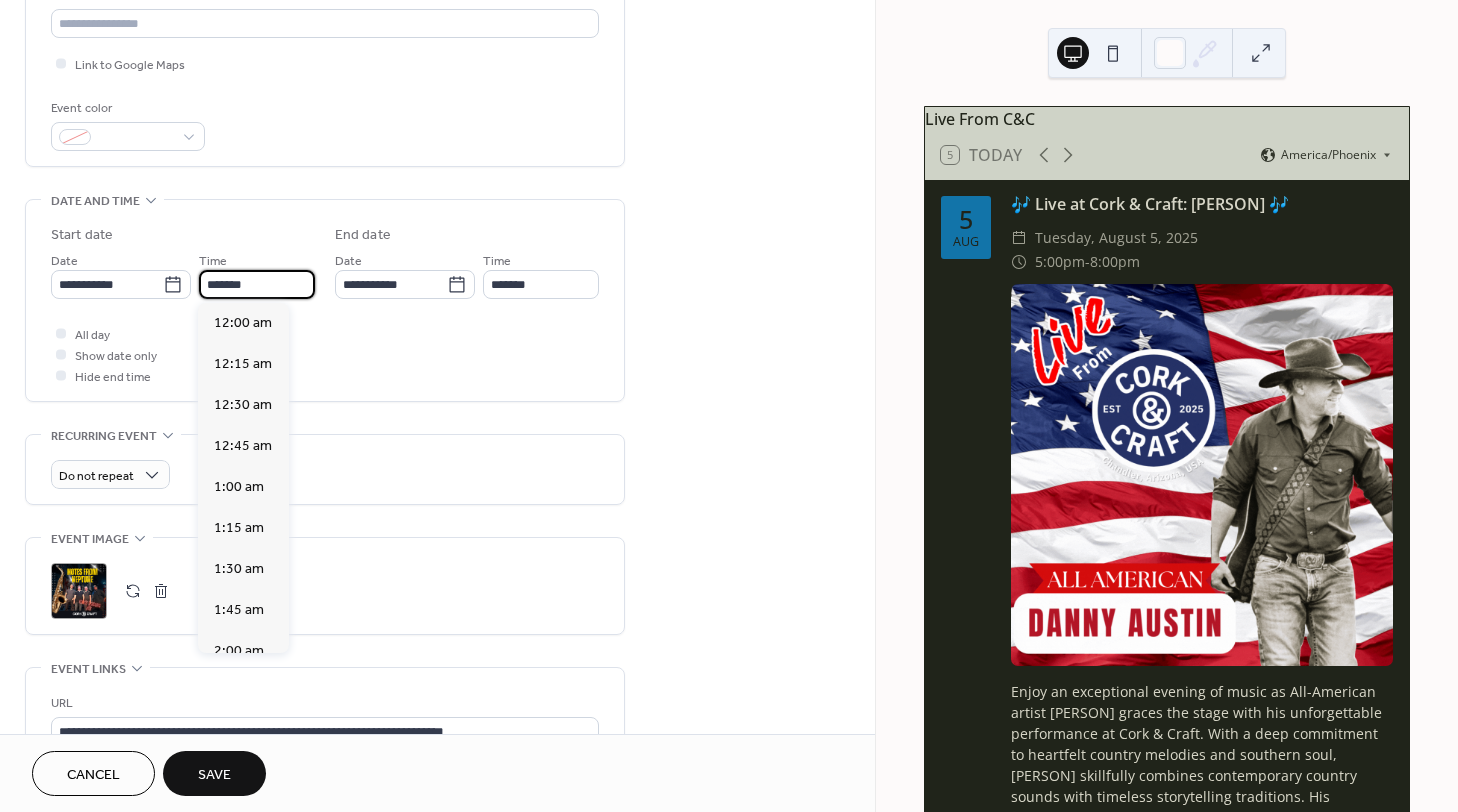 scroll, scrollTop: 2916, scrollLeft: 0, axis: vertical 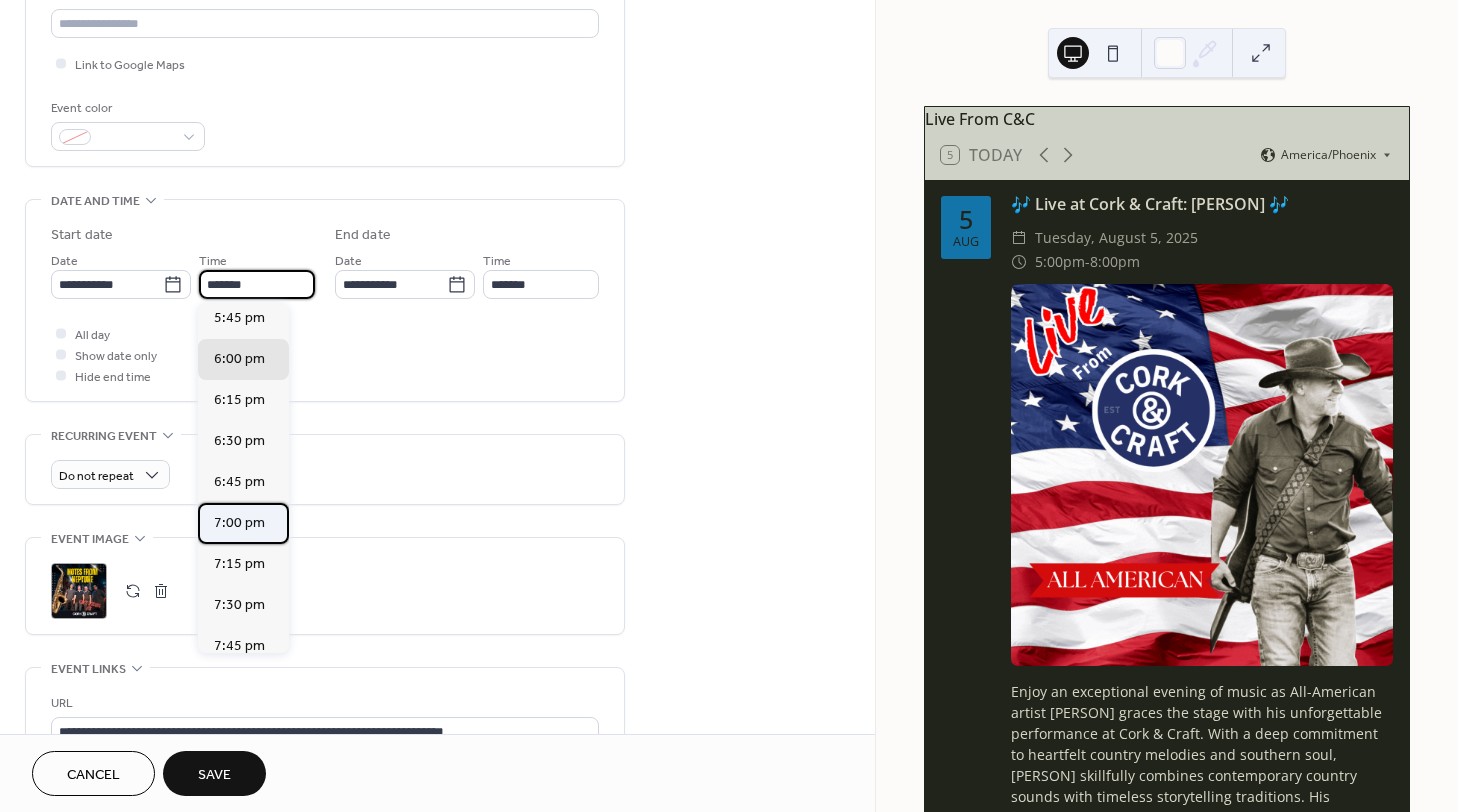 click on "7:00 pm" at bounding box center [239, 522] 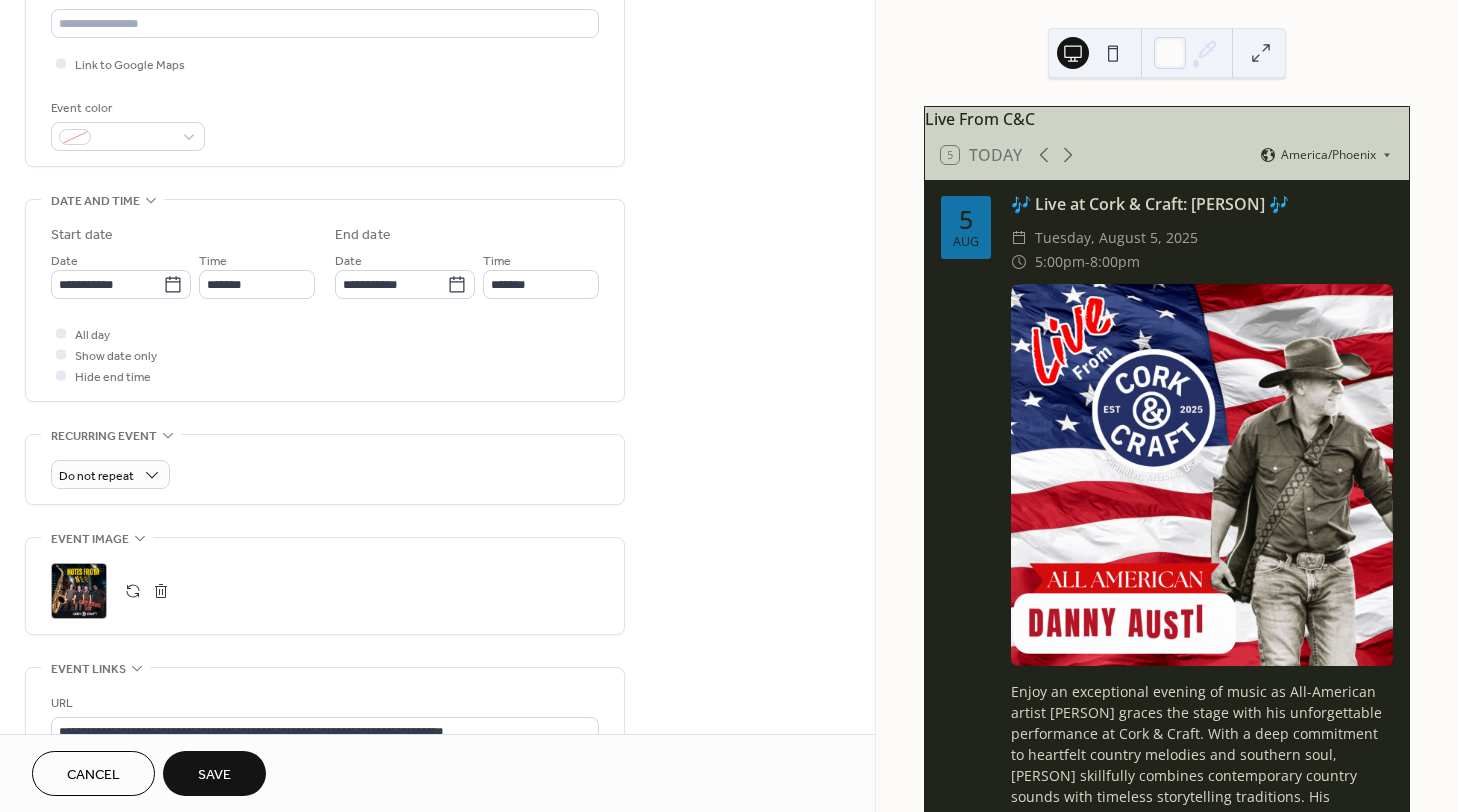 type on "*******" 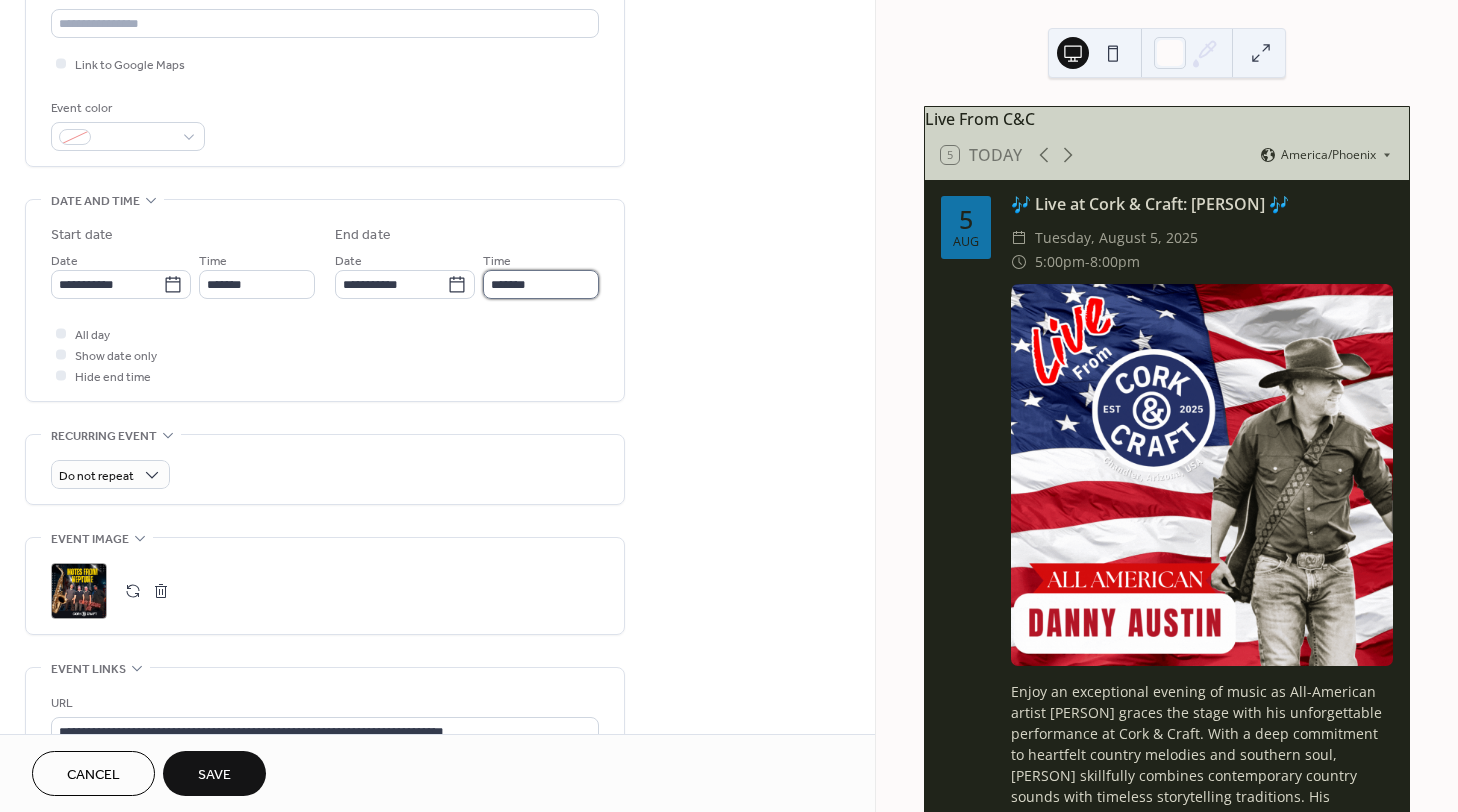 click on "*******" at bounding box center (541, 284) 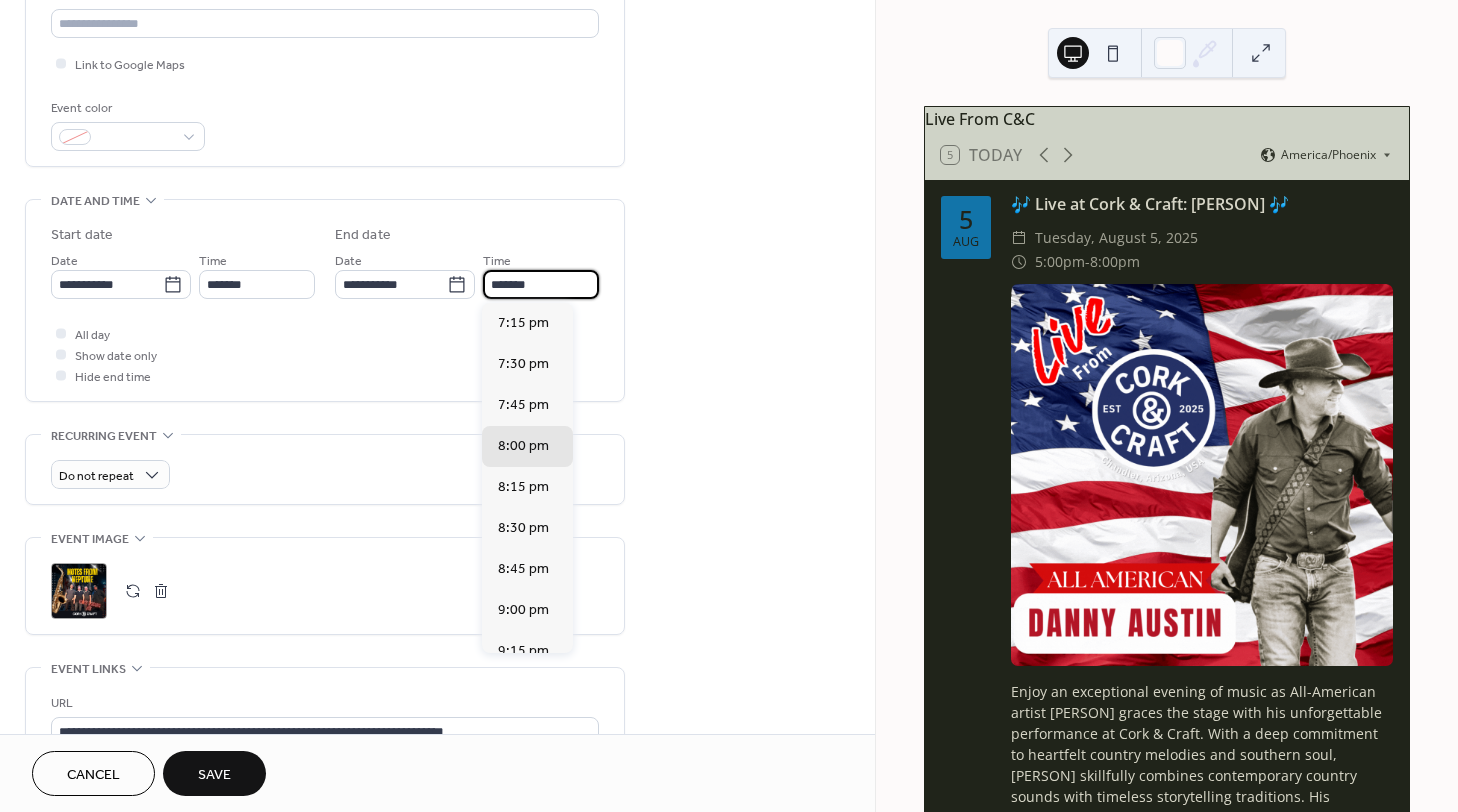 scroll, scrollTop: 366, scrollLeft: 0, axis: vertical 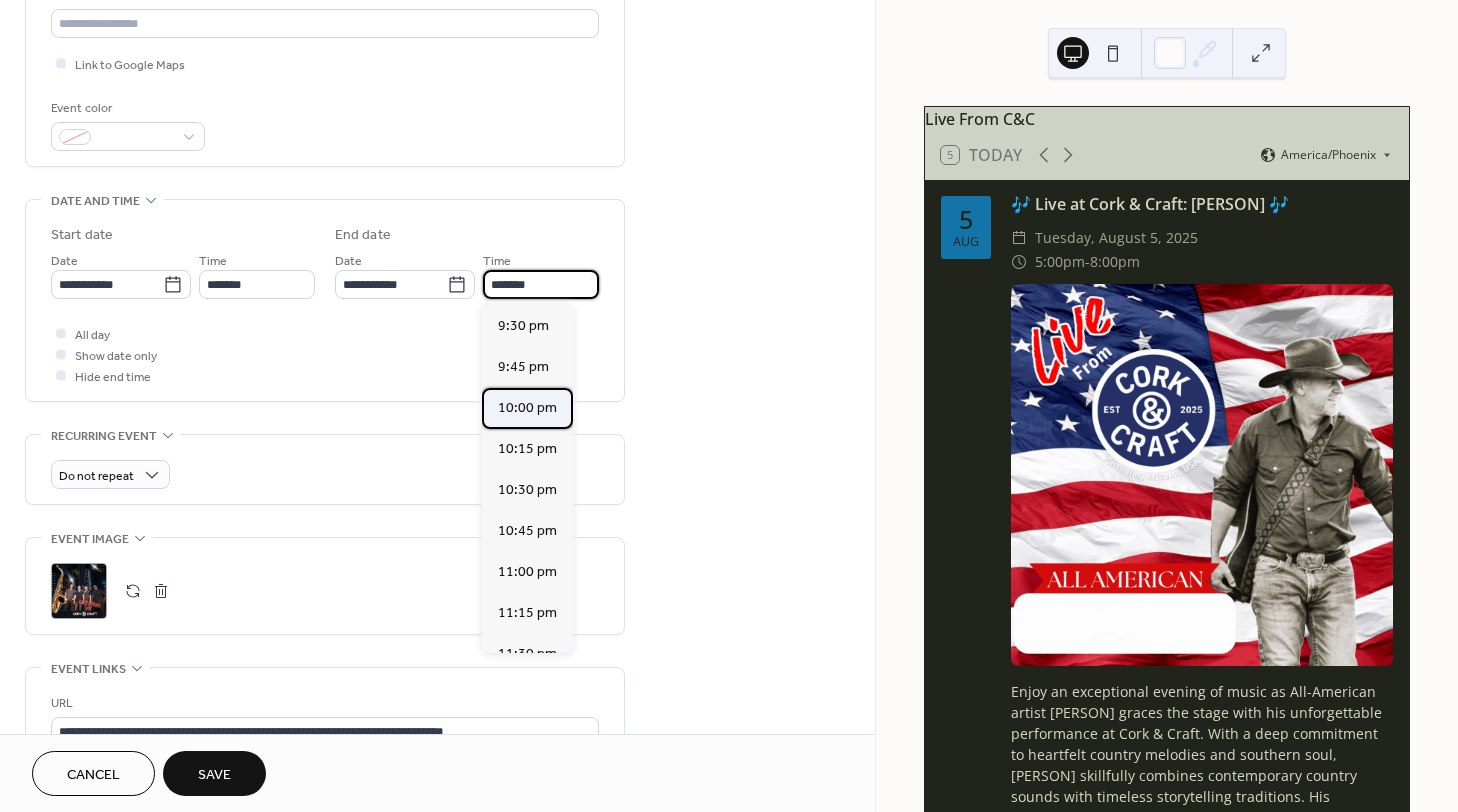 click on "10:00 pm" at bounding box center [527, 407] 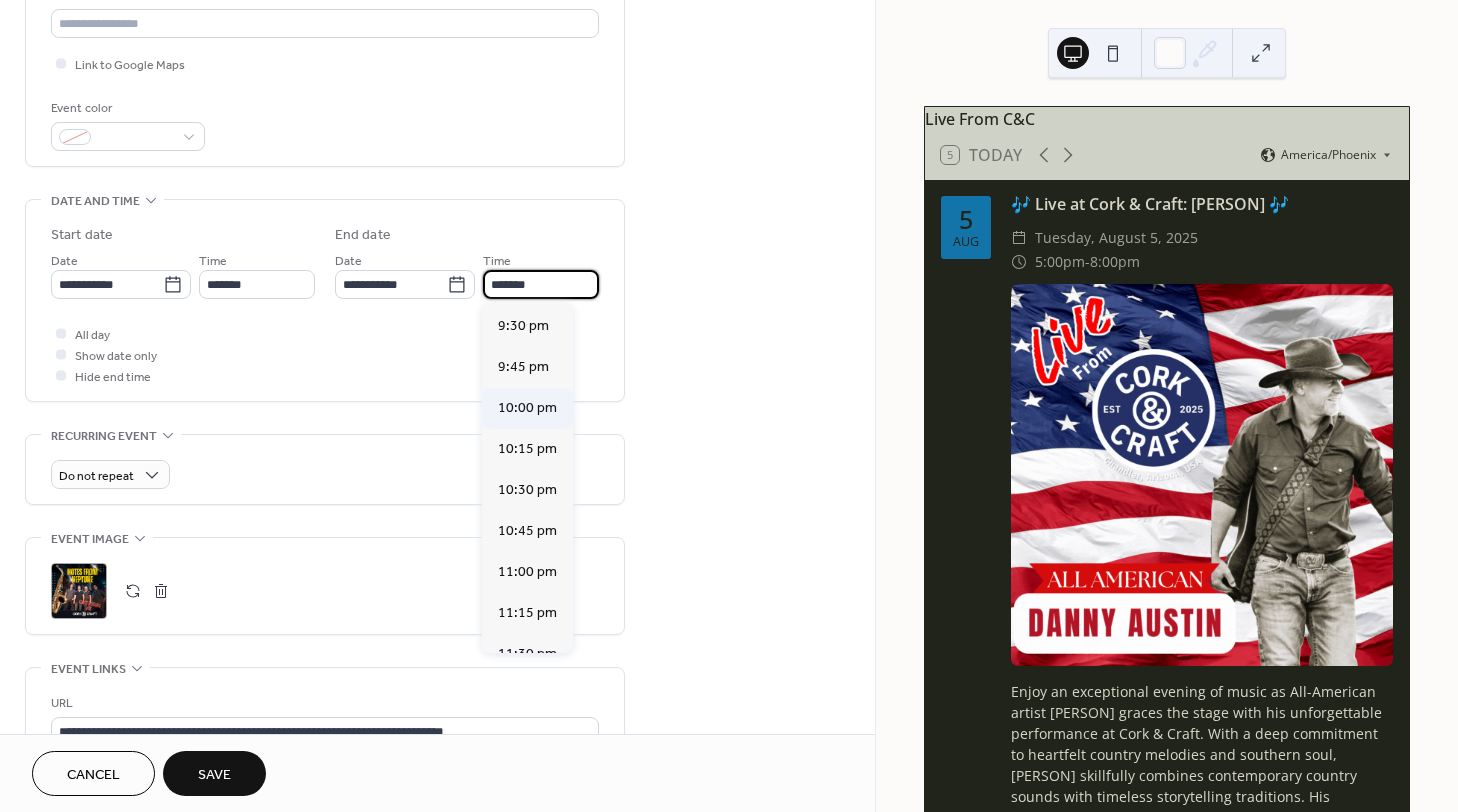 type on "********" 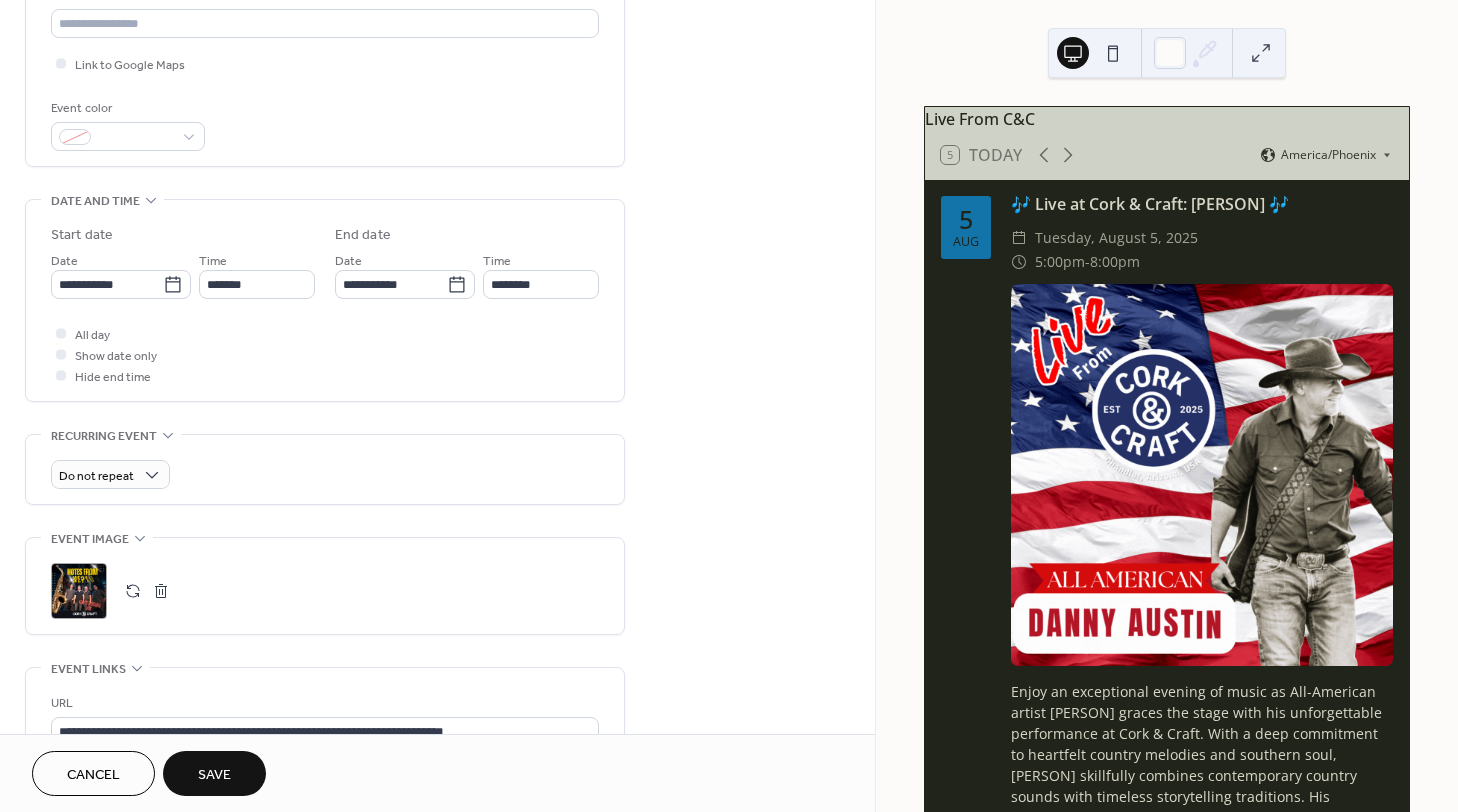 click on "**********" at bounding box center (437, 379) 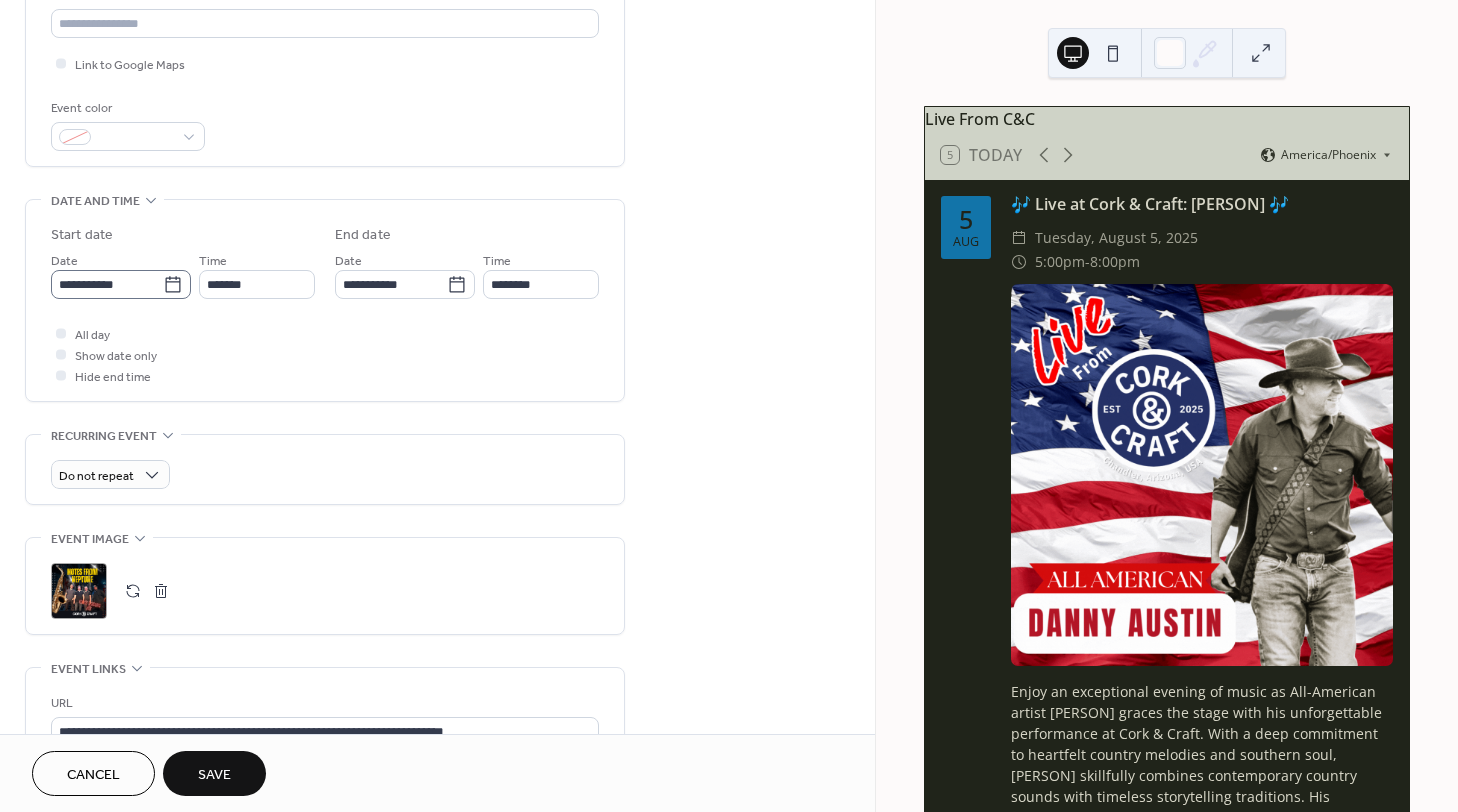 click 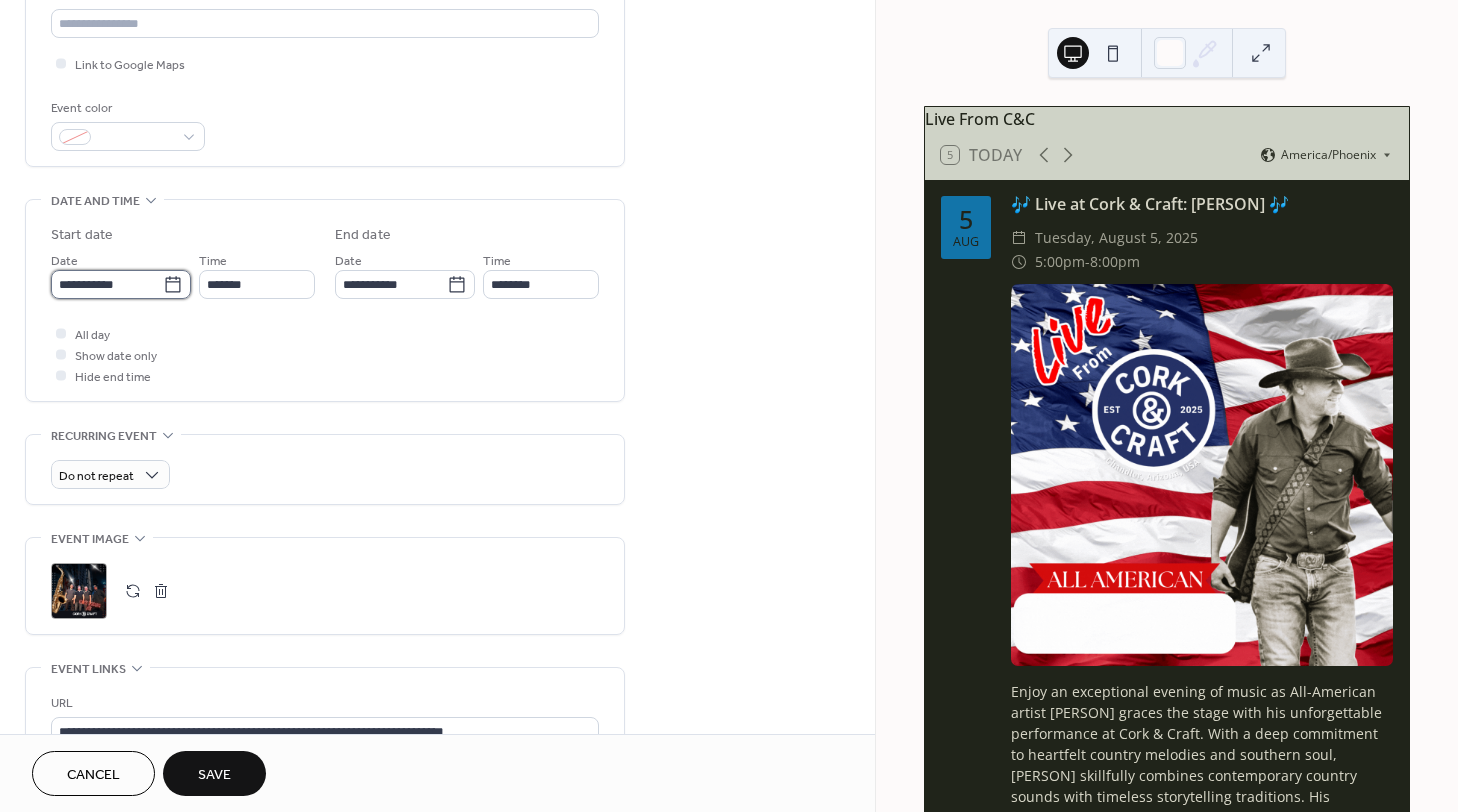 click on "**********" at bounding box center [107, 284] 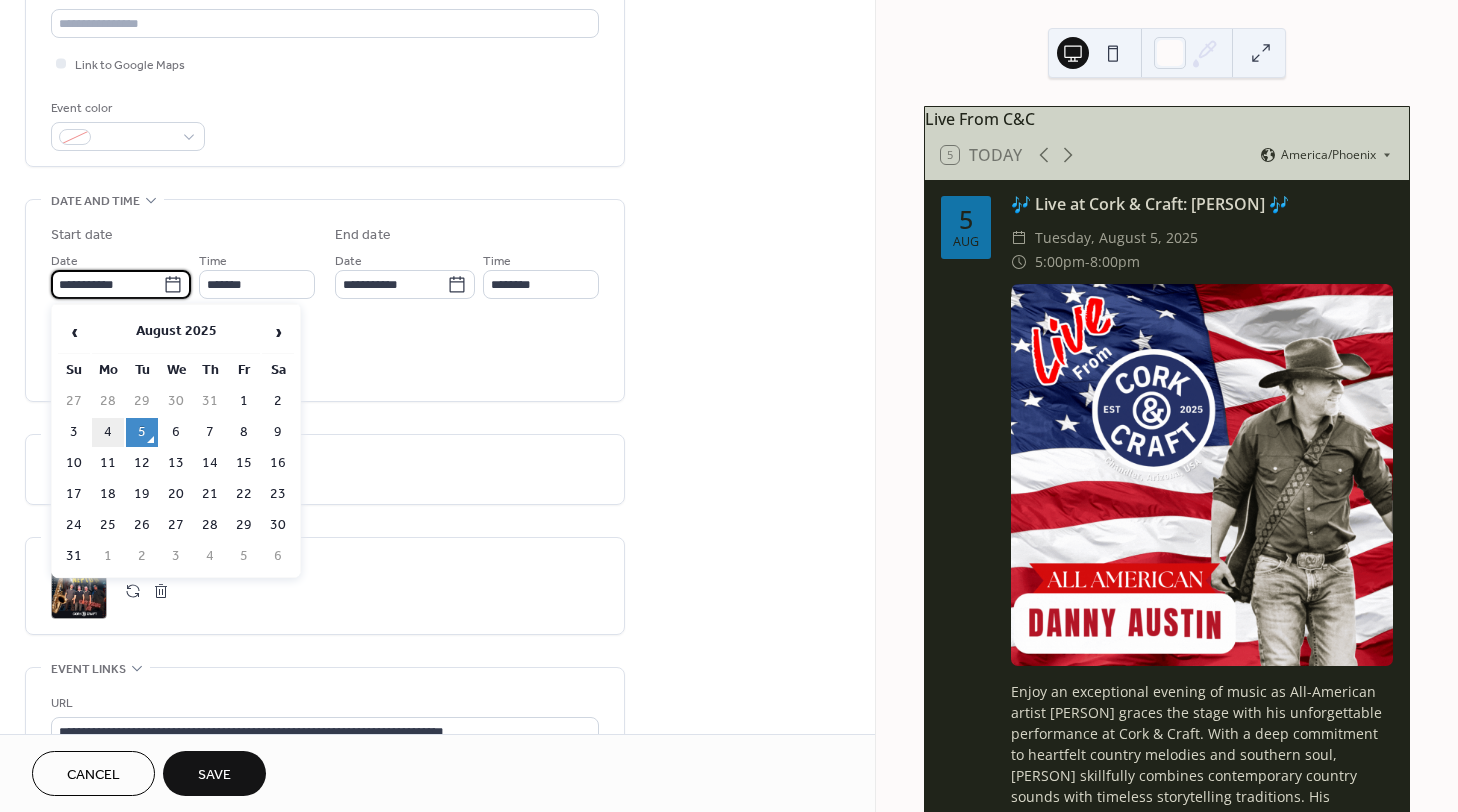 click on "4" at bounding box center (108, 432) 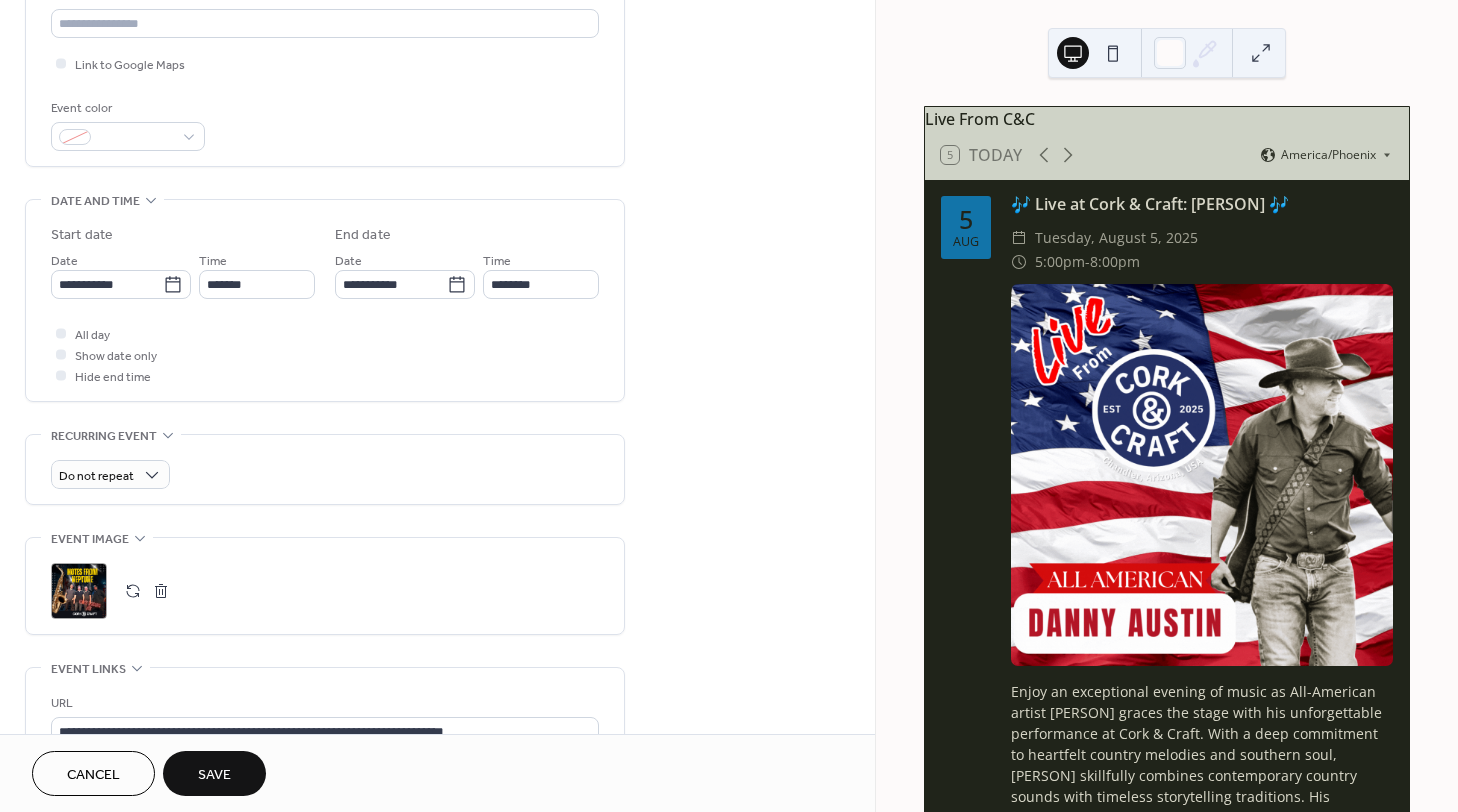 type on "**********" 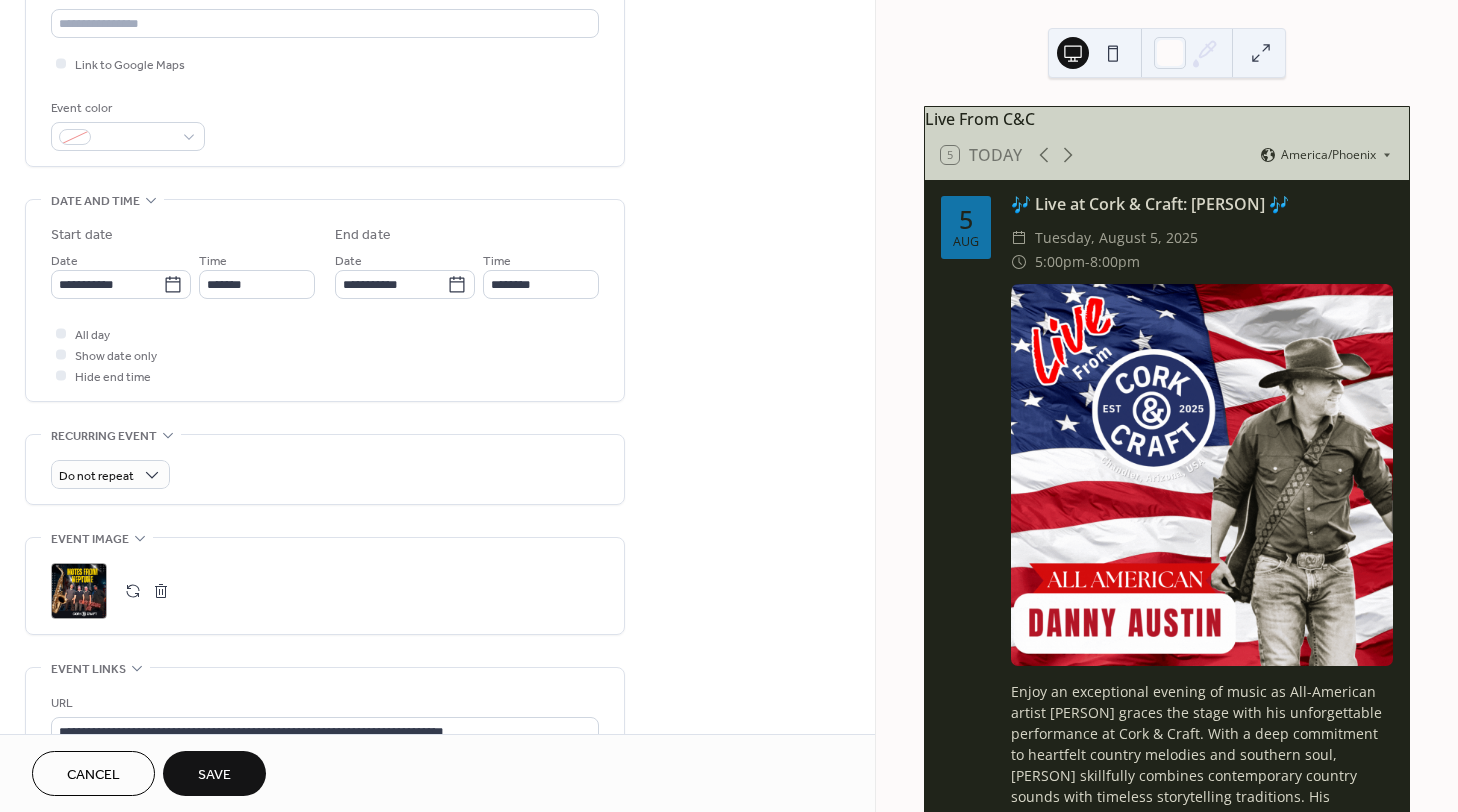 type on "**********" 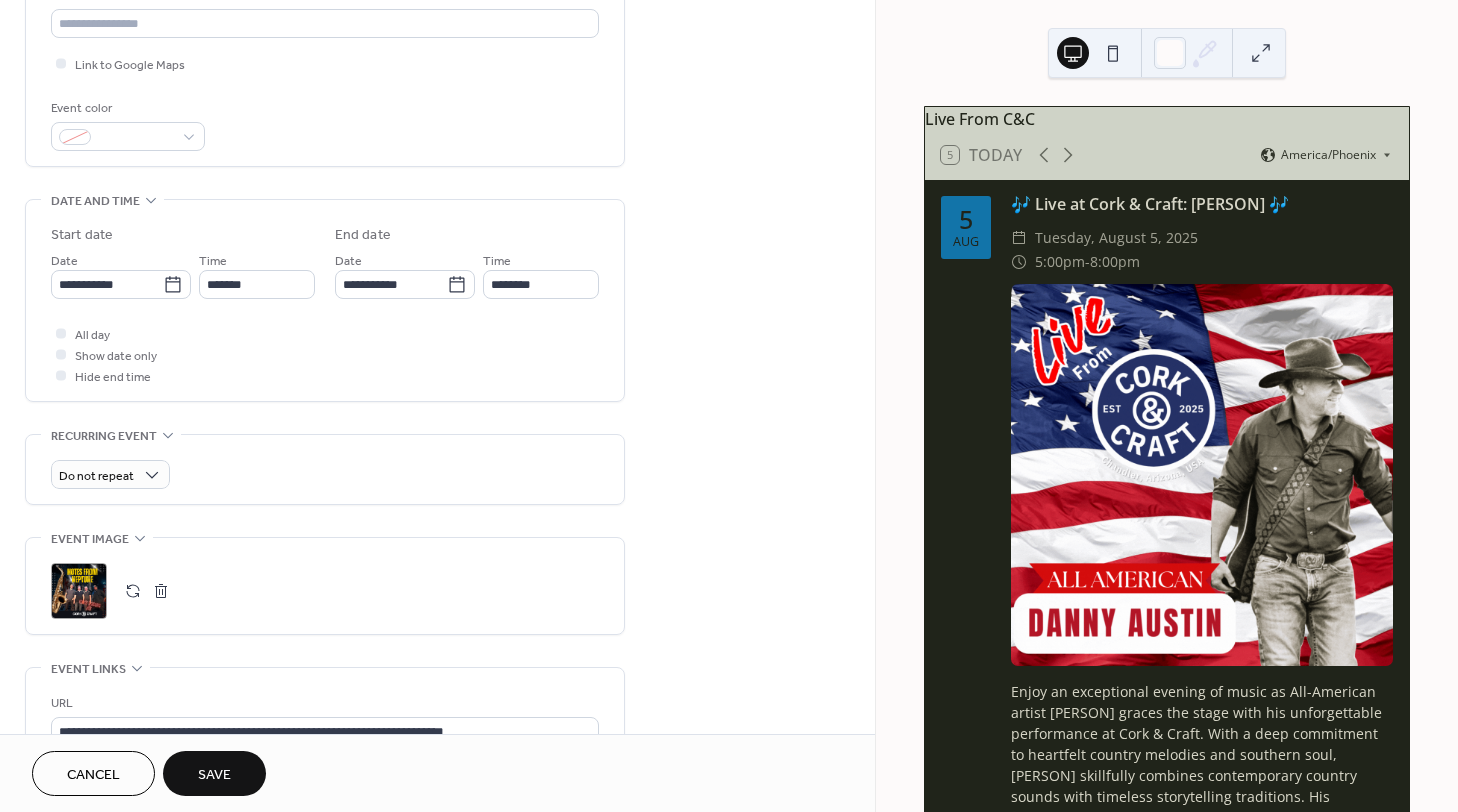 click on "**********" at bounding box center [437, 379] 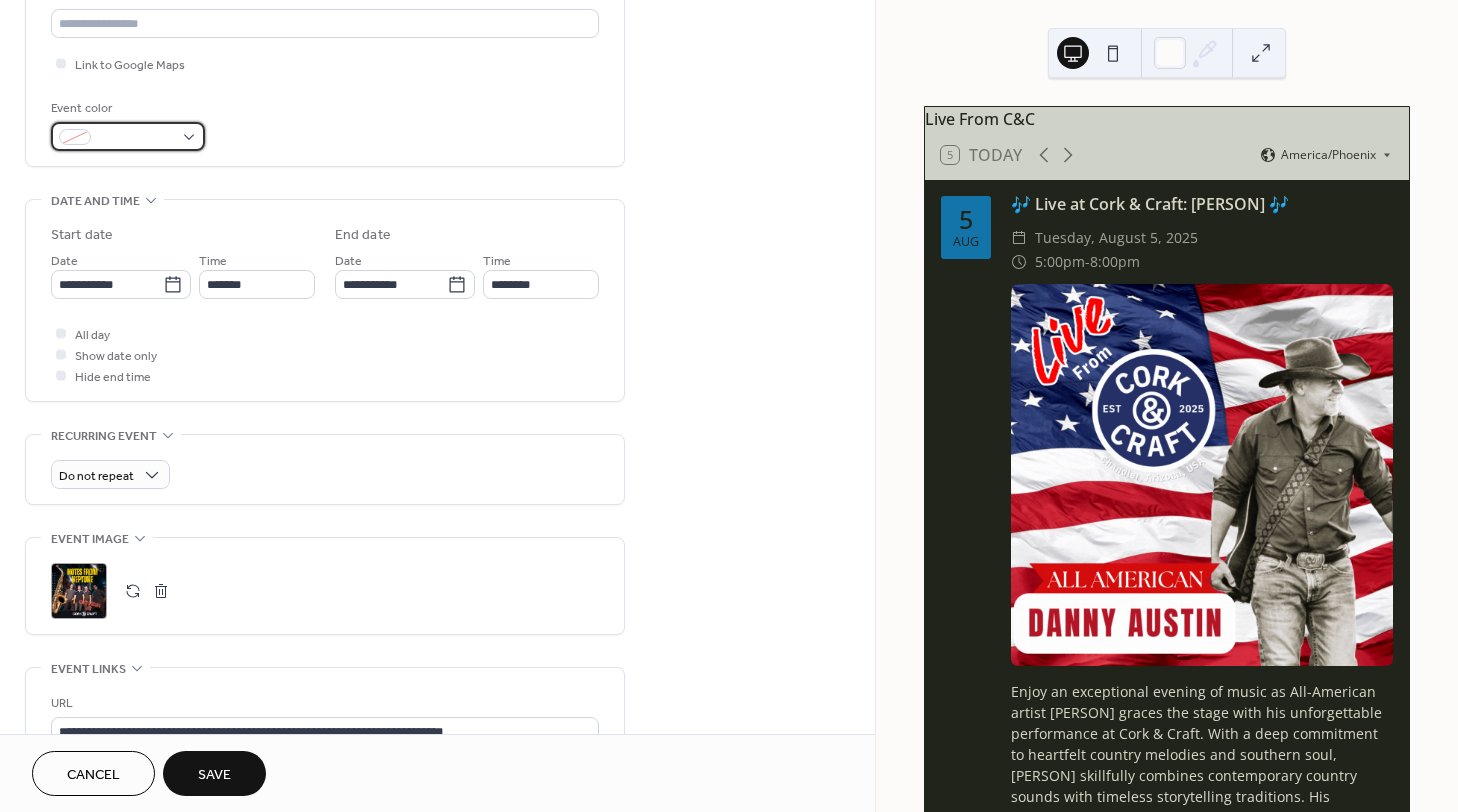 click at bounding box center [128, 136] 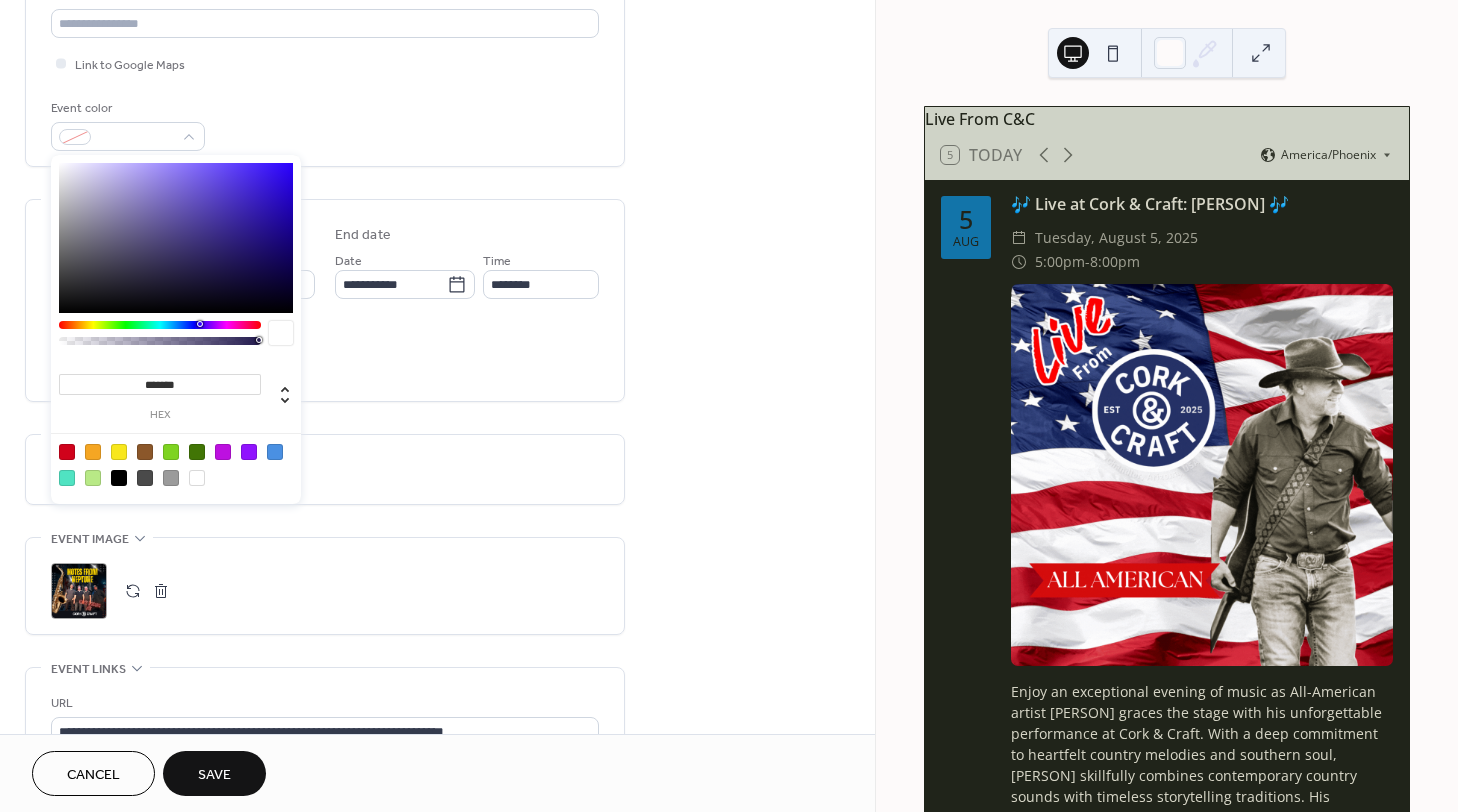 click on "******* hex" at bounding box center [176, 329] 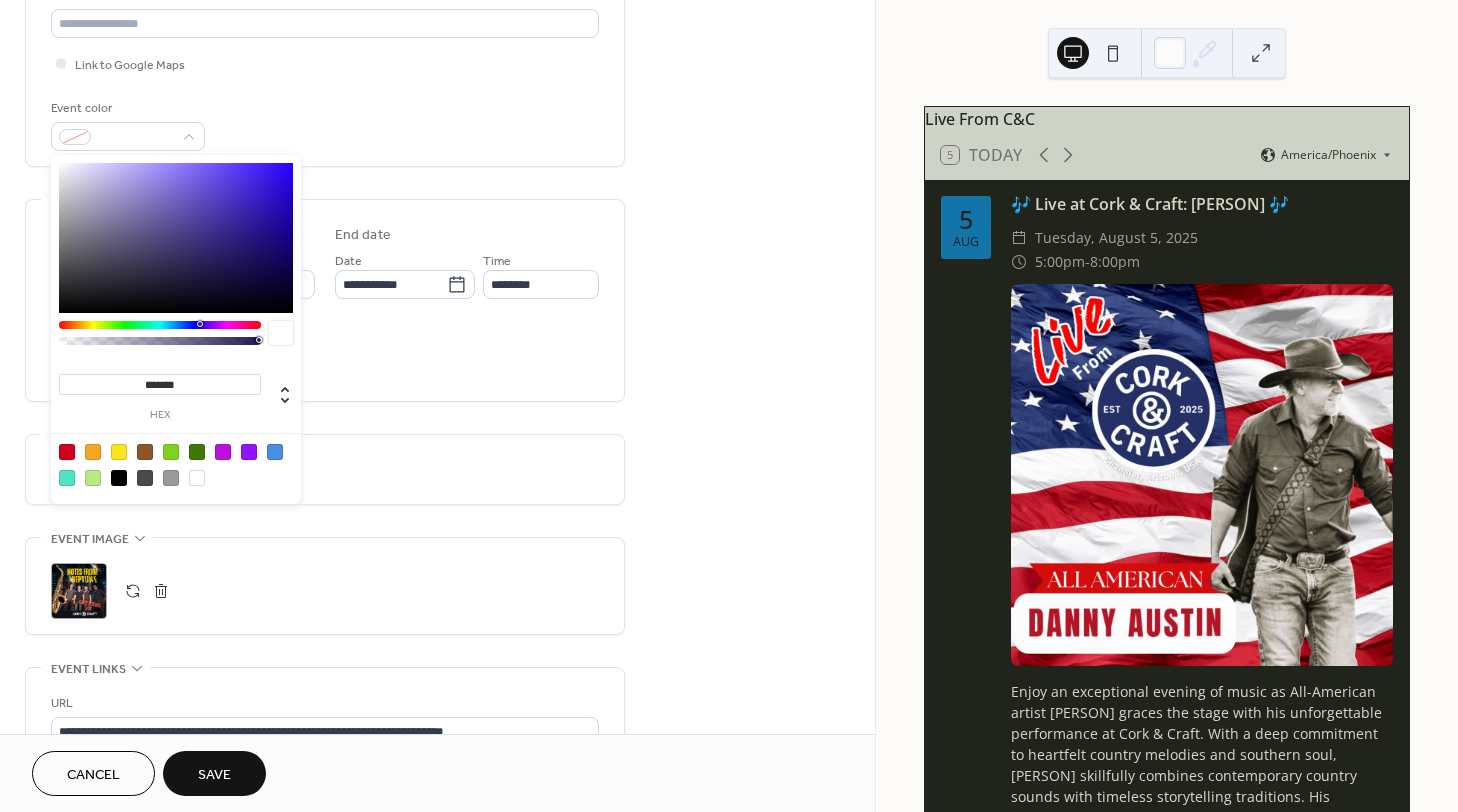 click at bounding box center (160, 325) 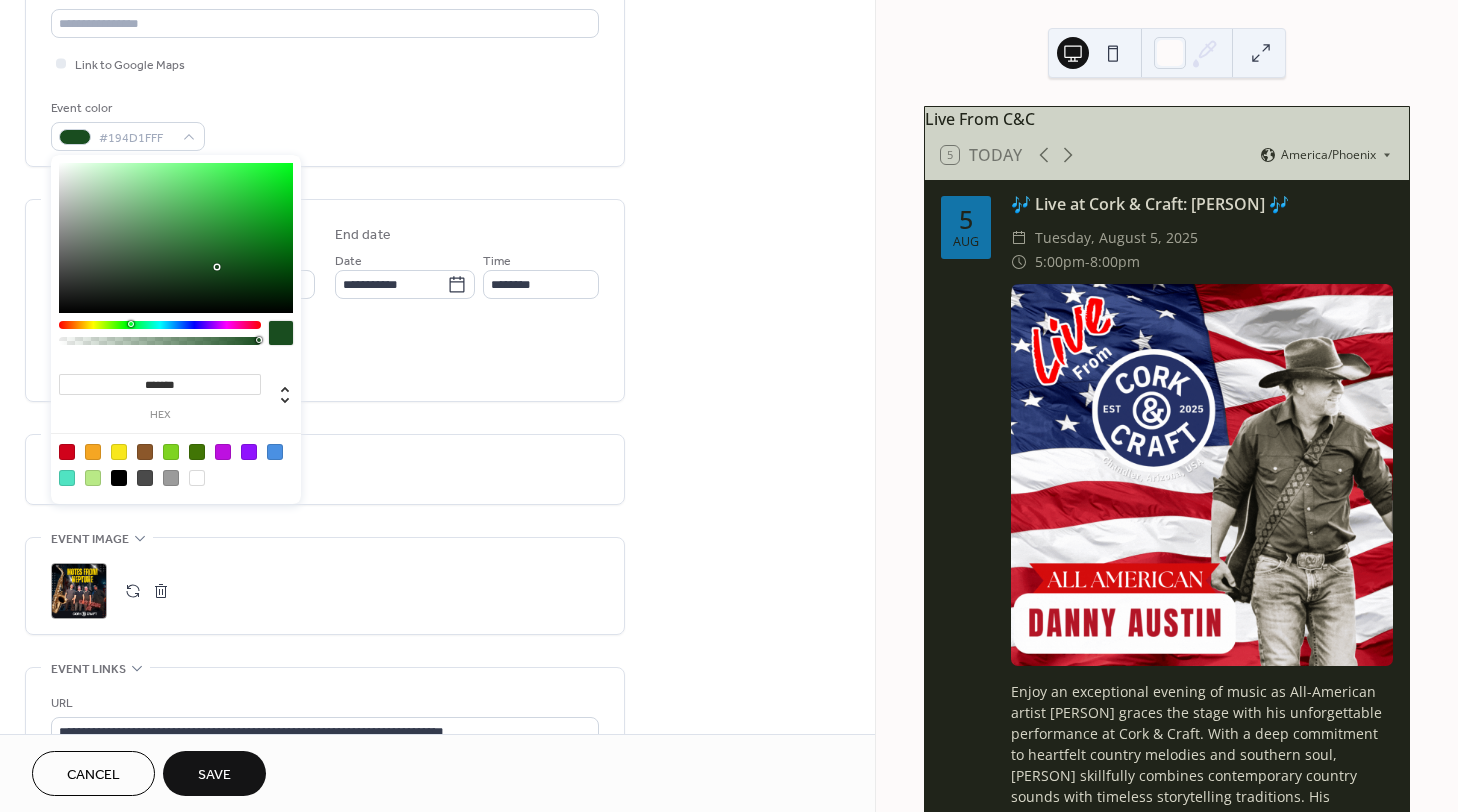 click at bounding box center [176, 238] 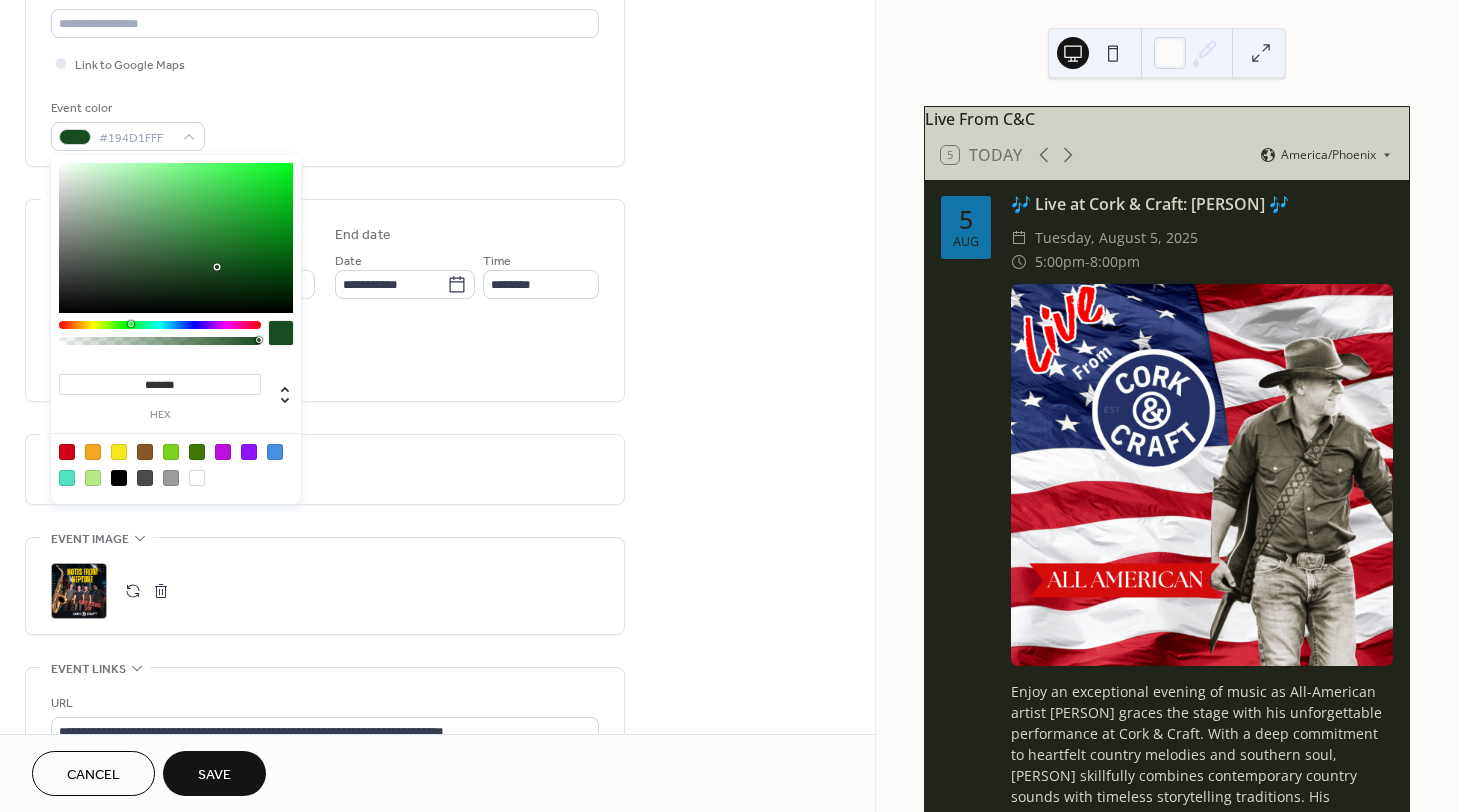 type on "*******" 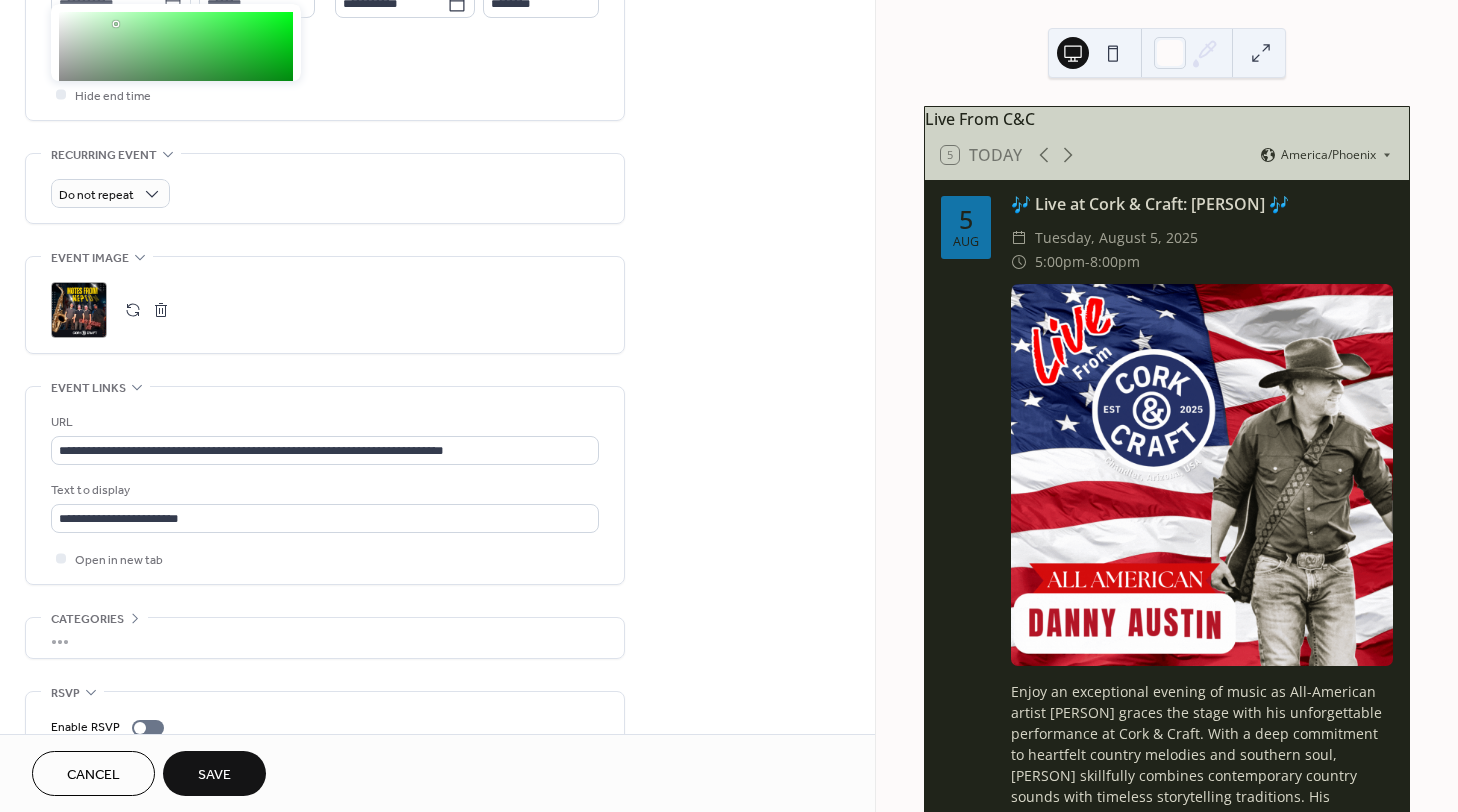 scroll, scrollTop: 366, scrollLeft: 0, axis: vertical 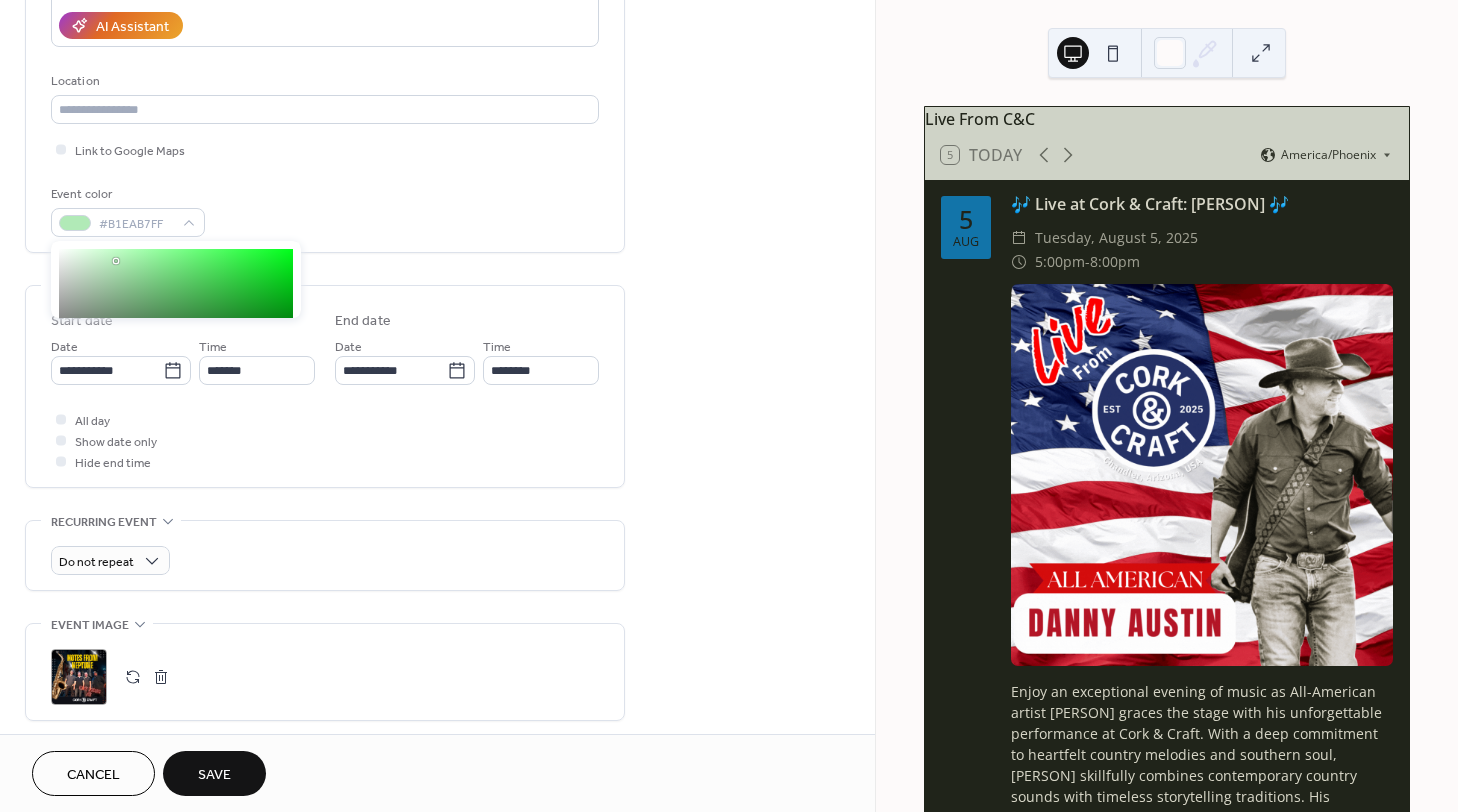 click on "Save" at bounding box center [214, 775] 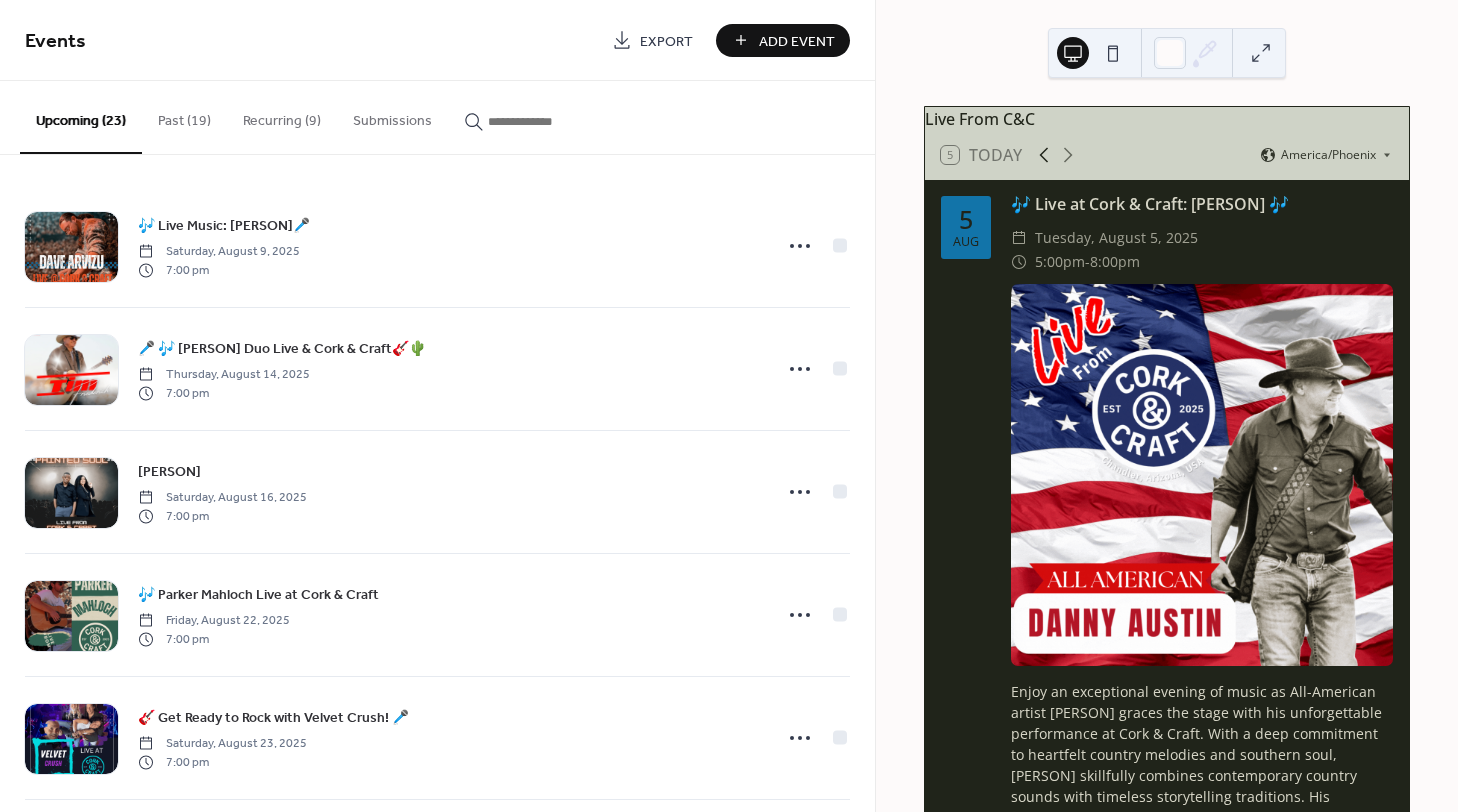 click 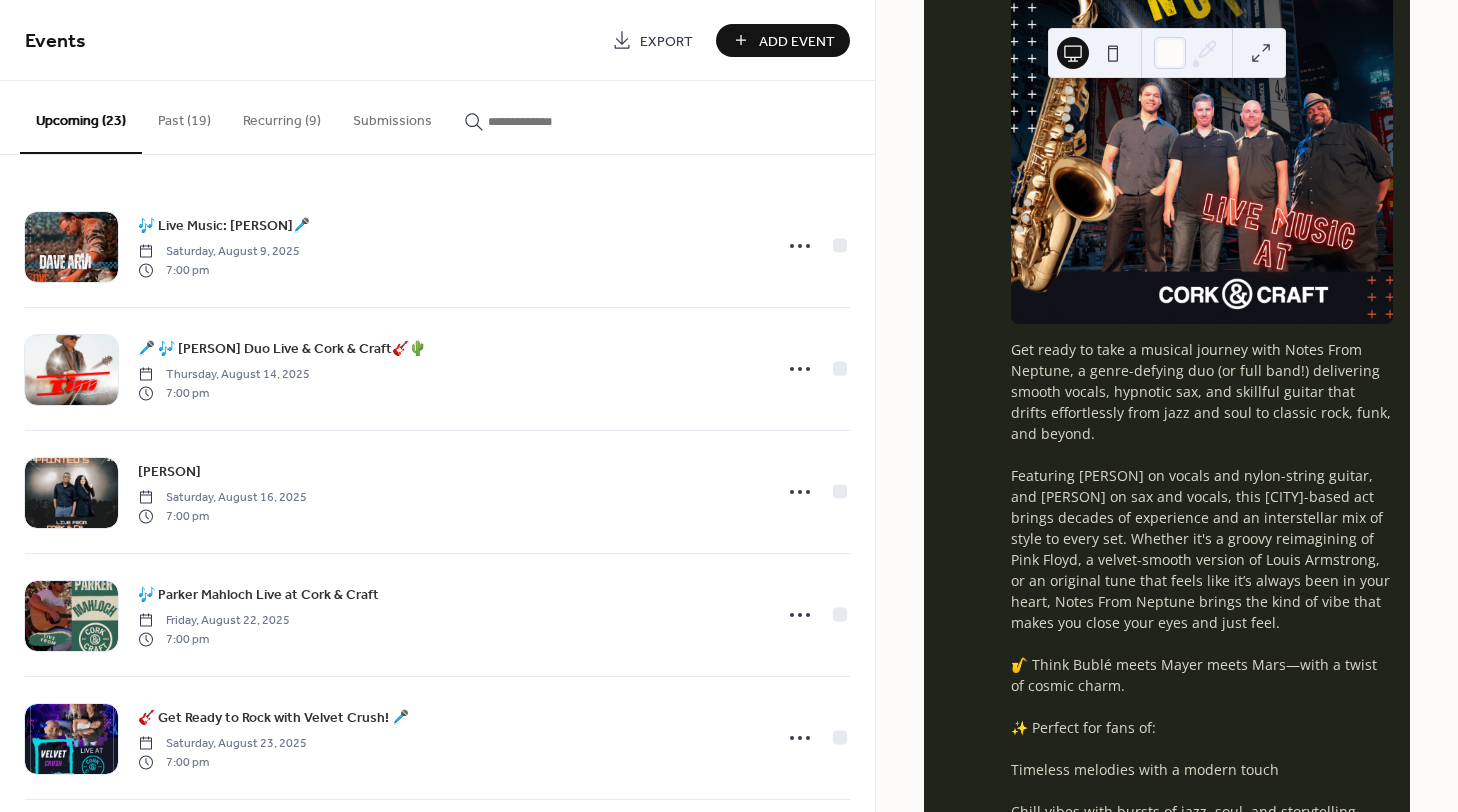scroll, scrollTop: 0, scrollLeft: 0, axis: both 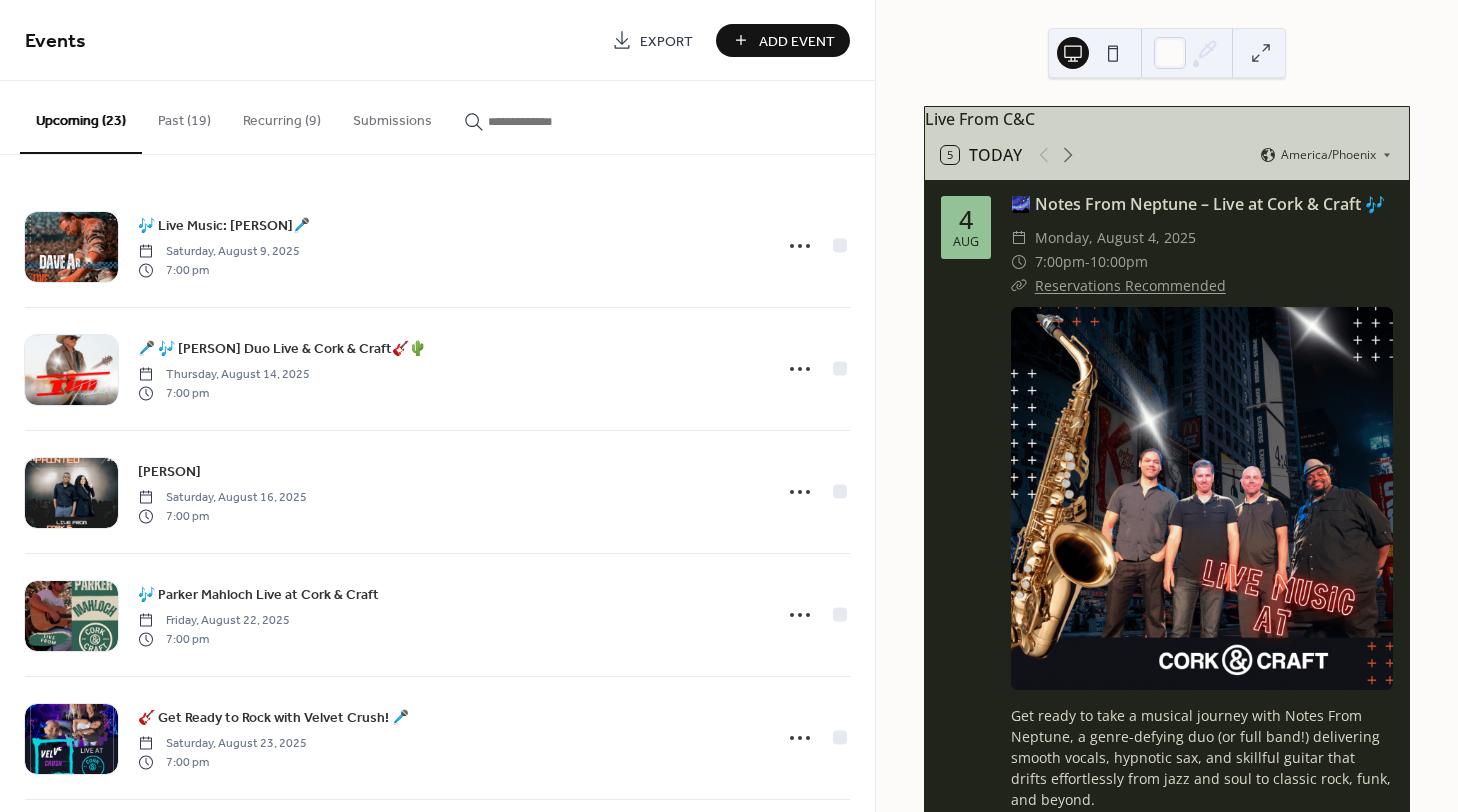 click on "Past (19)" at bounding box center (184, 116) 